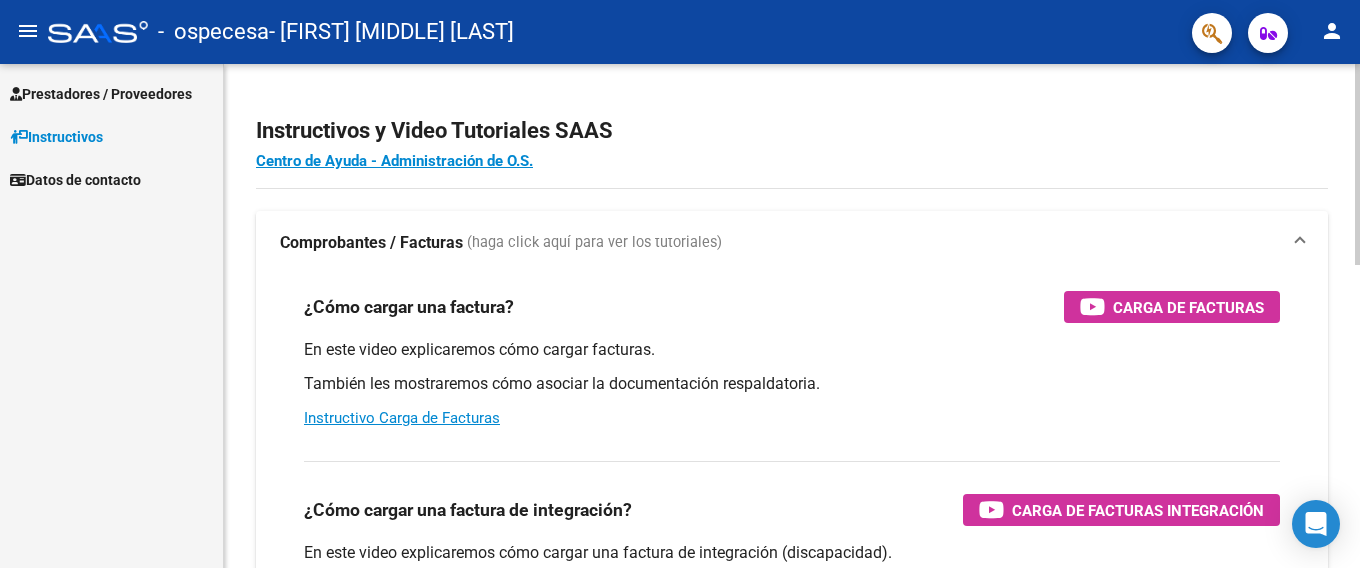 scroll, scrollTop: 0, scrollLeft: 0, axis: both 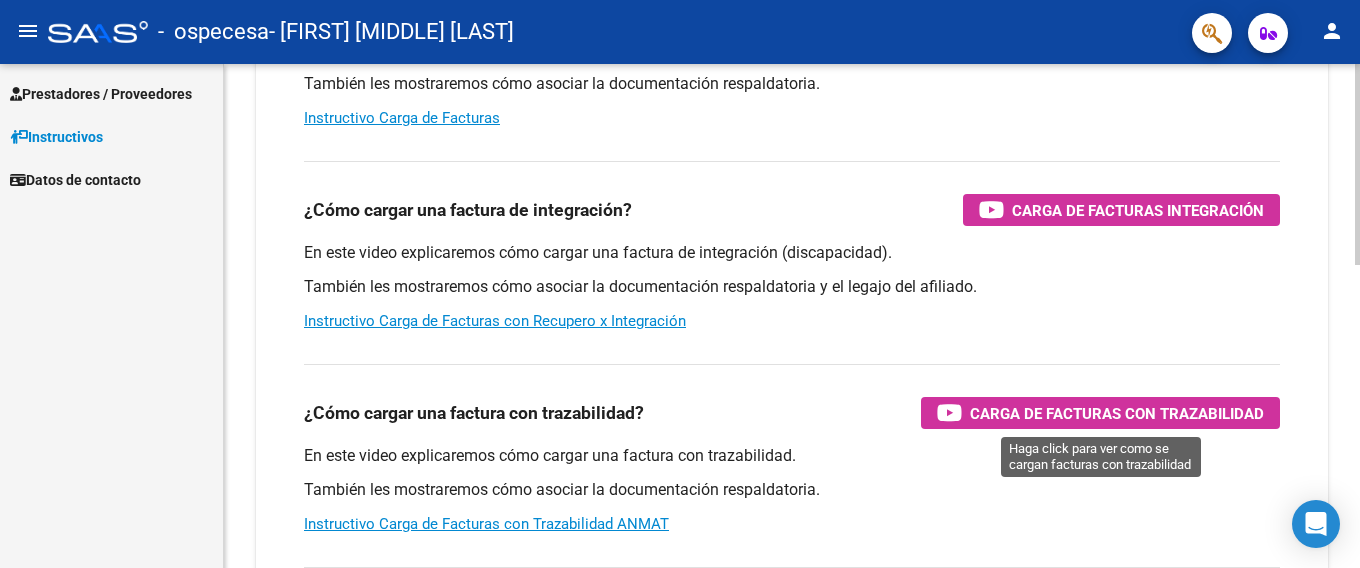 click on "Carga de Facturas con Trazabilidad" at bounding box center [1117, 413] 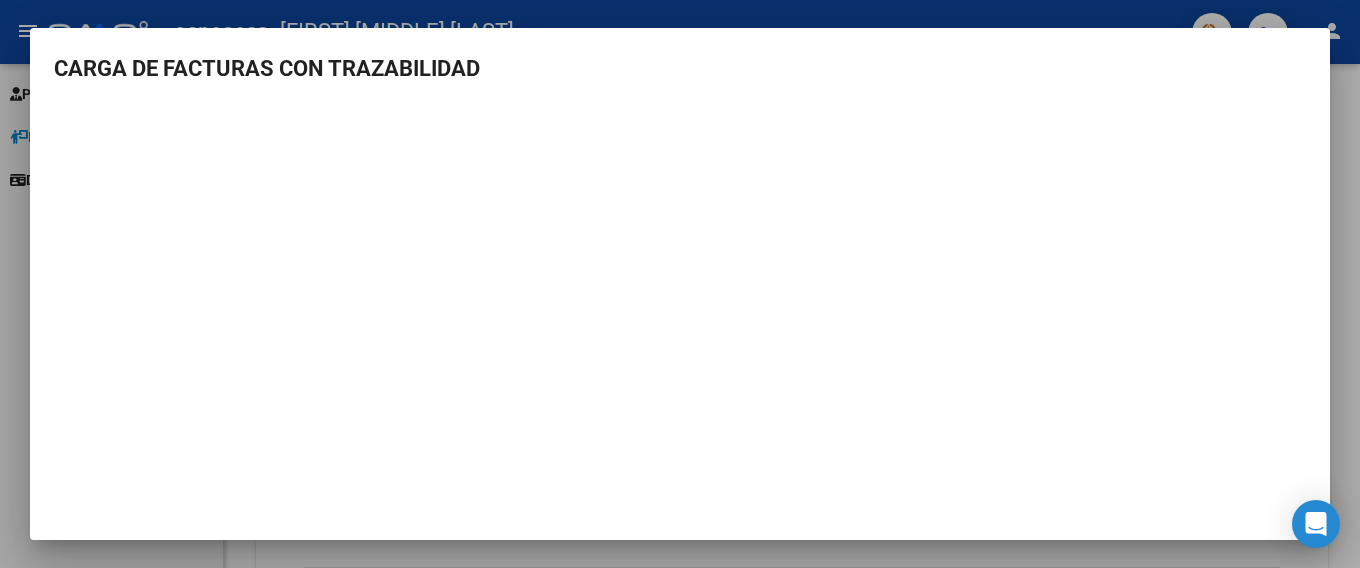 scroll, scrollTop: 36, scrollLeft: 0, axis: vertical 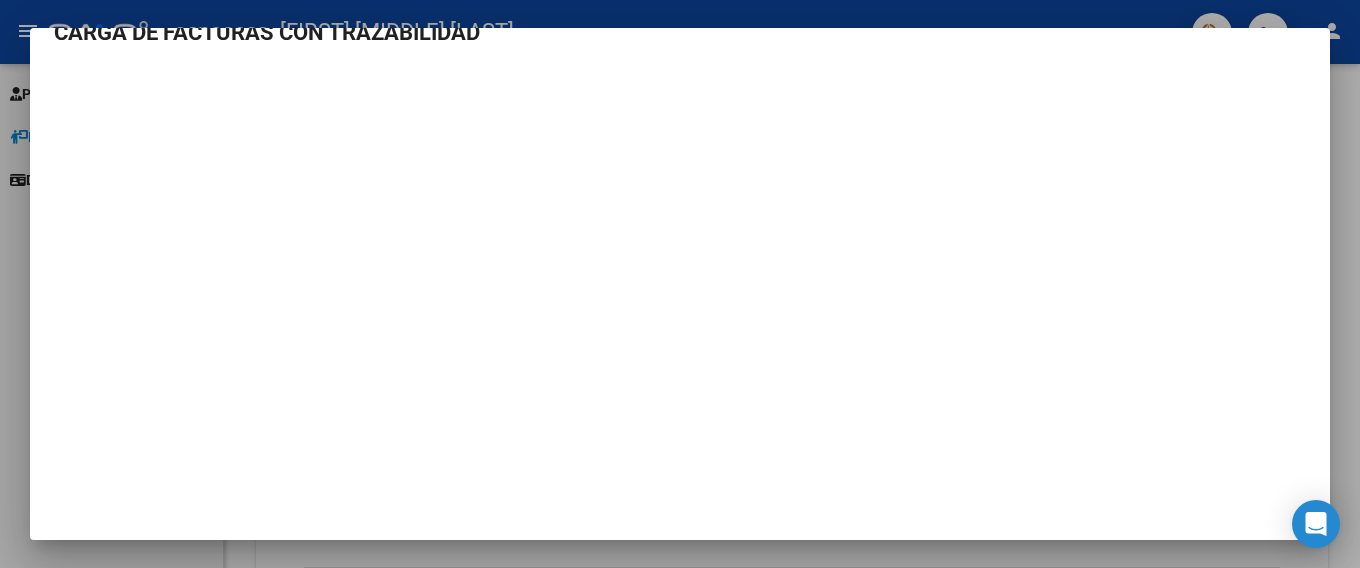 click on "CARGA DE FACTURAS CON TRAZABILIDAD" at bounding box center (680, 269) 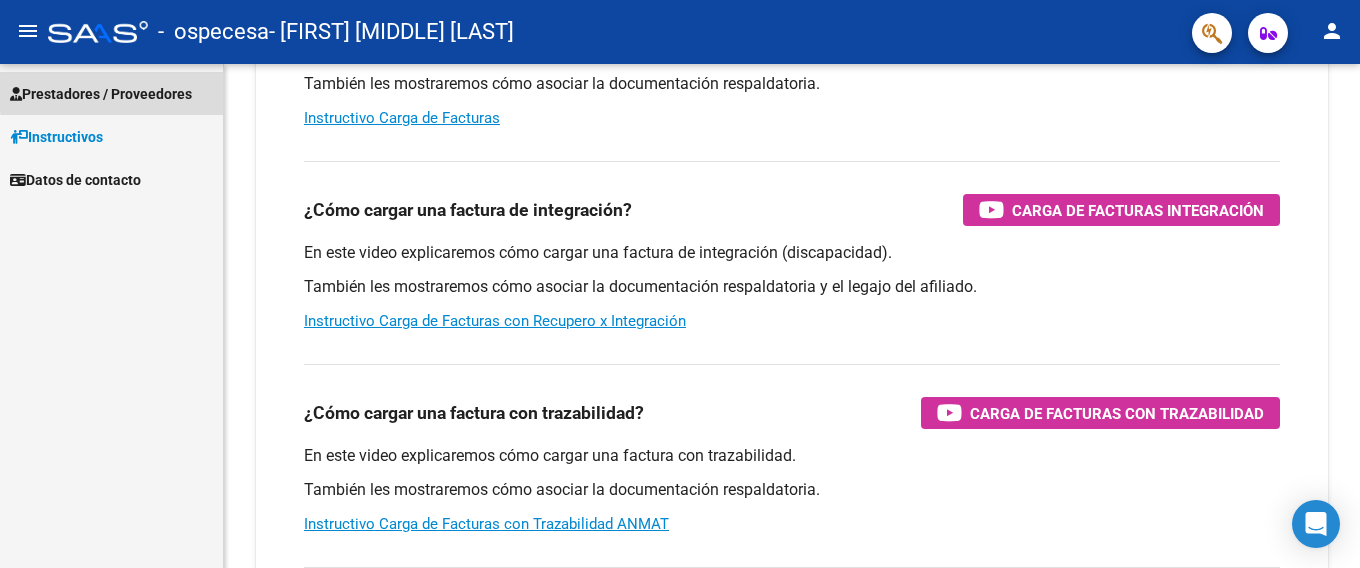 click on "Prestadores / Proveedores" at bounding box center (101, 94) 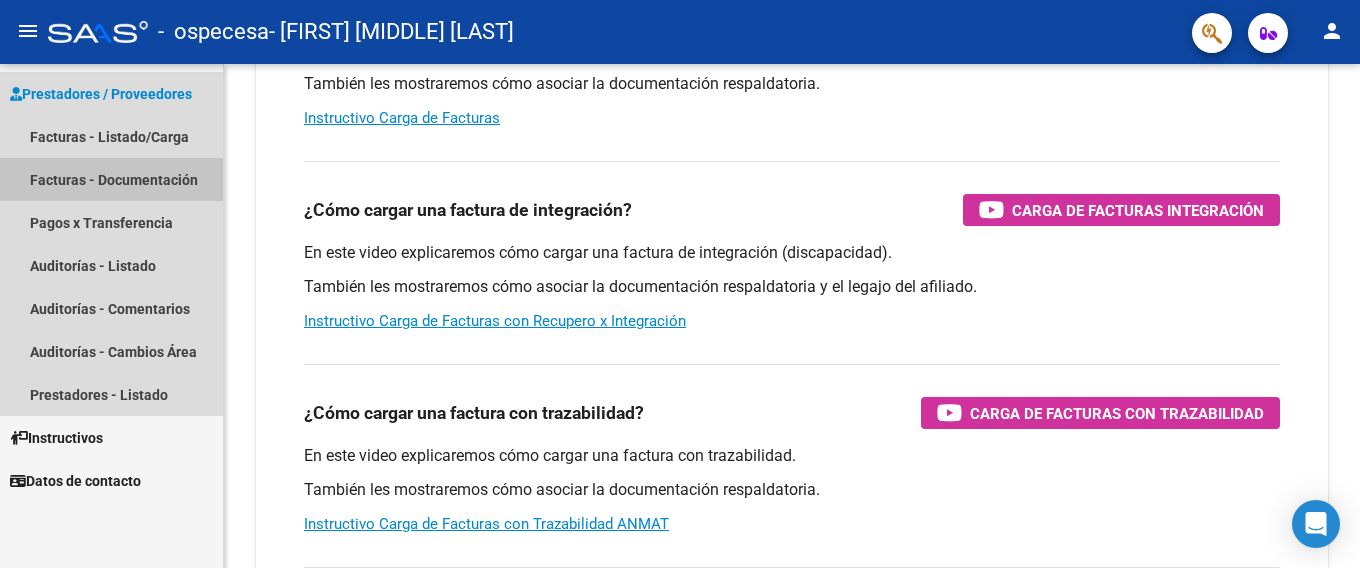 click on "Facturas - Documentación" at bounding box center [111, 179] 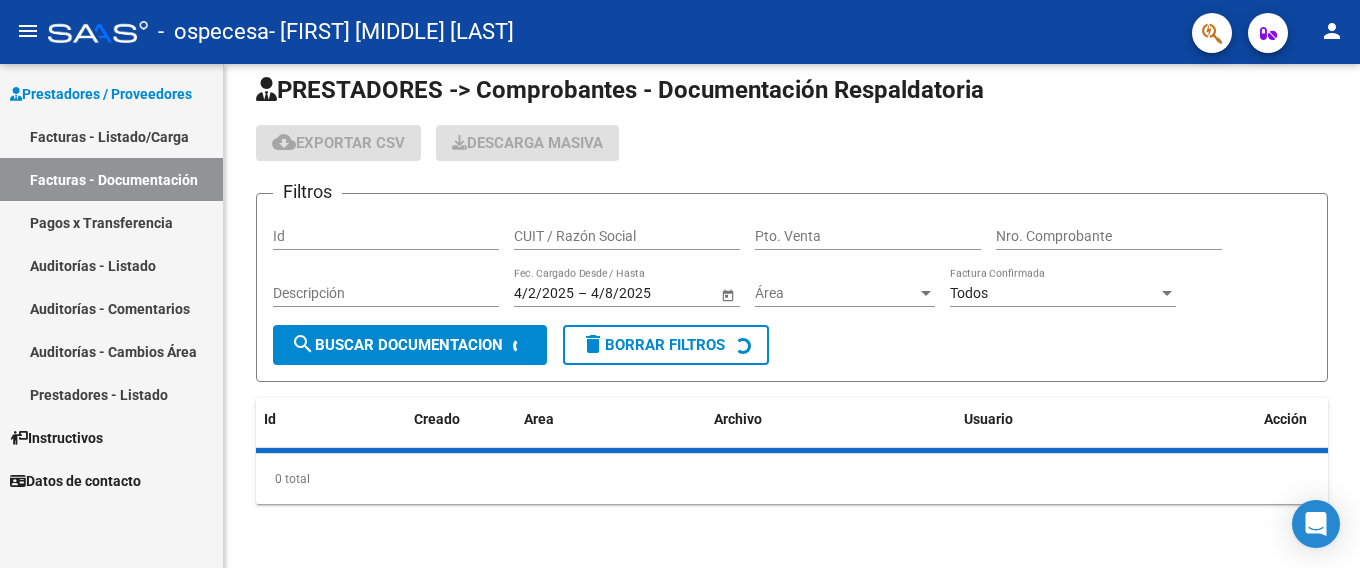 scroll, scrollTop: 67, scrollLeft: 0, axis: vertical 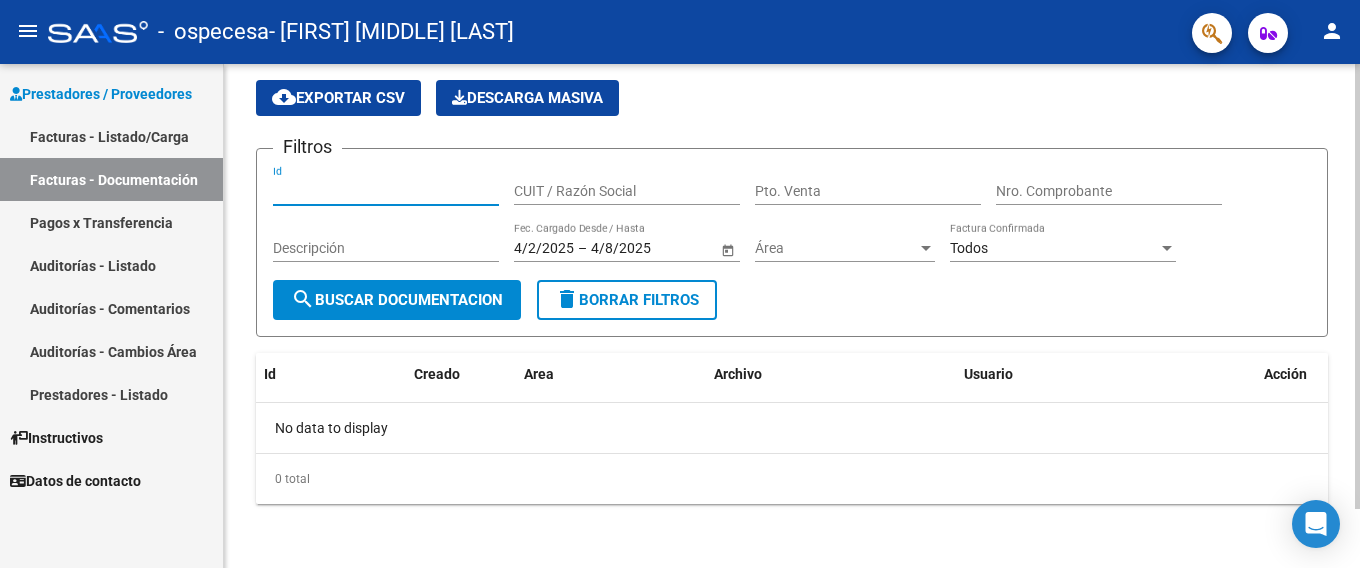 click on "Id" at bounding box center (386, 191) 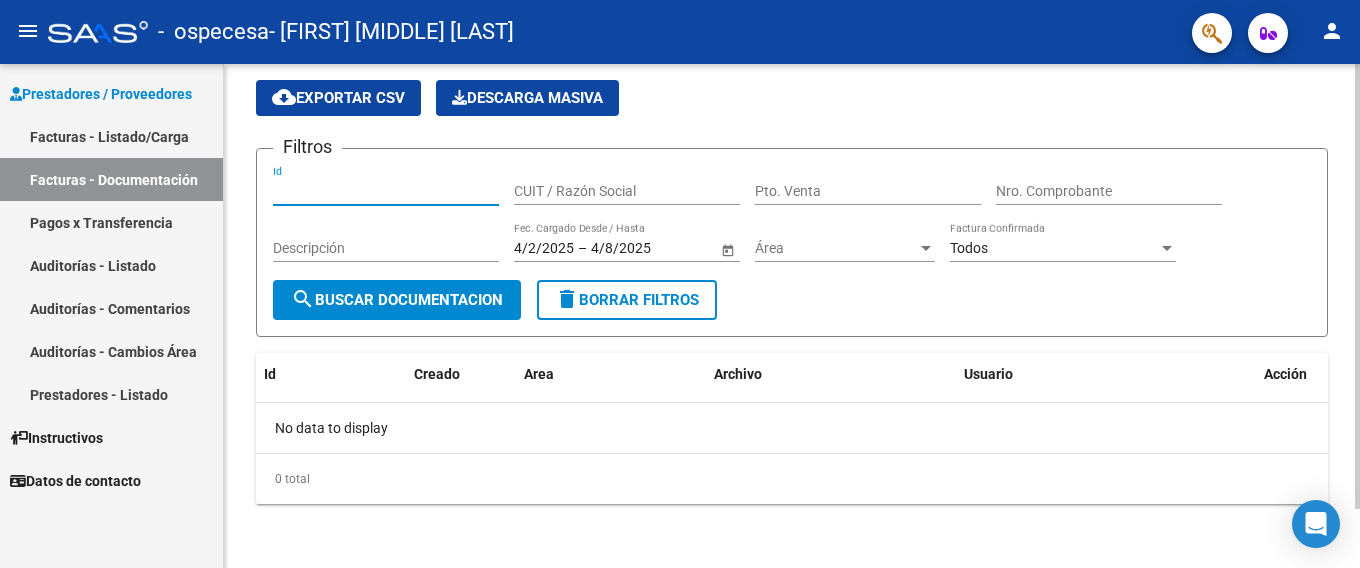 click on "CUIT / Razón Social" at bounding box center [627, 191] 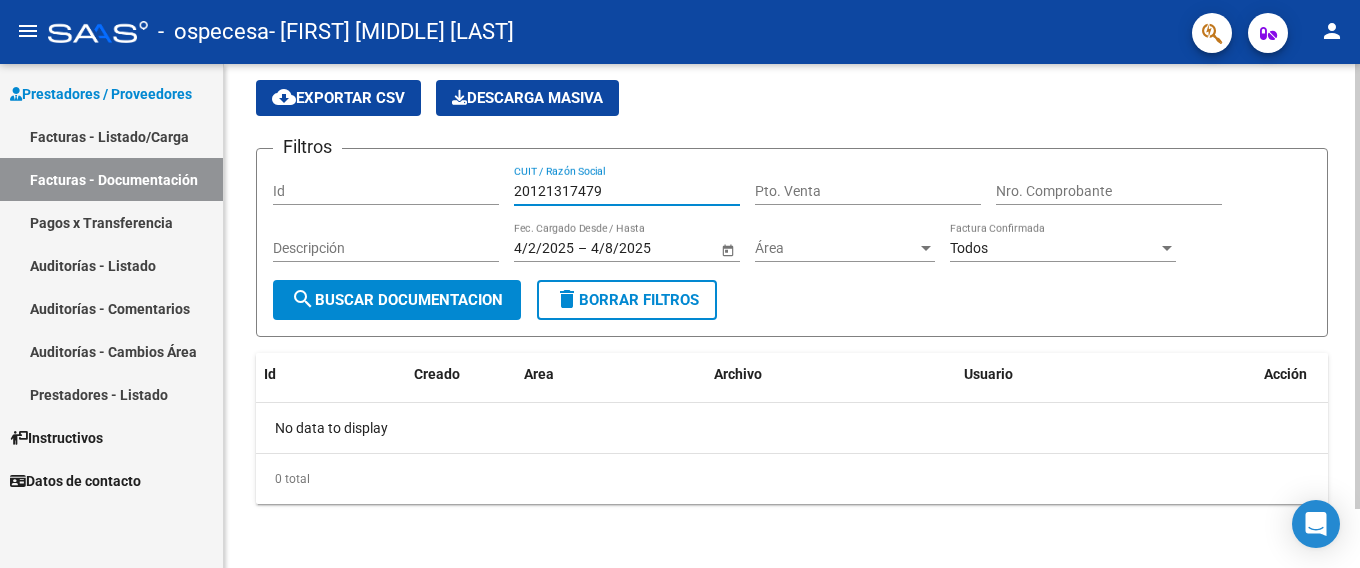 type on "20121317479" 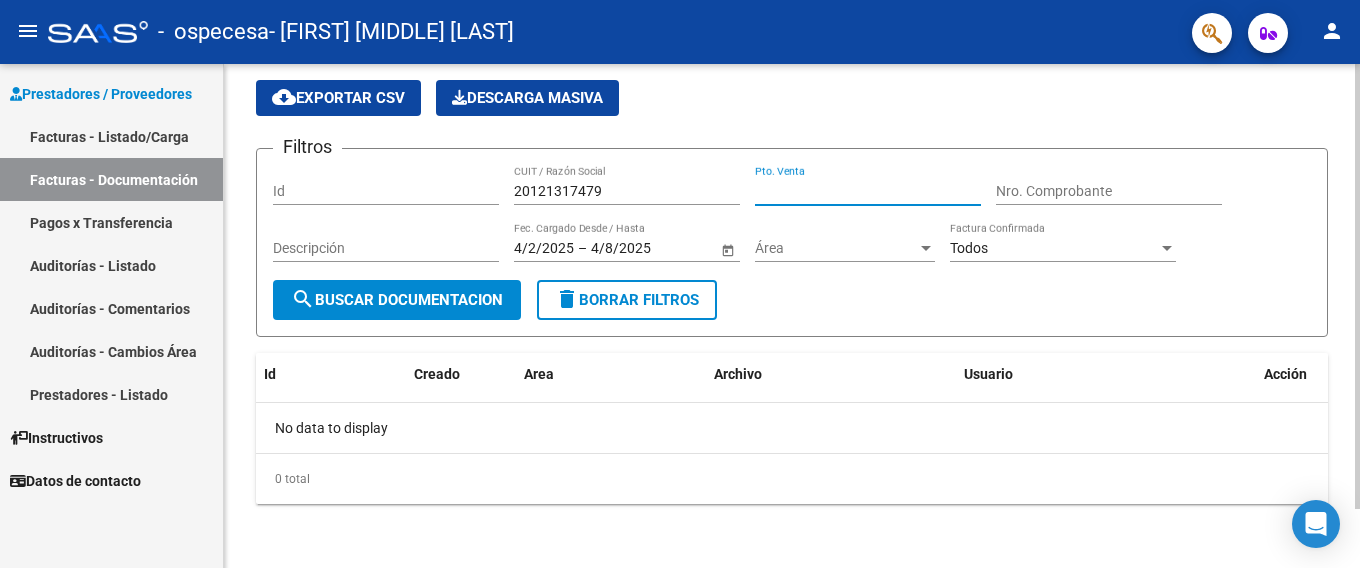 click on "Pto. Venta" at bounding box center [868, 191] 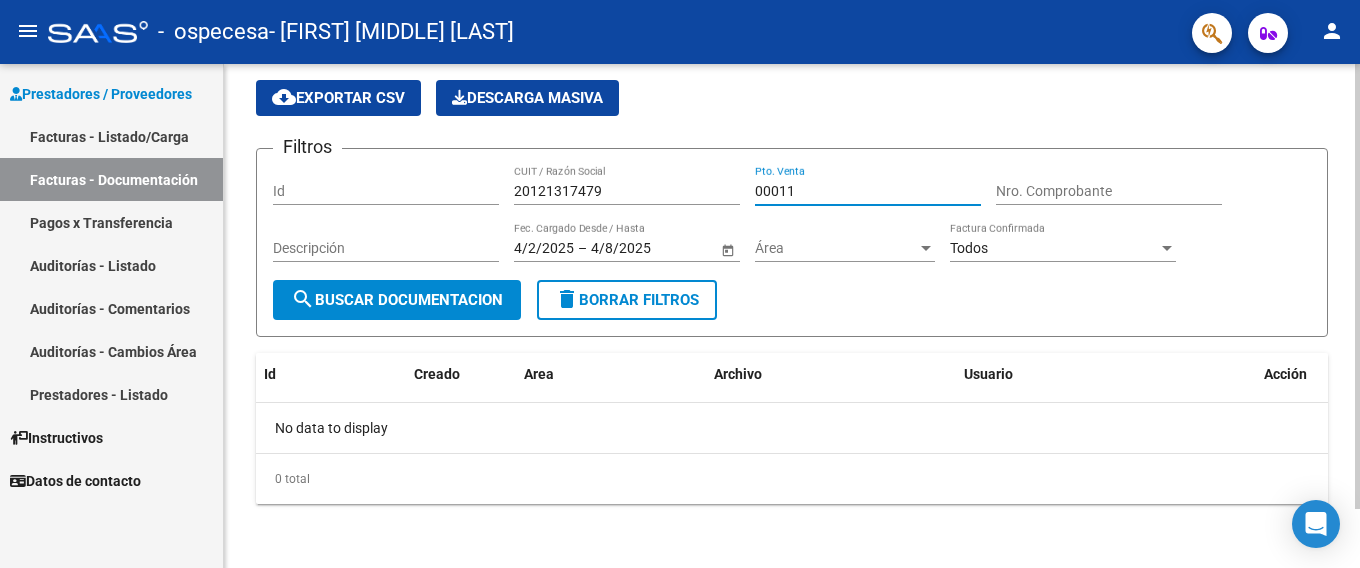 type on "00011" 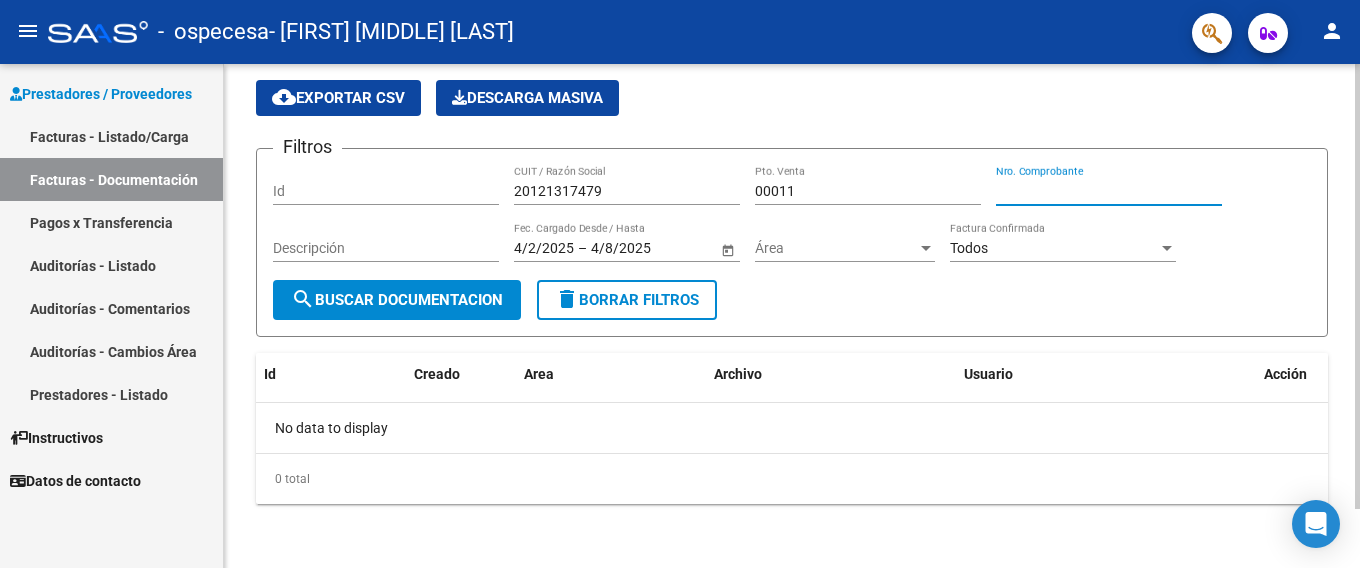 click on "Nro. Comprobante" at bounding box center (1109, 191) 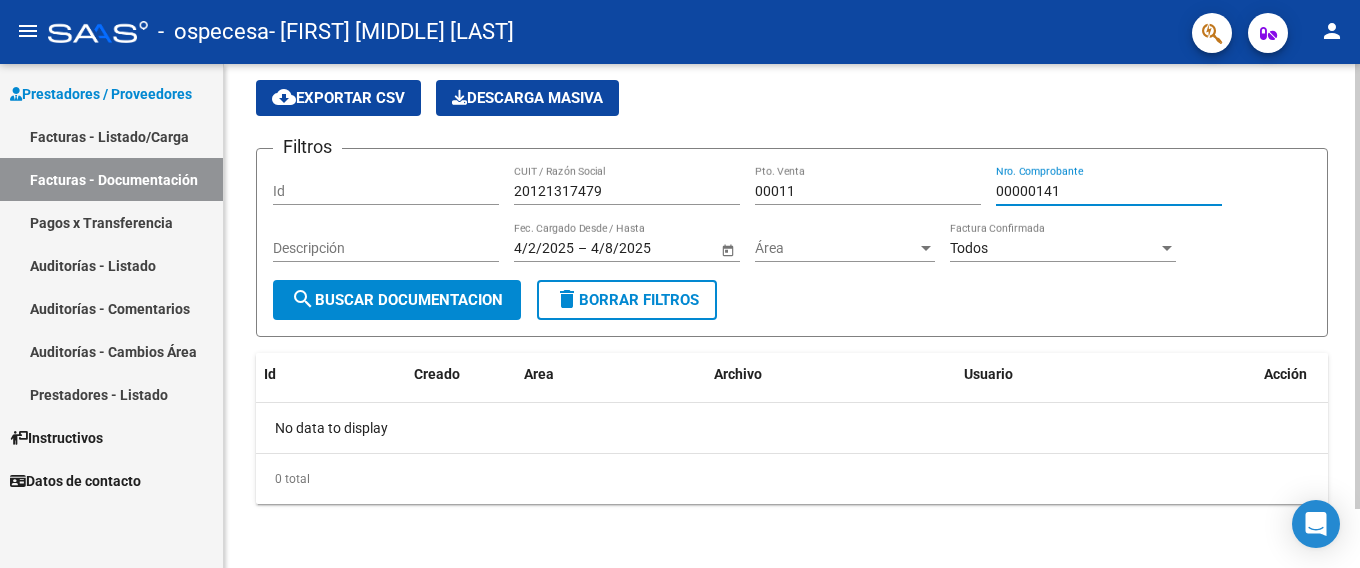 type on "00000141" 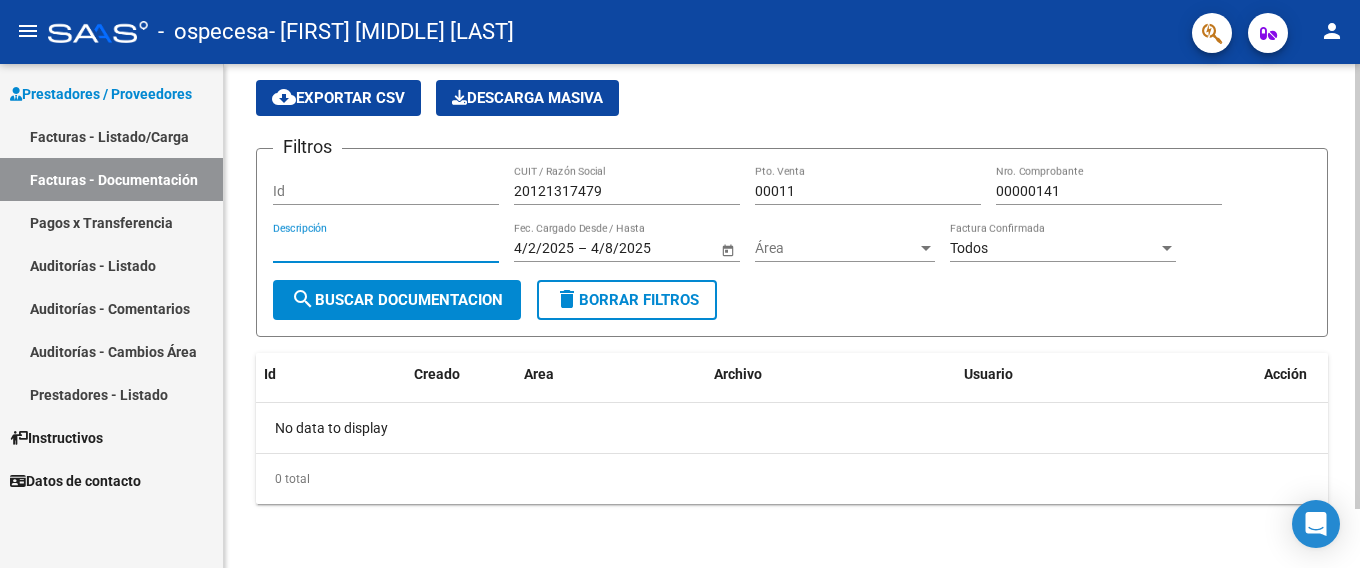 click on "Descripción" at bounding box center [386, 248] 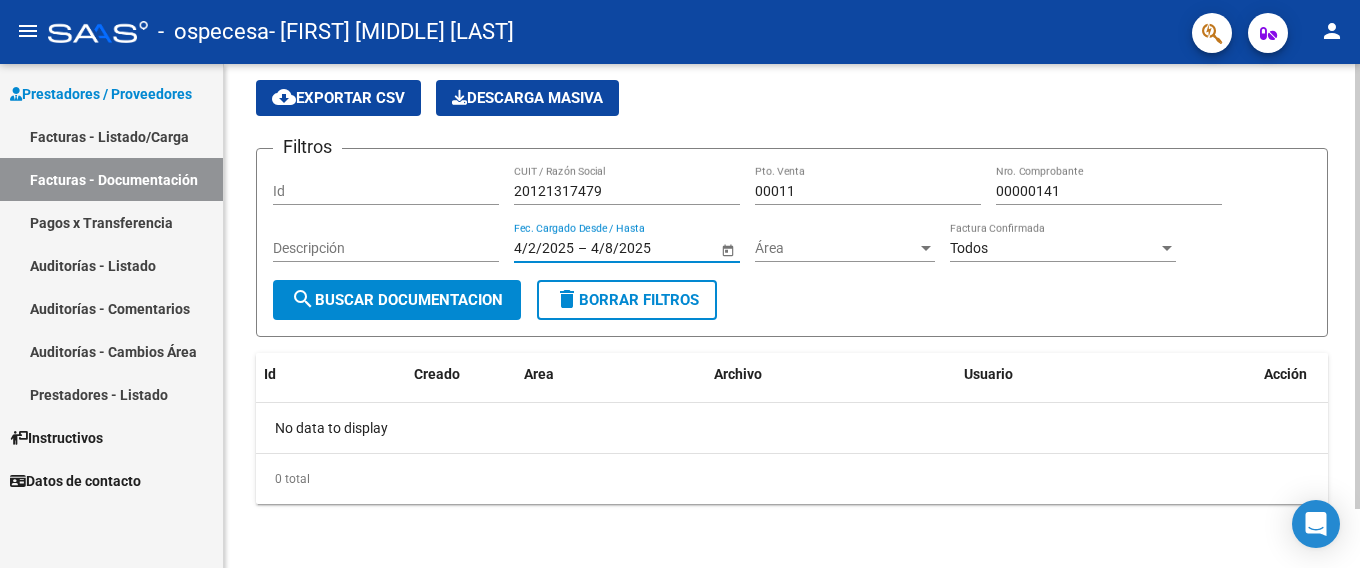 click on "4/2/2025" at bounding box center (544, 248) 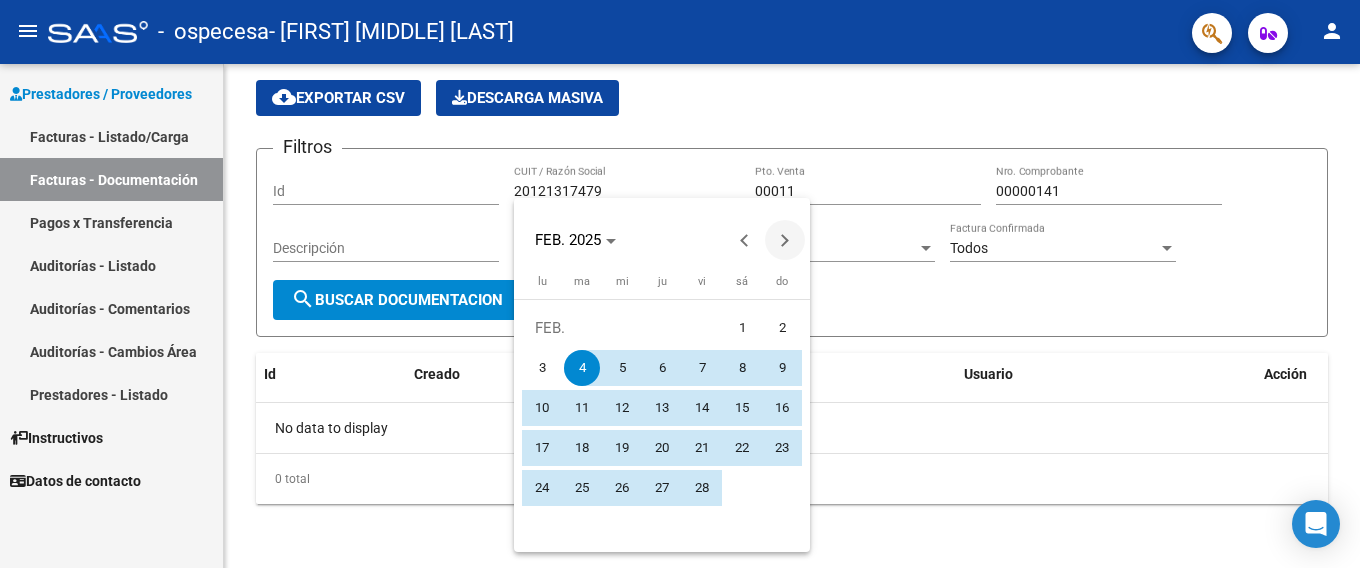click at bounding box center [785, 240] 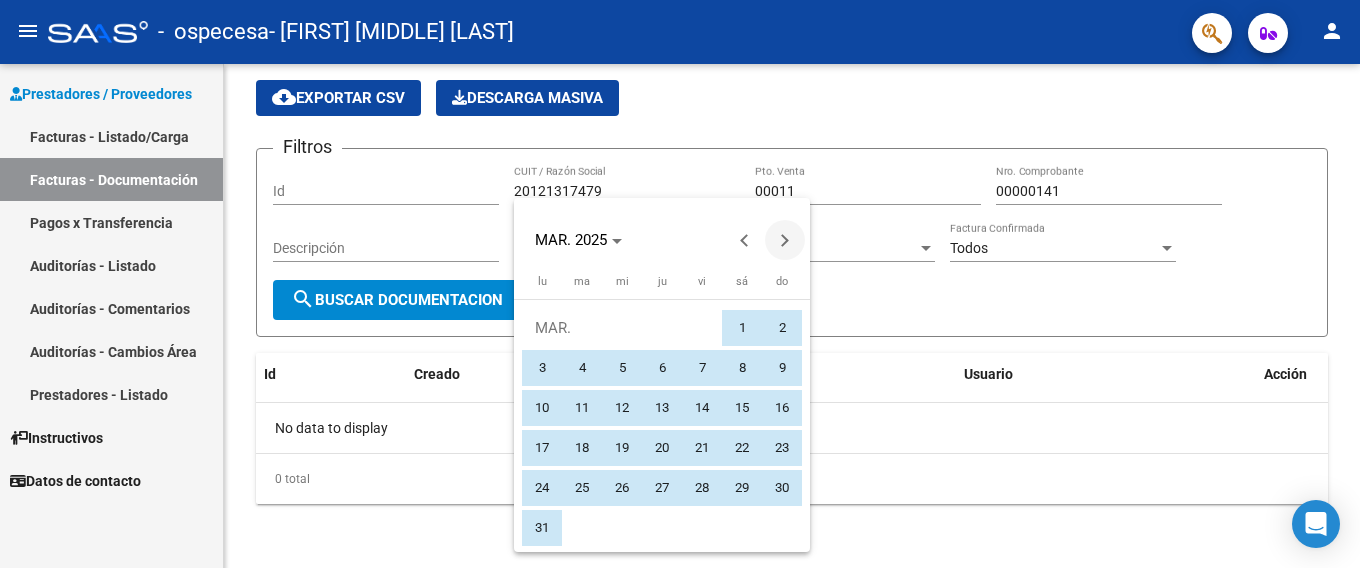 click at bounding box center (785, 240) 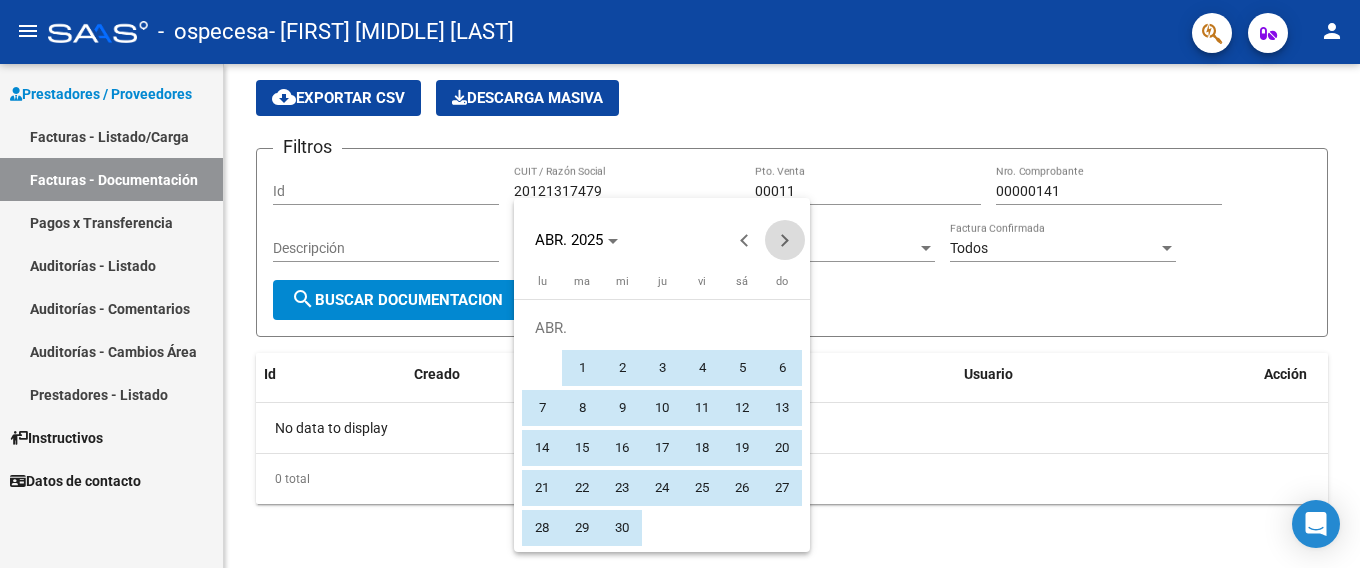 click at bounding box center (785, 240) 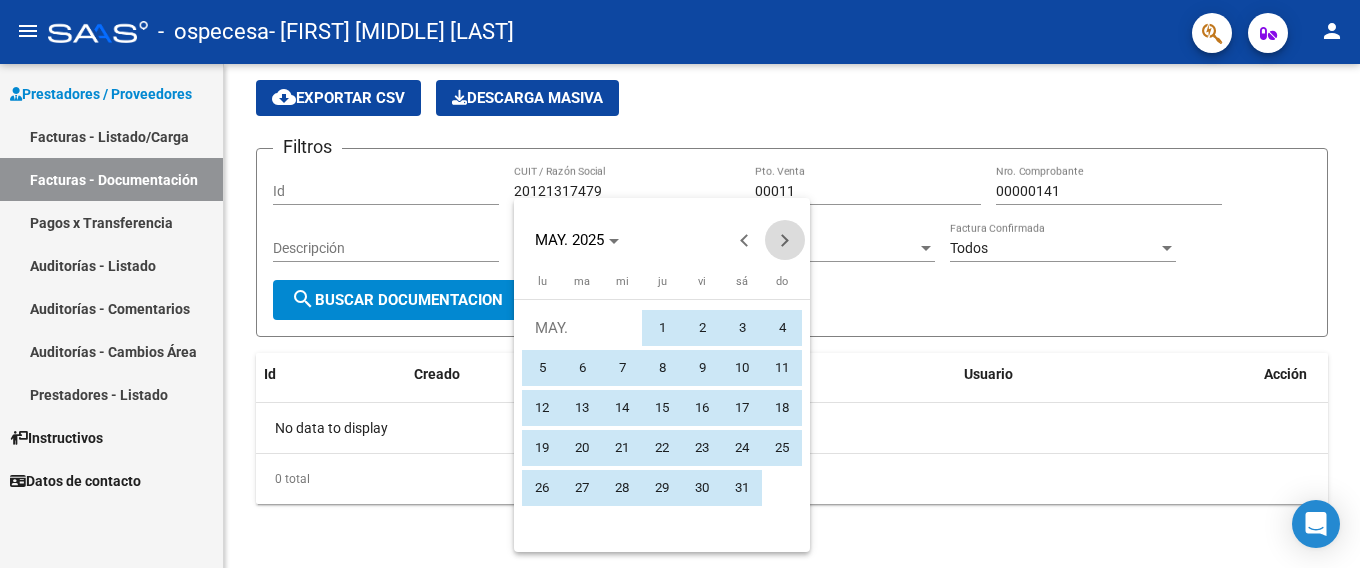 click at bounding box center [785, 240] 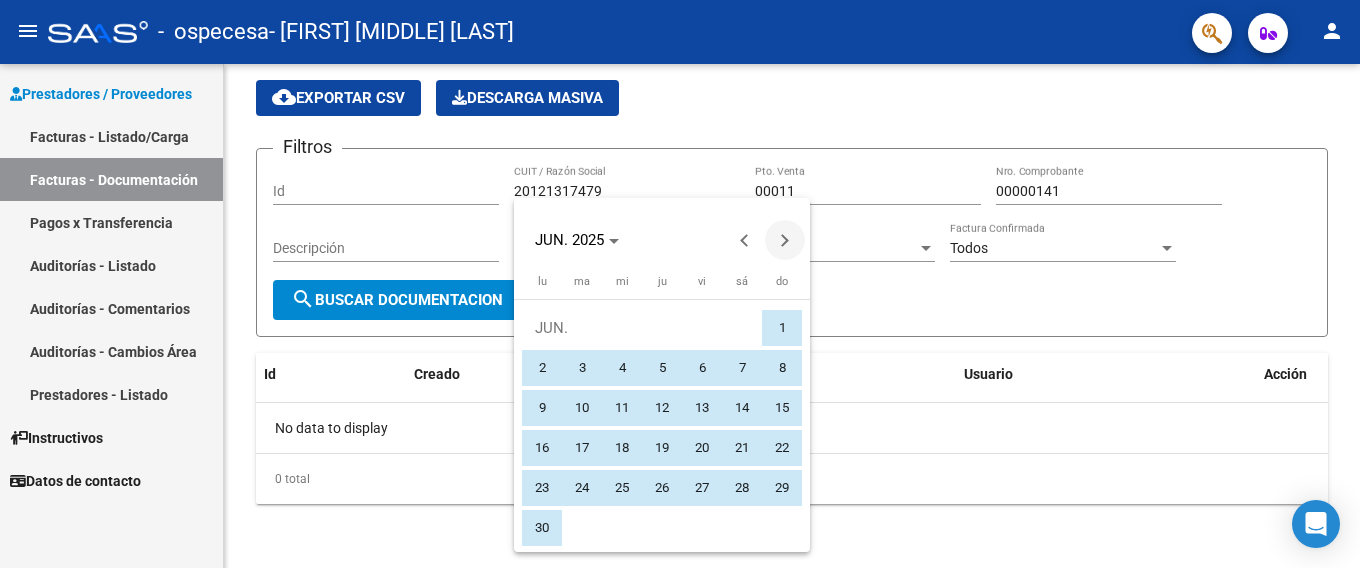 click at bounding box center (785, 240) 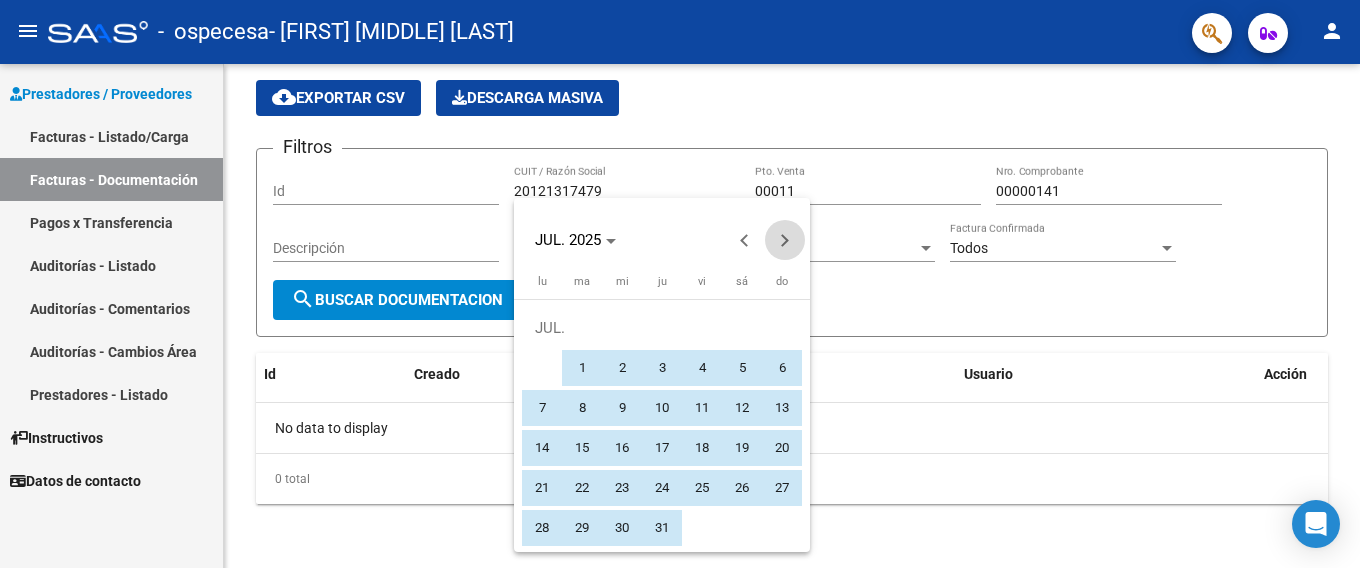 click at bounding box center (785, 240) 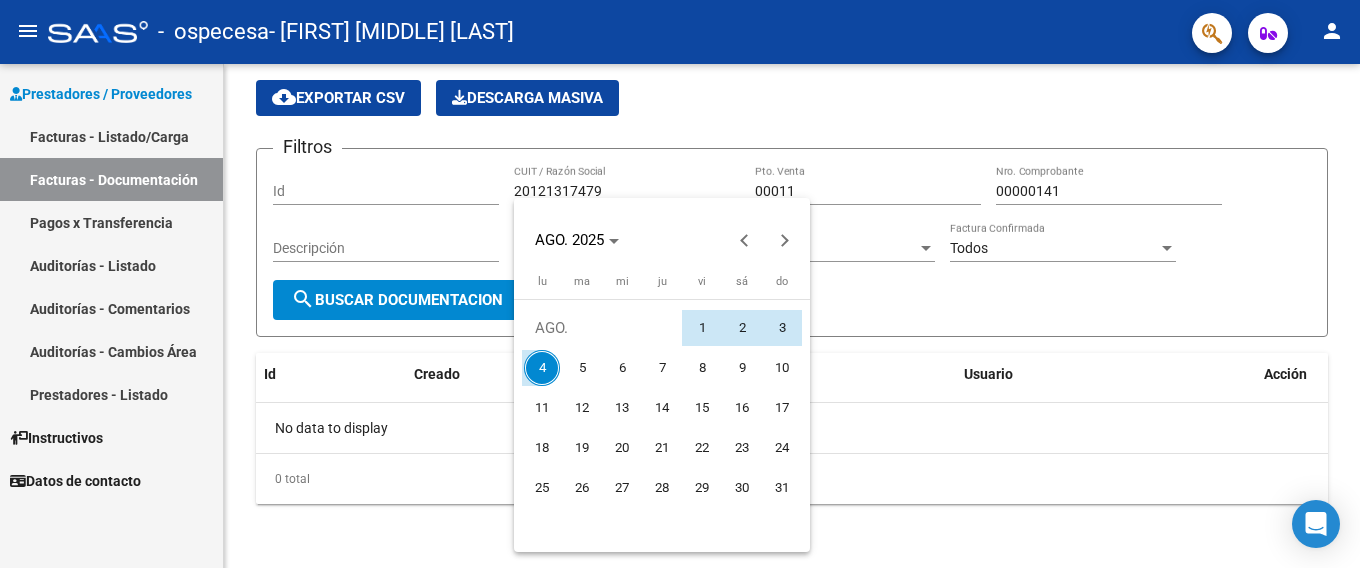 click on "4" at bounding box center (542, 368) 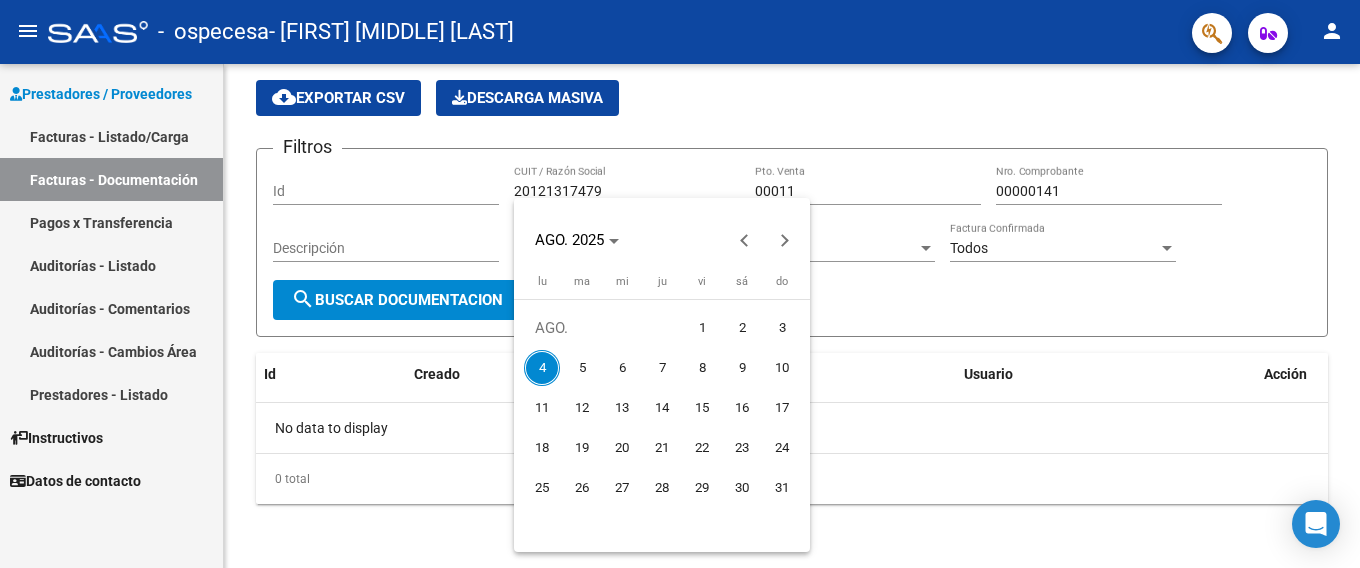 click at bounding box center [680, 284] 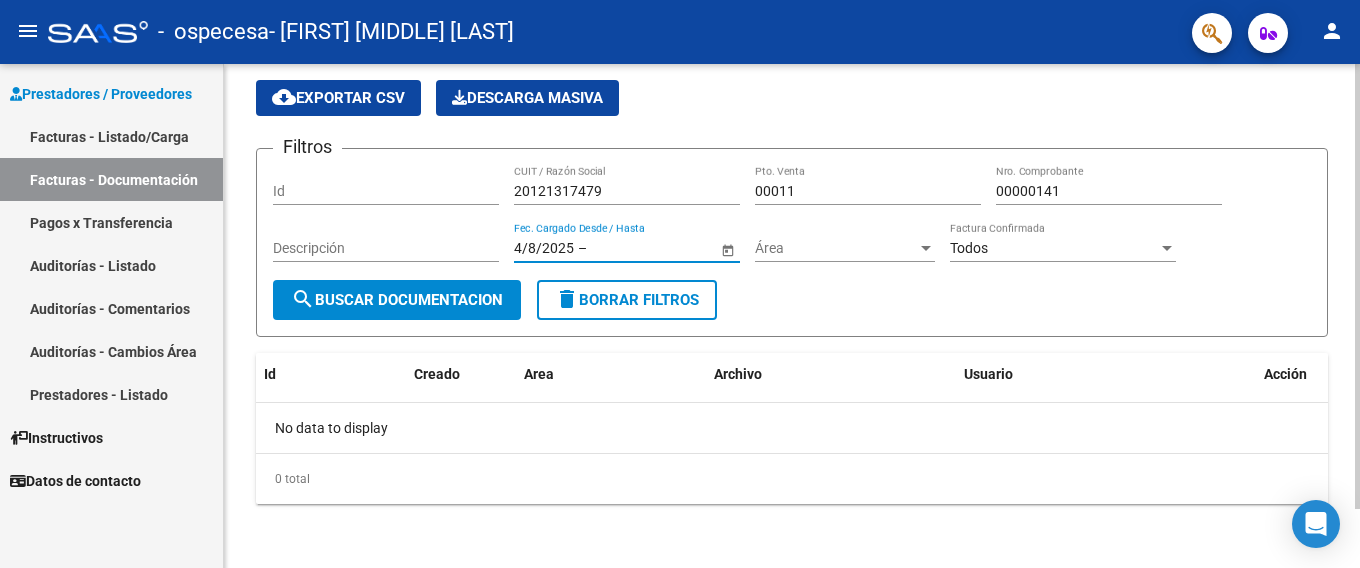 click at bounding box center (640, 248) 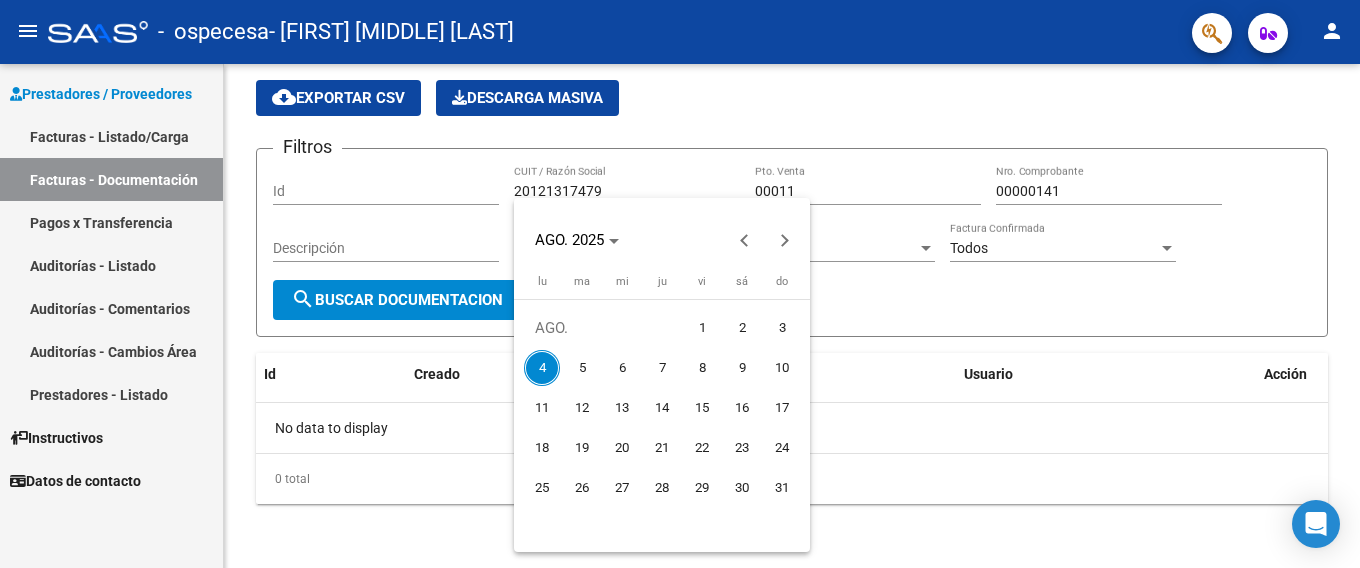 click on "4" at bounding box center (542, 368) 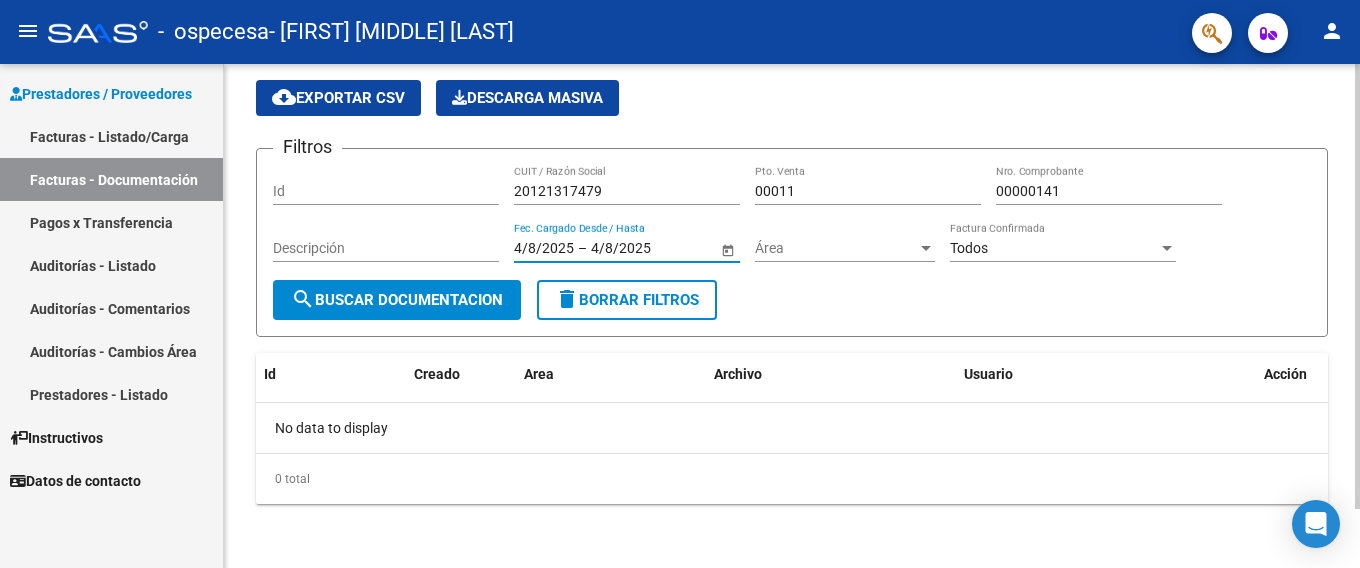 click on "4/8/2025" at bounding box center (544, 248) 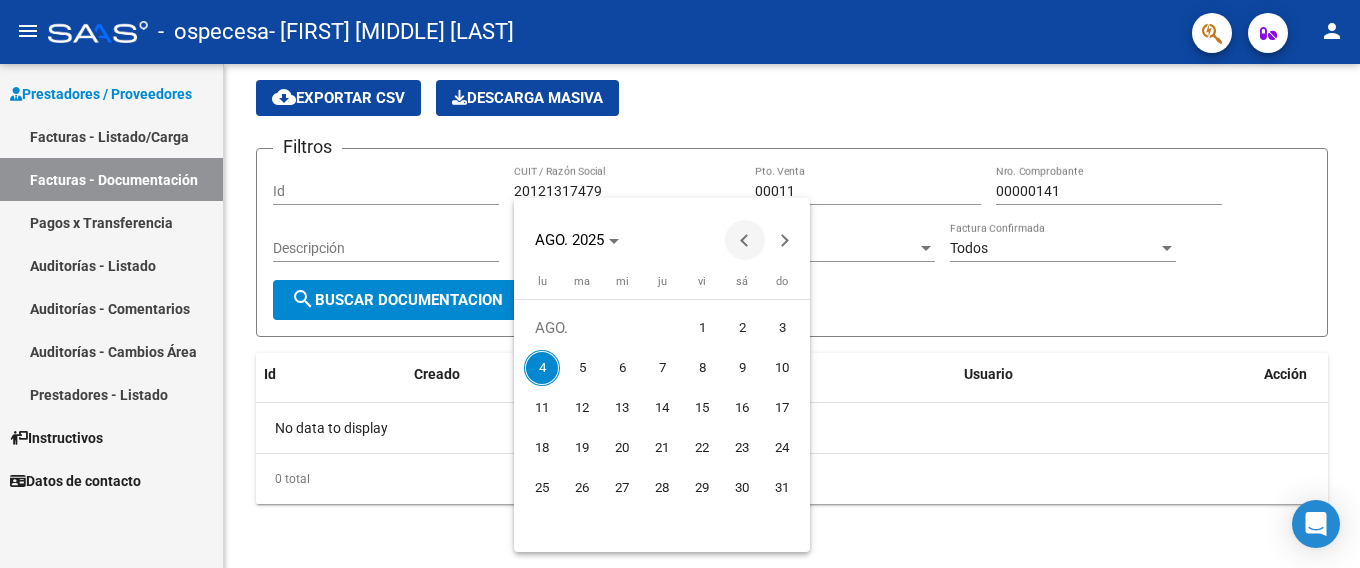 click at bounding box center (745, 240) 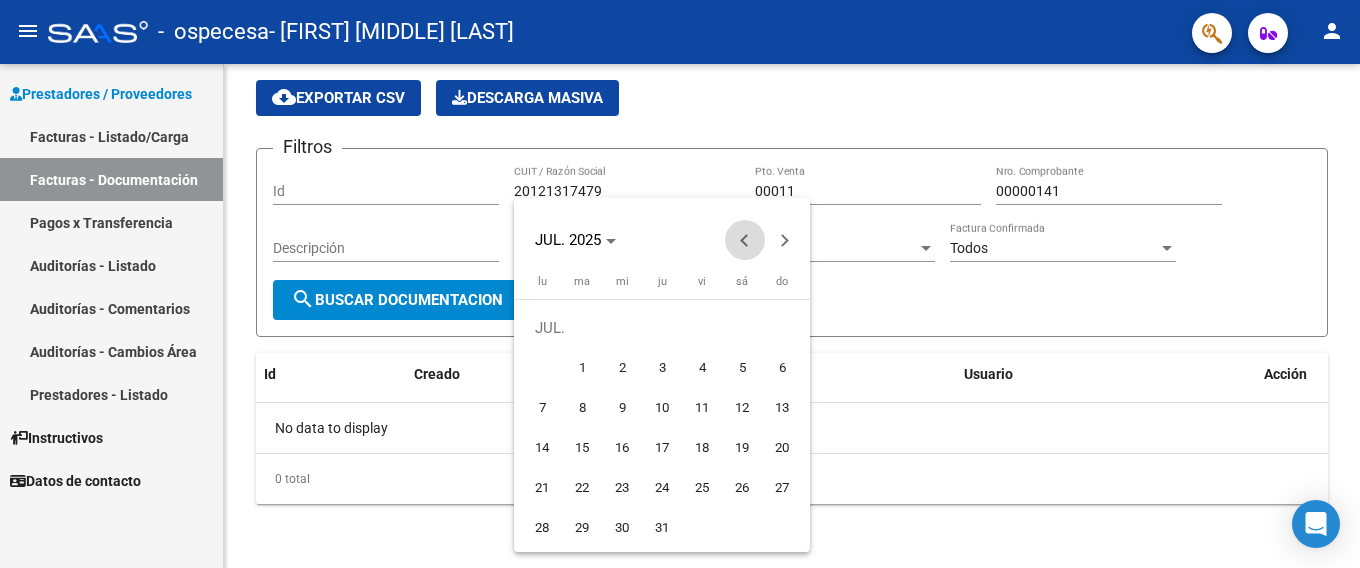 click at bounding box center [745, 240] 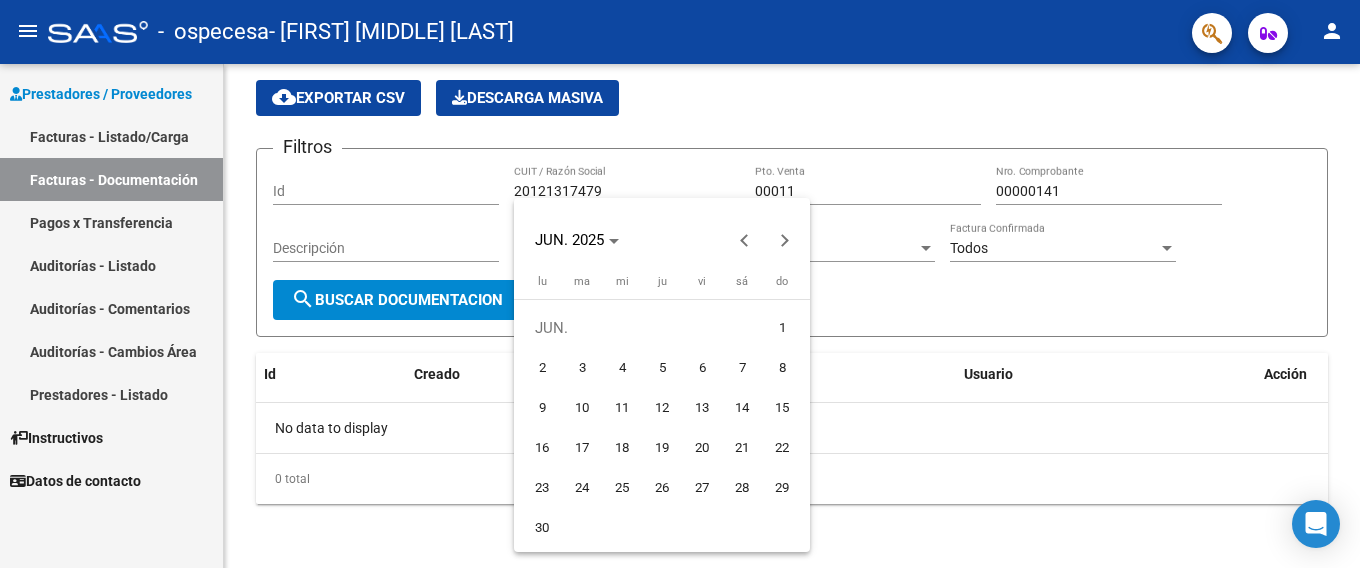 click on "1" at bounding box center [782, 328] 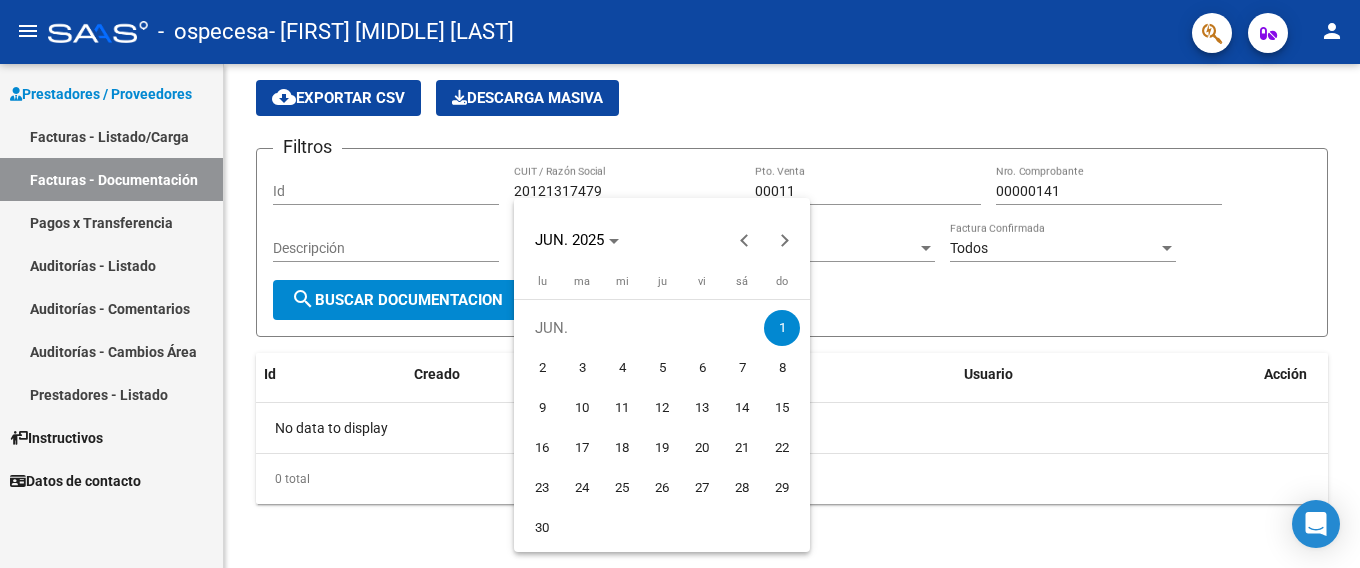 click at bounding box center (680, 284) 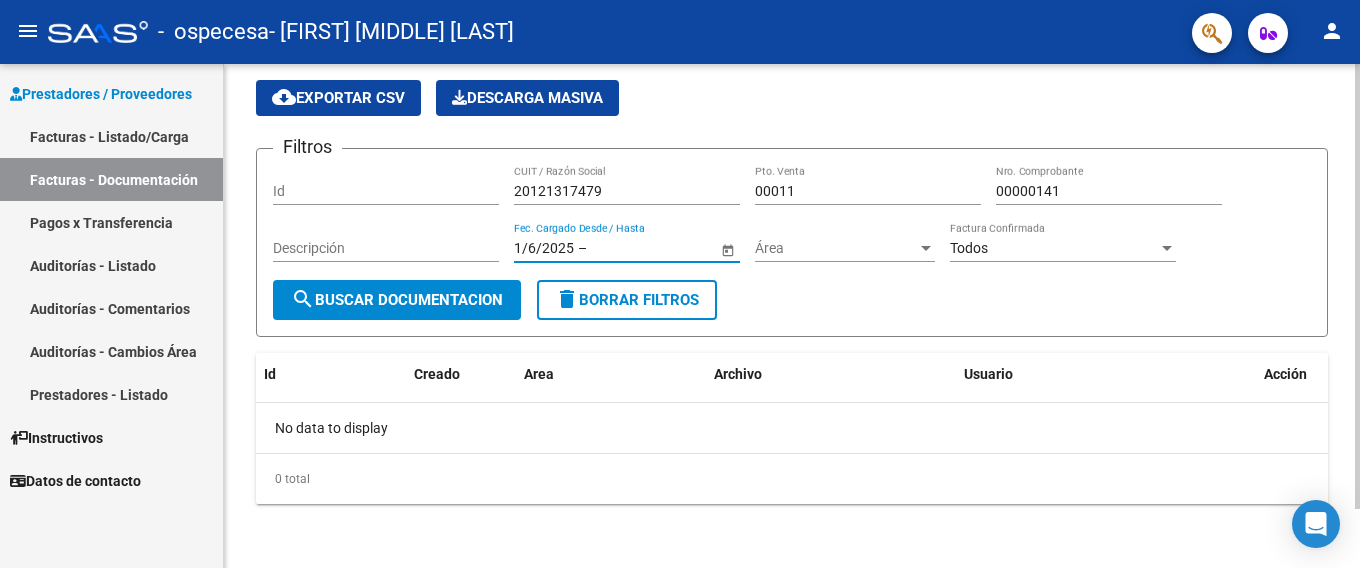 click at bounding box center (640, 248) 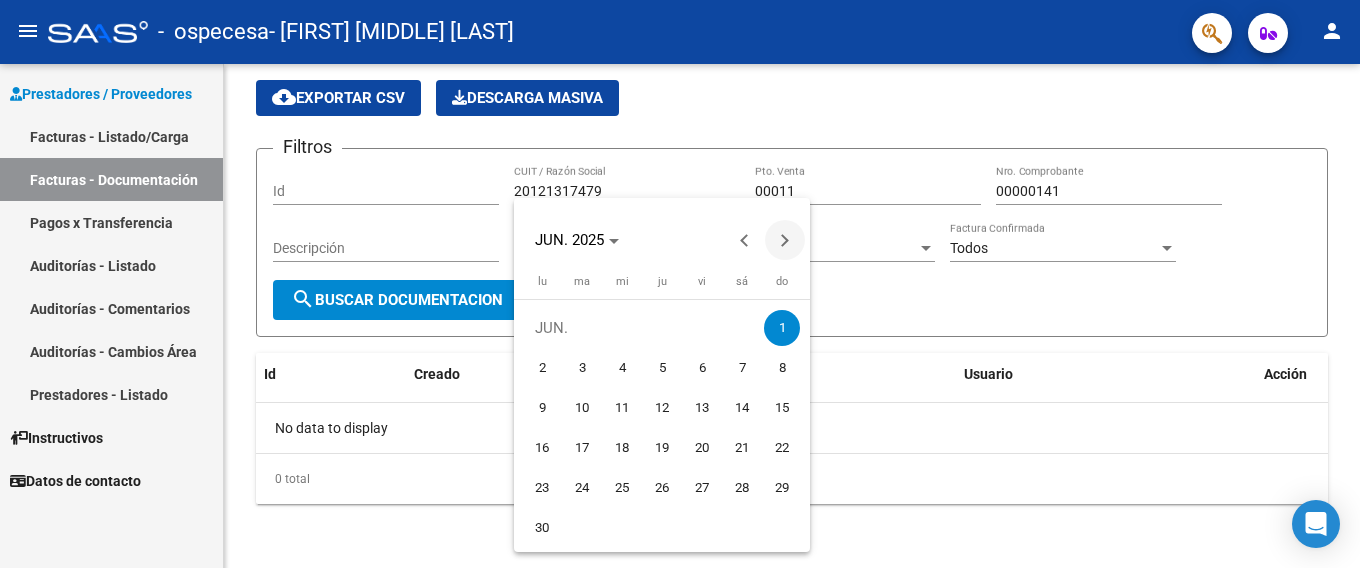 click at bounding box center (785, 240) 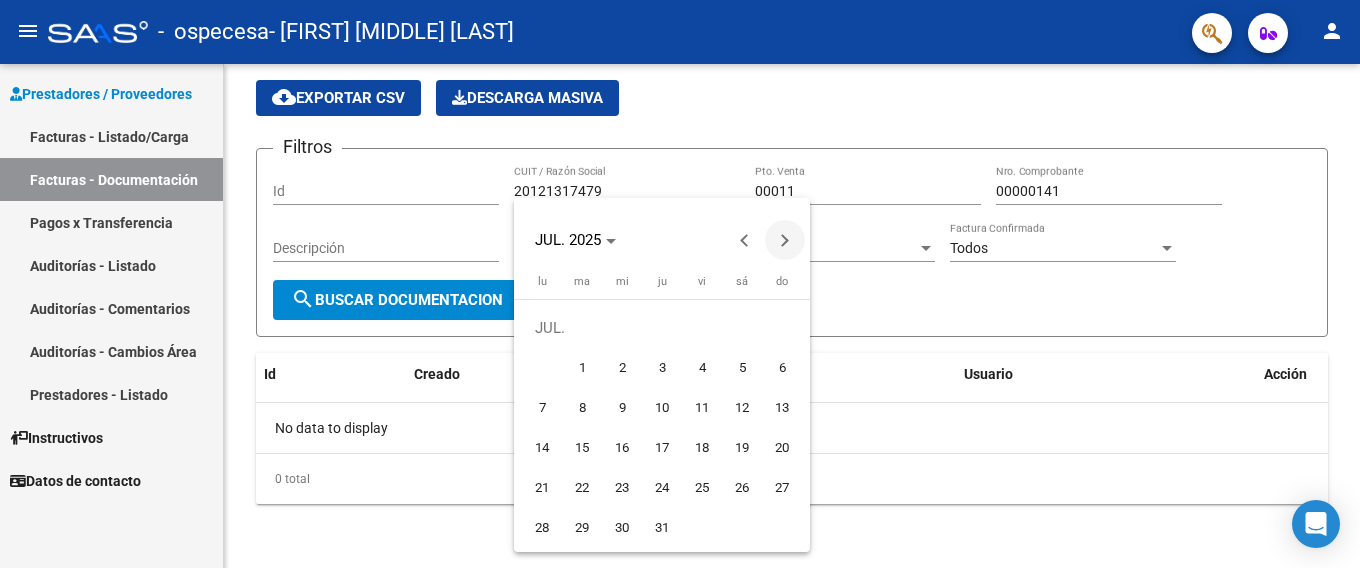 click at bounding box center (785, 240) 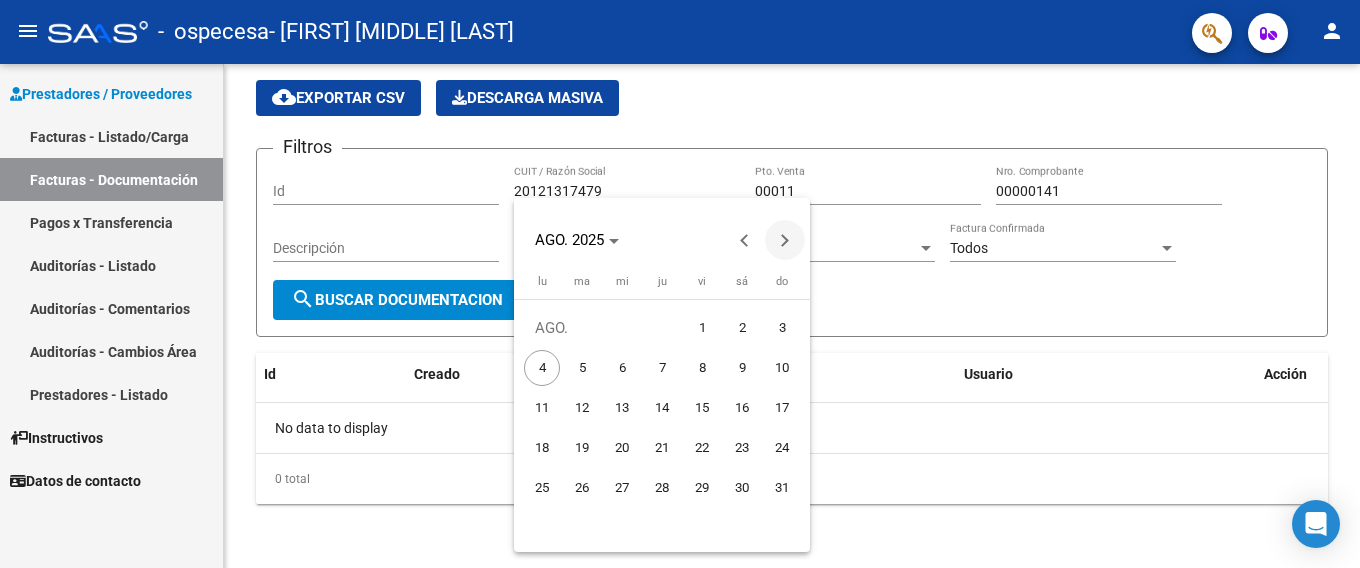 click at bounding box center (785, 240) 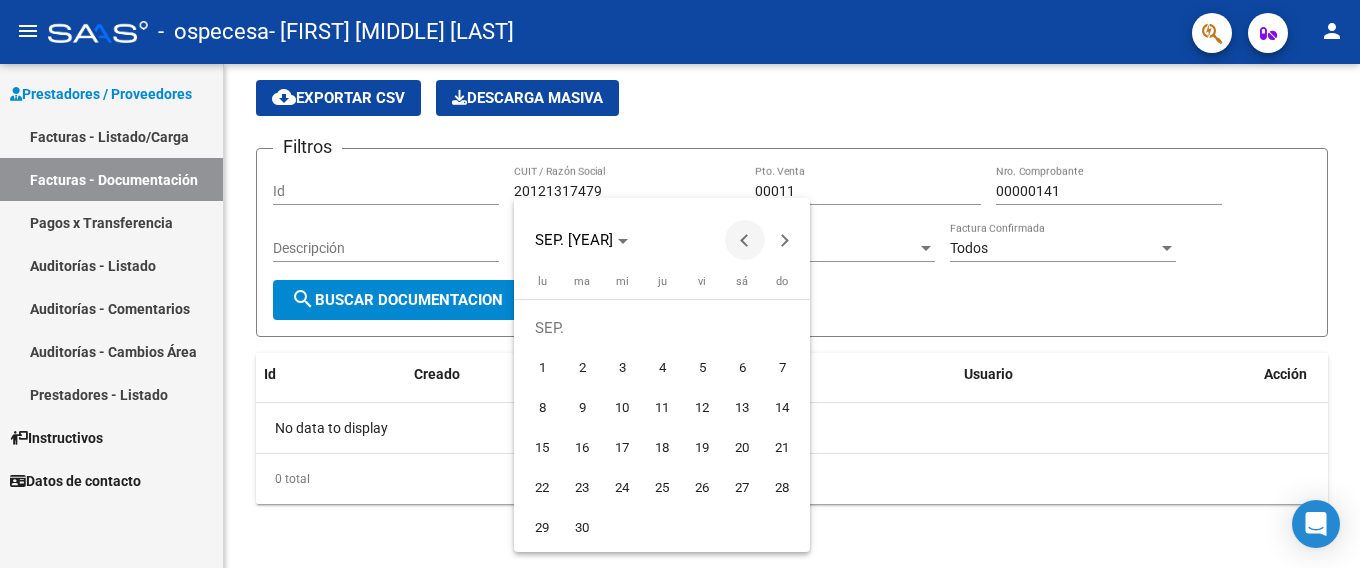 click at bounding box center (745, 240) 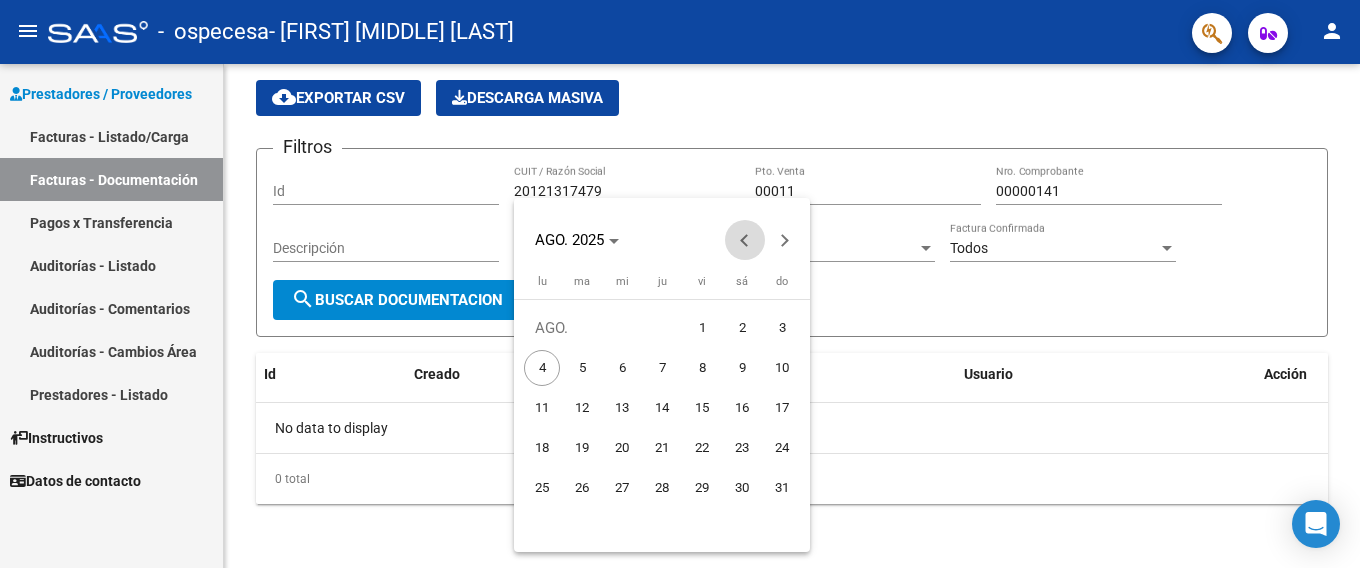 click at bounding box center [745, 240] 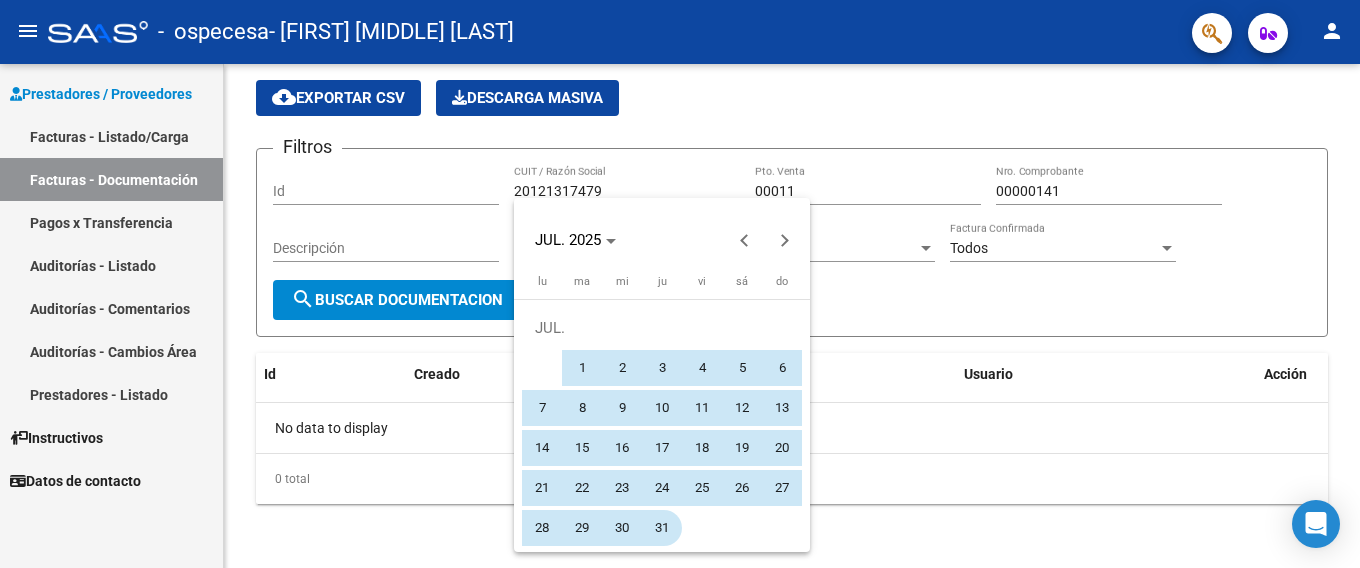 click on "31" at bounding box center [662, 528] 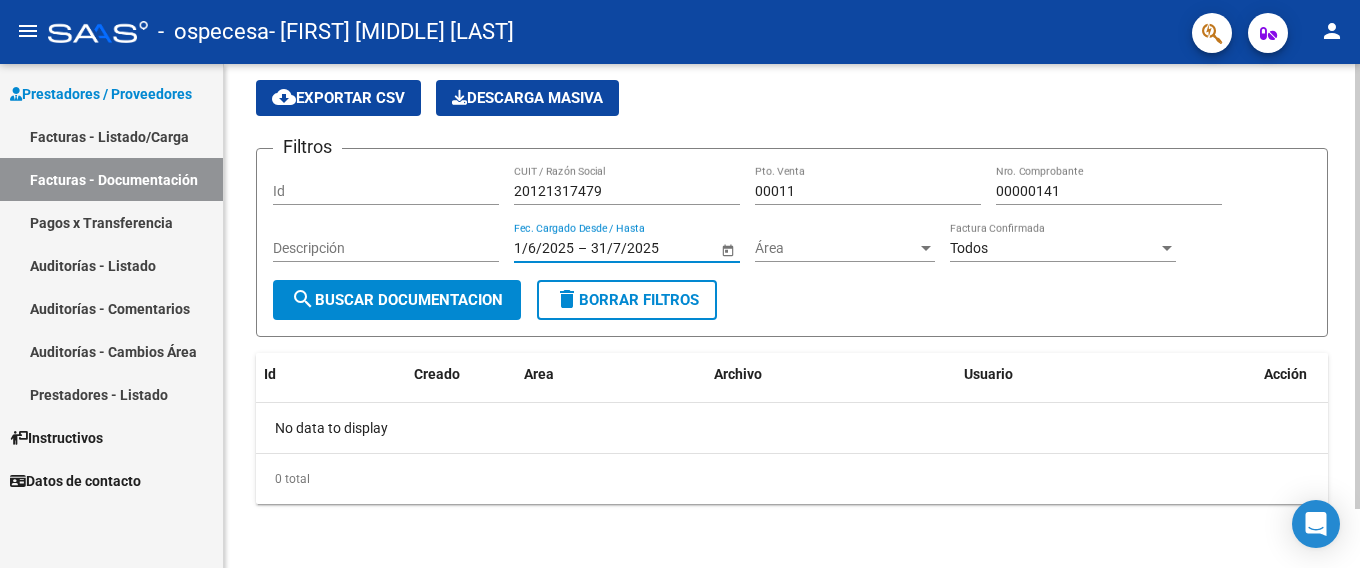 click on "Área" at bounding box center [836, 248] 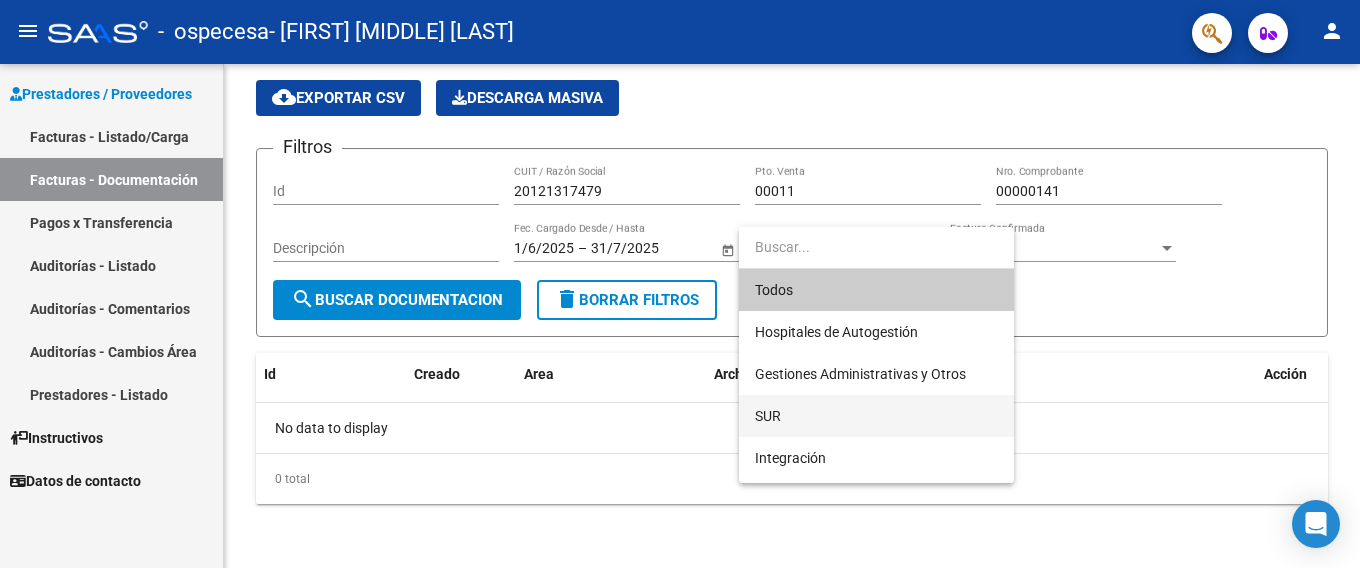 click on "SUR" at bounding box center (876, 416) 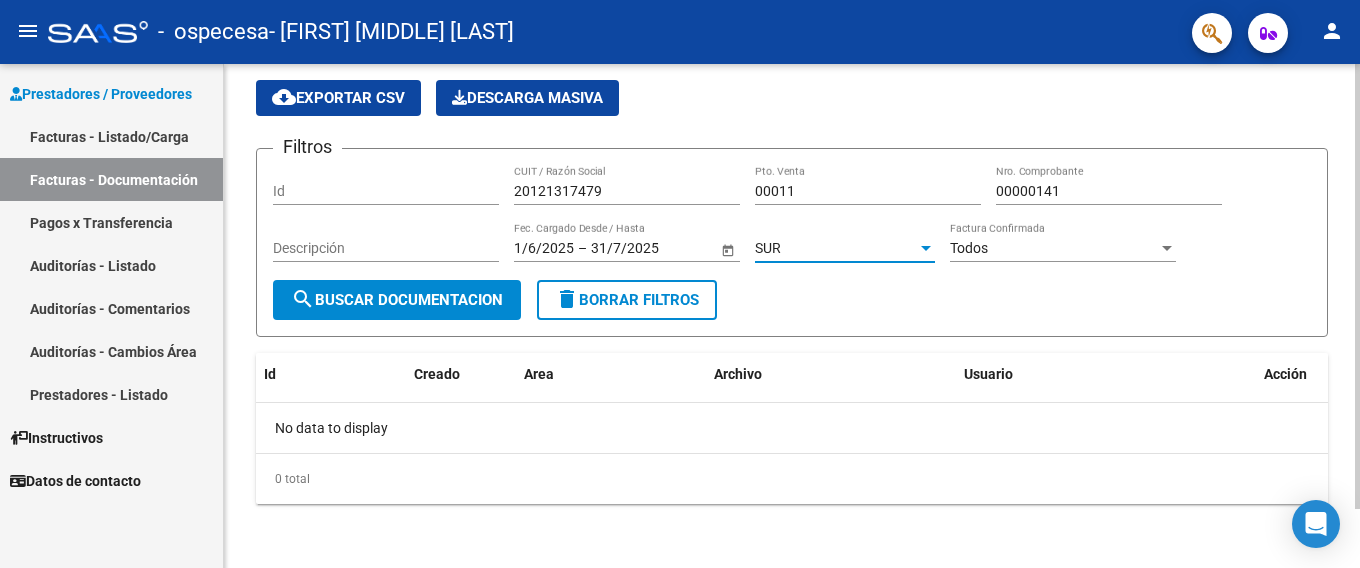 click on "Todos" at bounding box center [1054, 248] 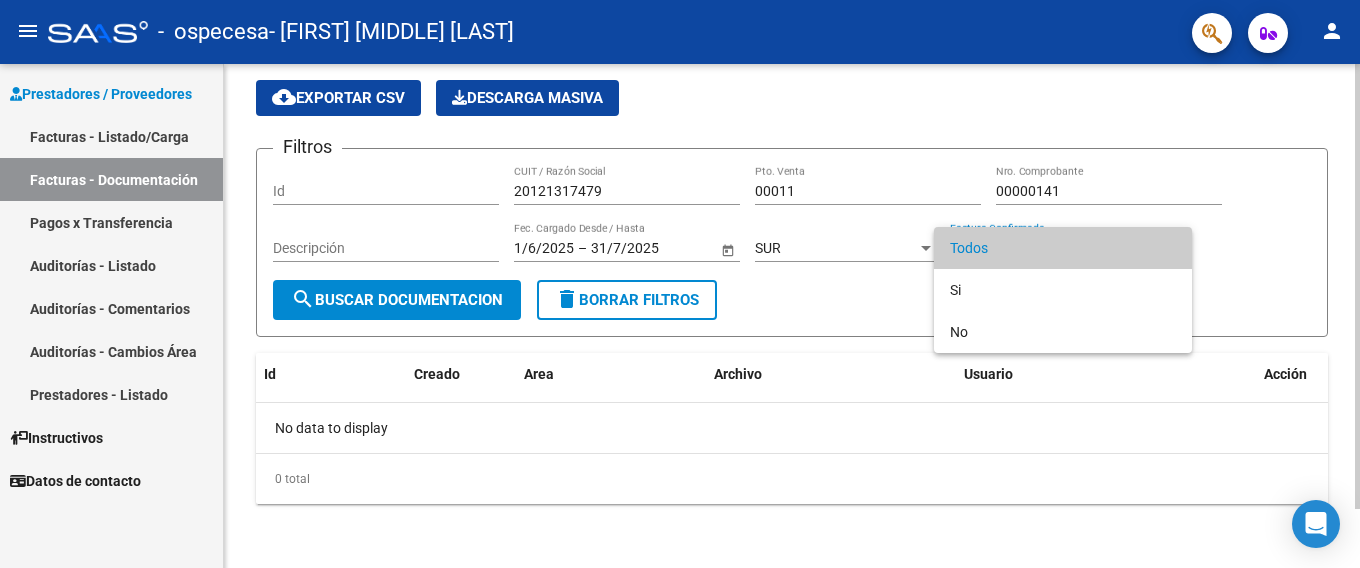 click on "Todos" at bounding box center (1063, 248) 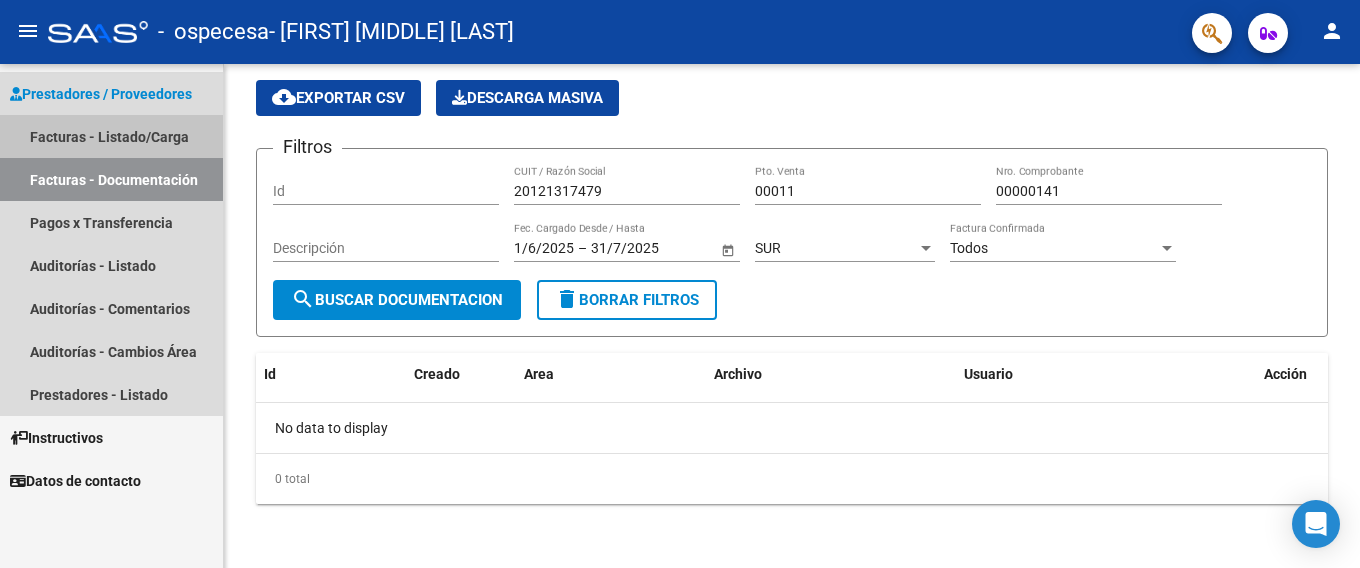 click on "Facturas - Listado/Carga" at bounding box center [111, 136] 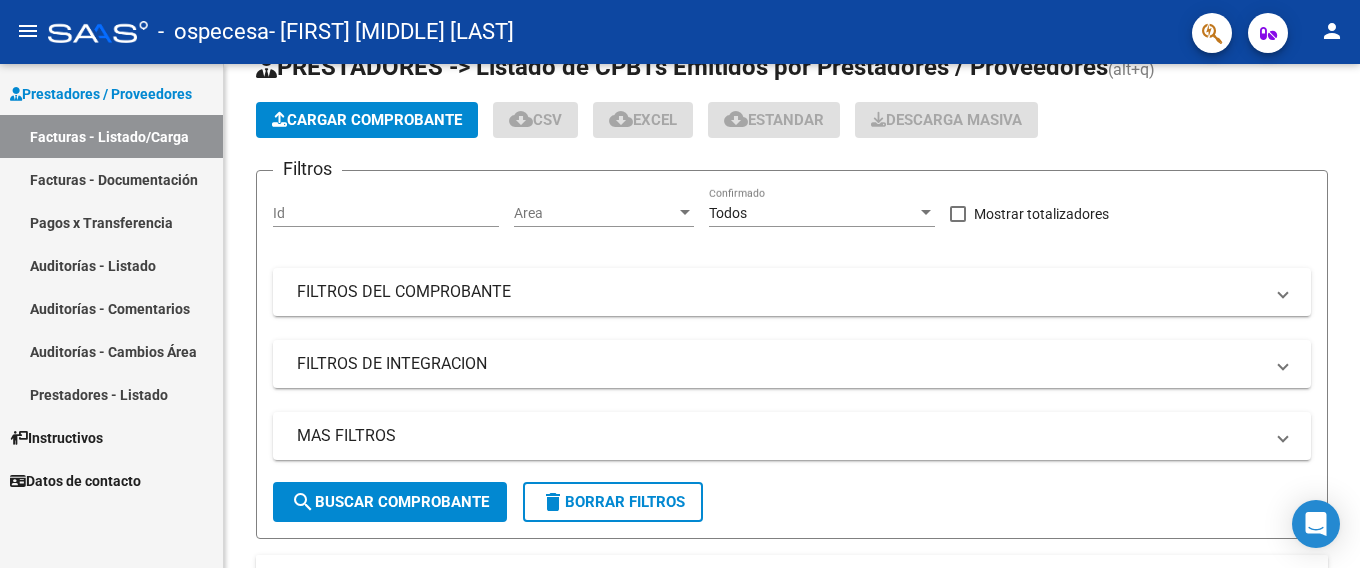 scroll, scrollTop: 0, scrollLeft: 0, axis: both 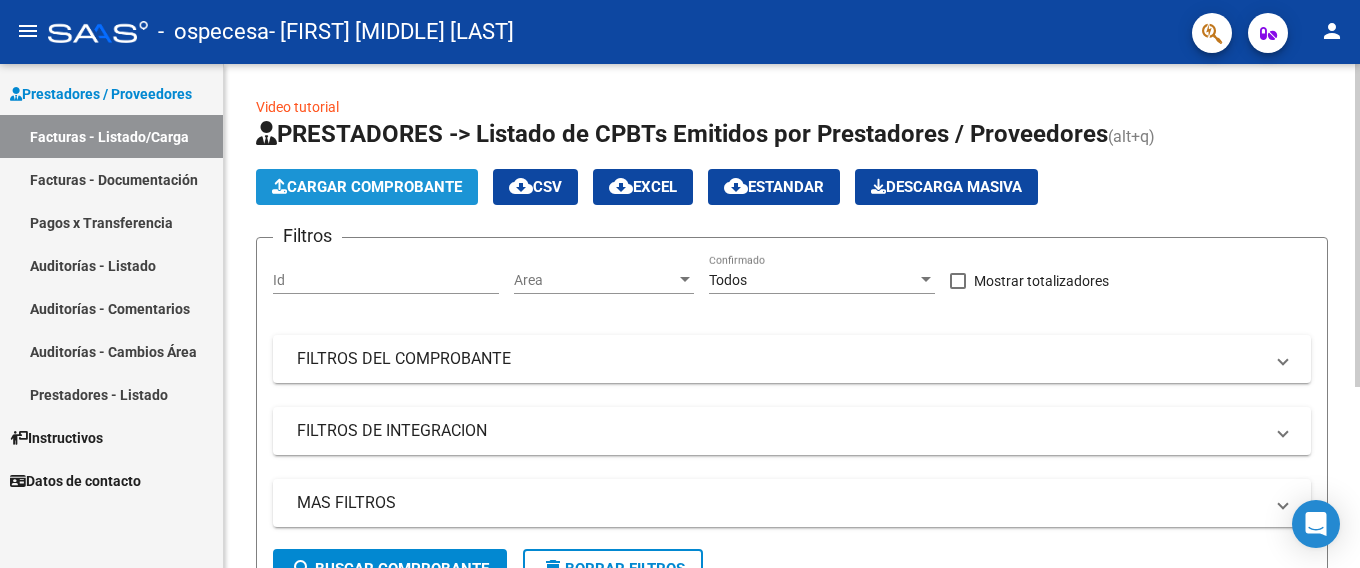 click on "Cargar Comprobante" 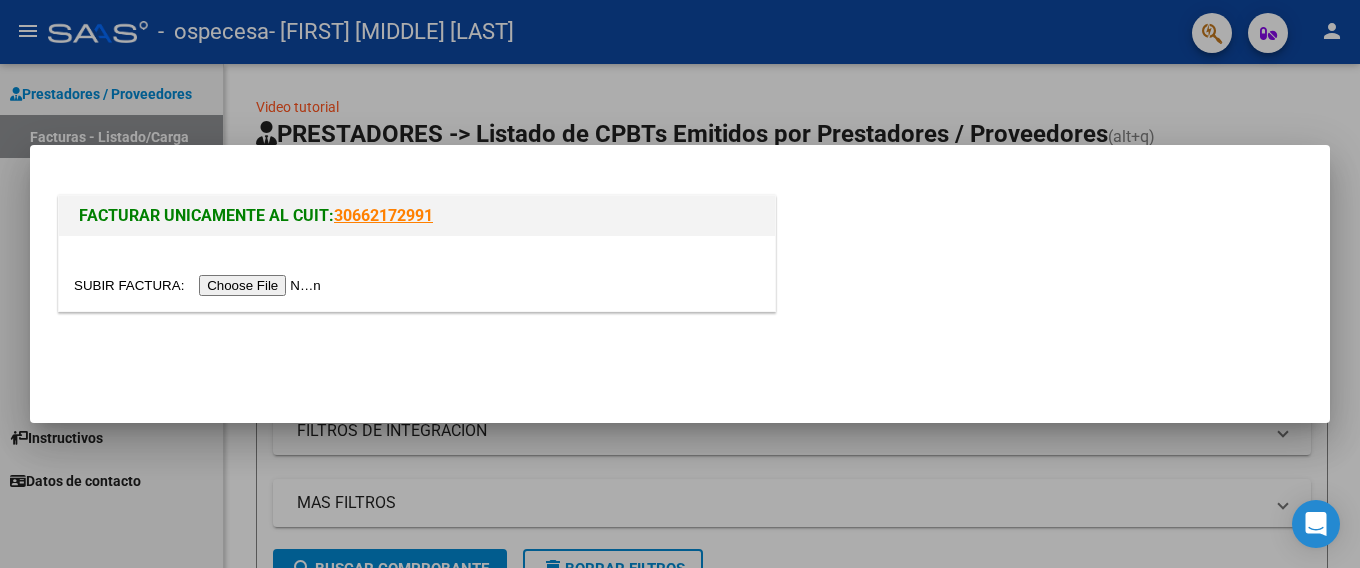 click at bounding box center (200, 285) 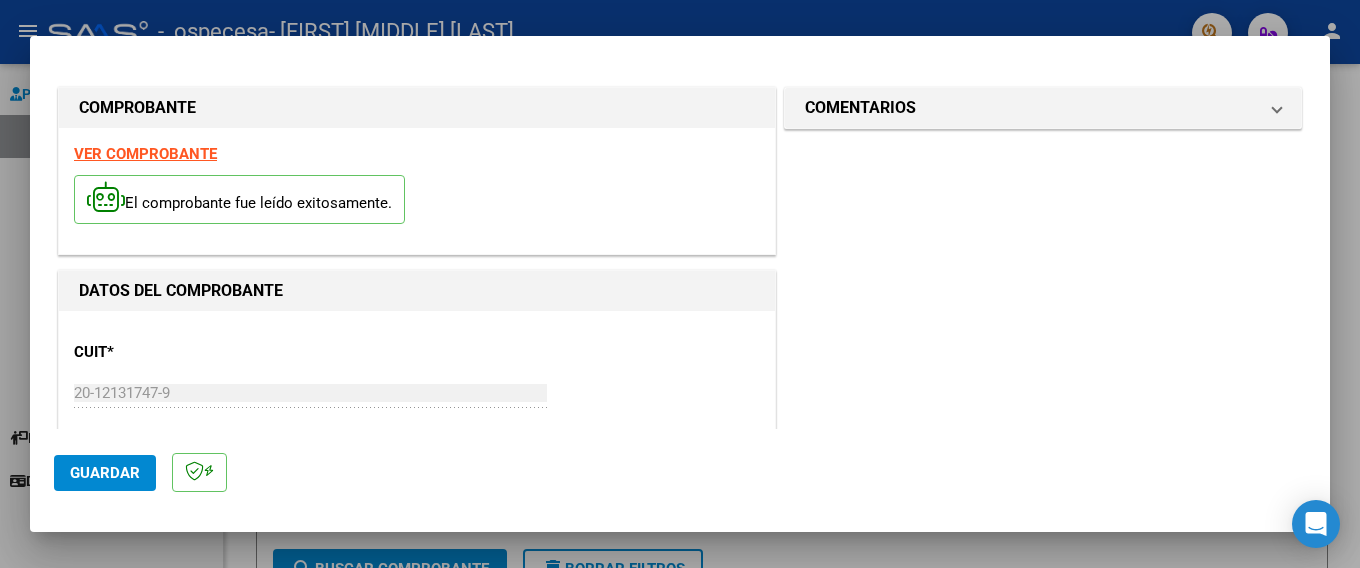 click on "Guardar" 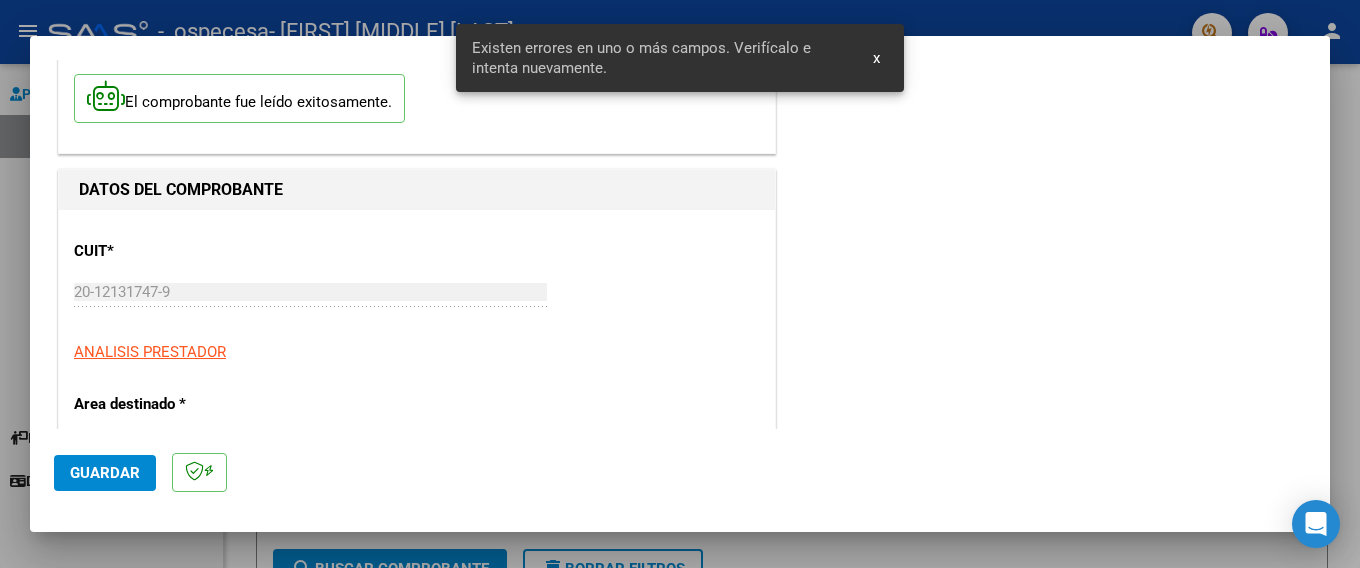 scroll, scrollTop: 293, scrollLeft: 0, axis: vertical 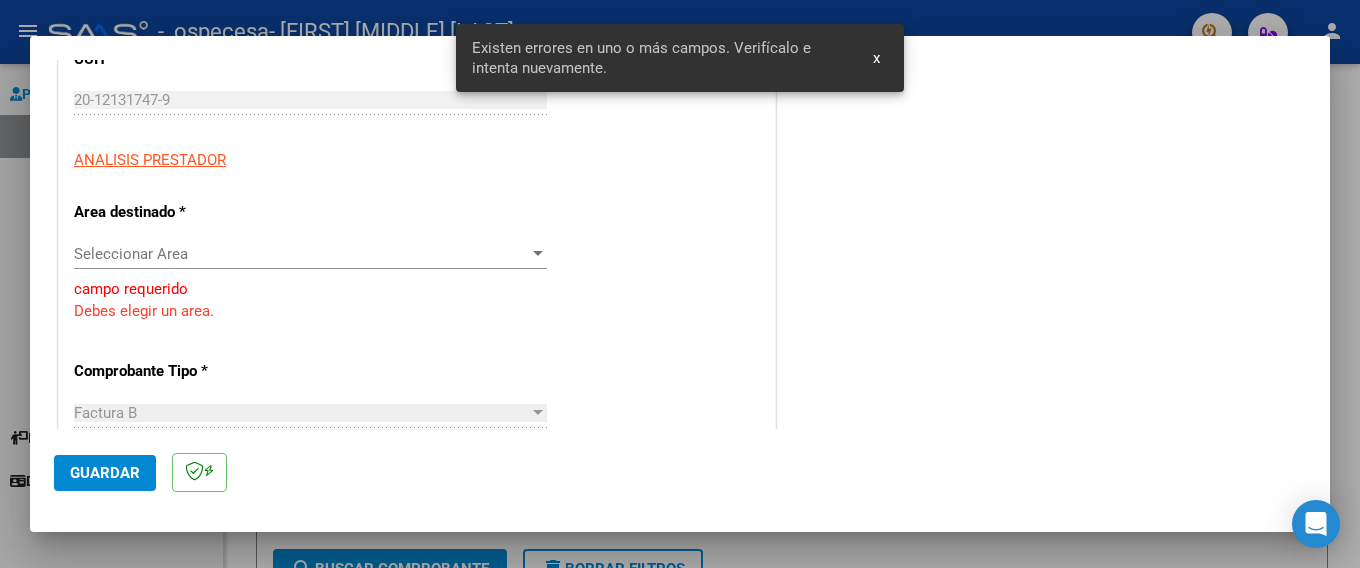 click on "Seleccionar Area" at bounding box center (301, 254) 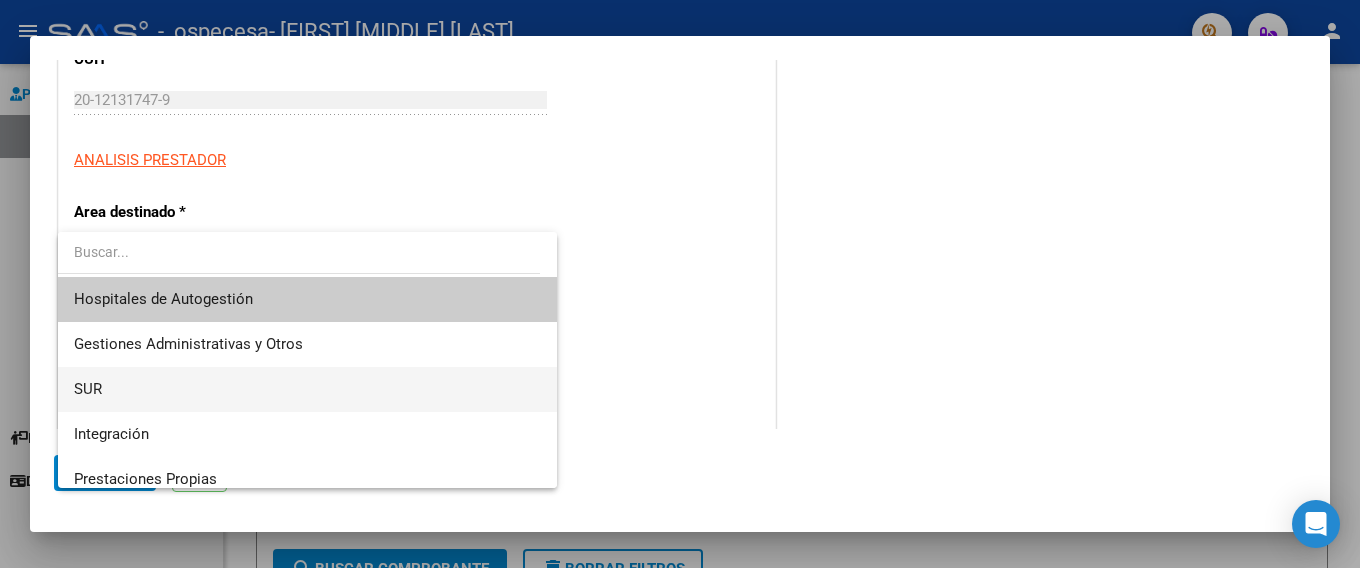 click on "SUR" at bounding box center (307, 389) 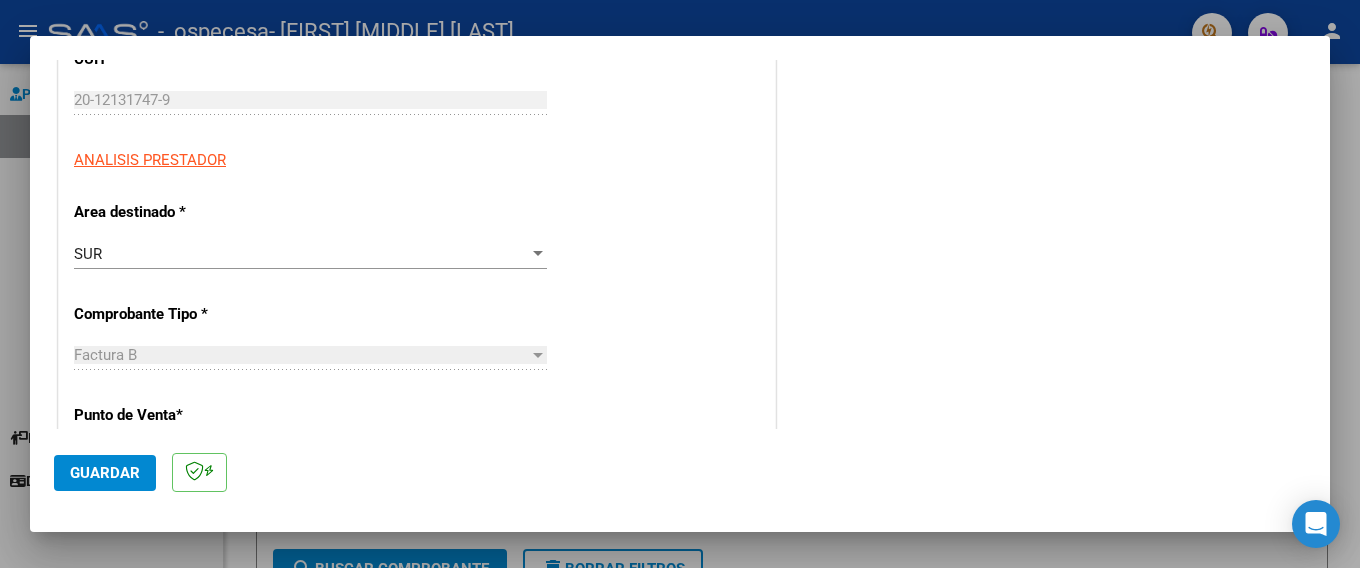 click on "Punto de Venta  *   11 Ingresar el Nro." 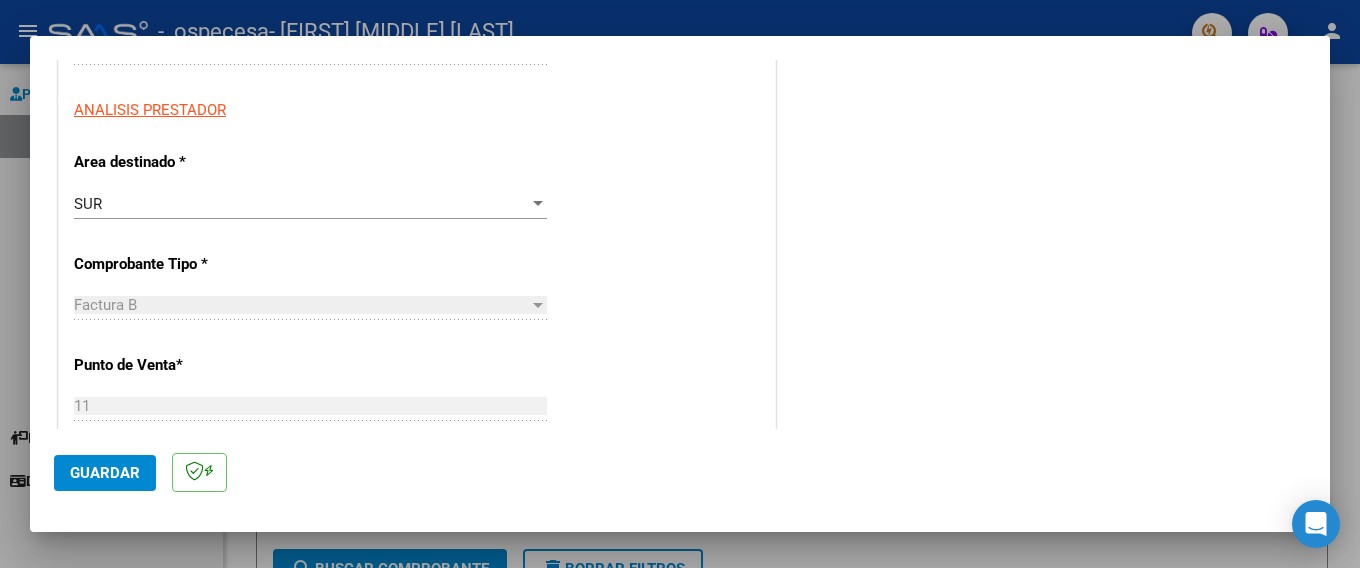click on "11" at bounding box center [310, 406] 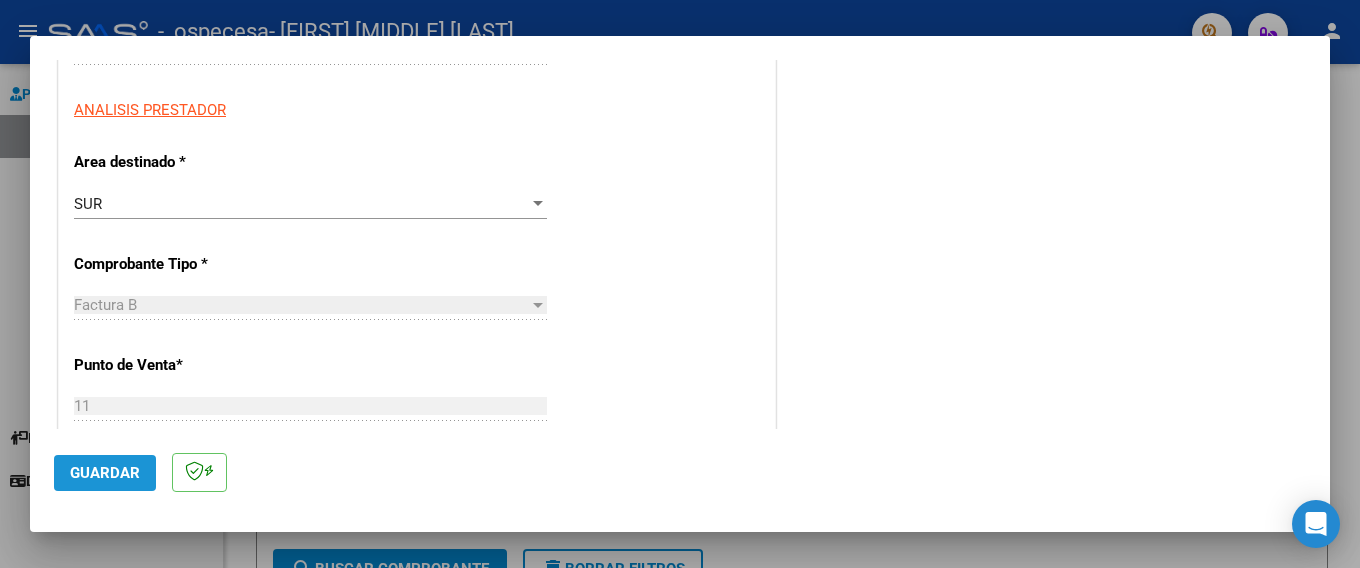 click on "Guardar" 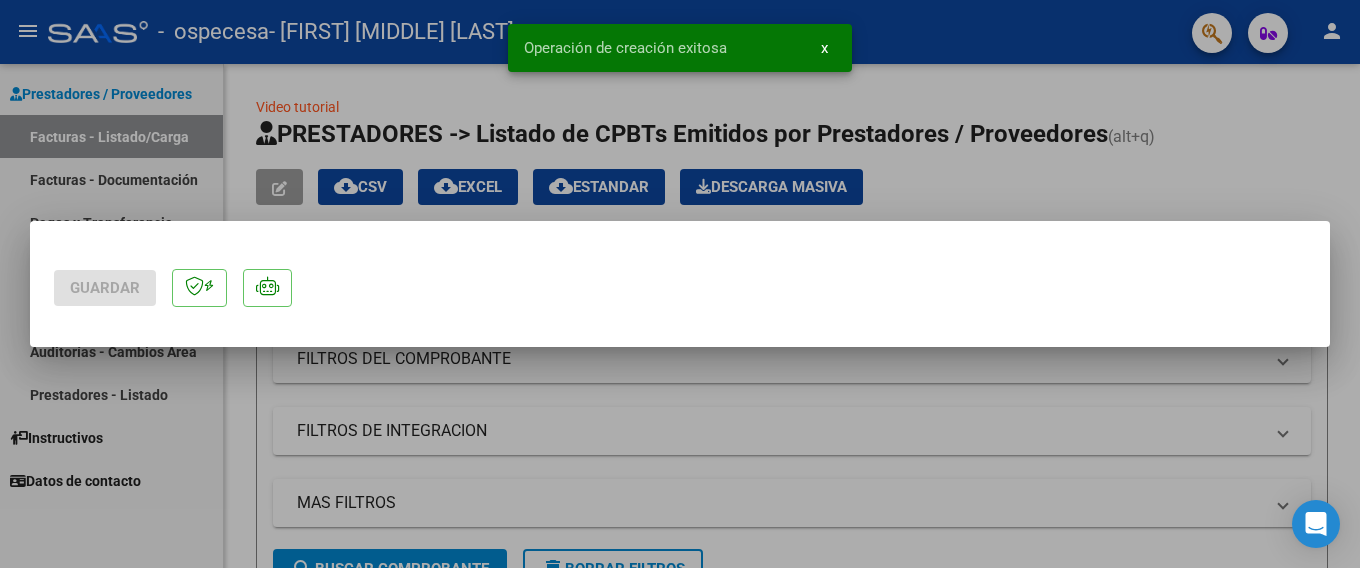 scroll, scrollTop: 0, scrollLeft: 0, axis: both 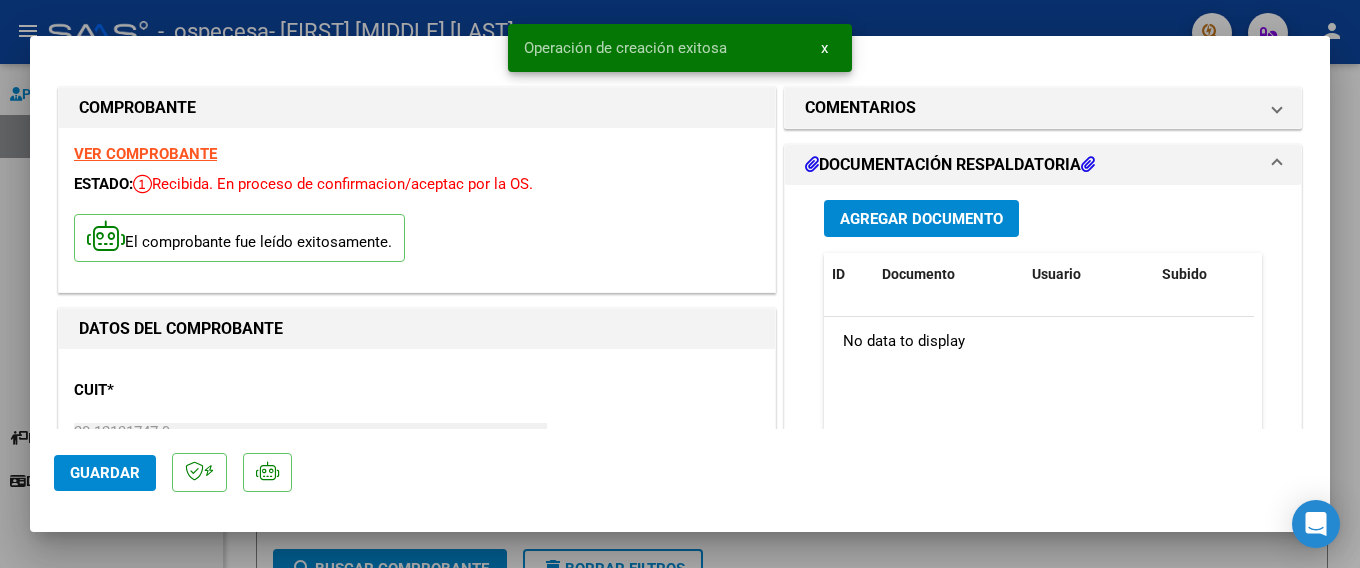 click on "Agregar Documento" at bounding box center (921, 219) 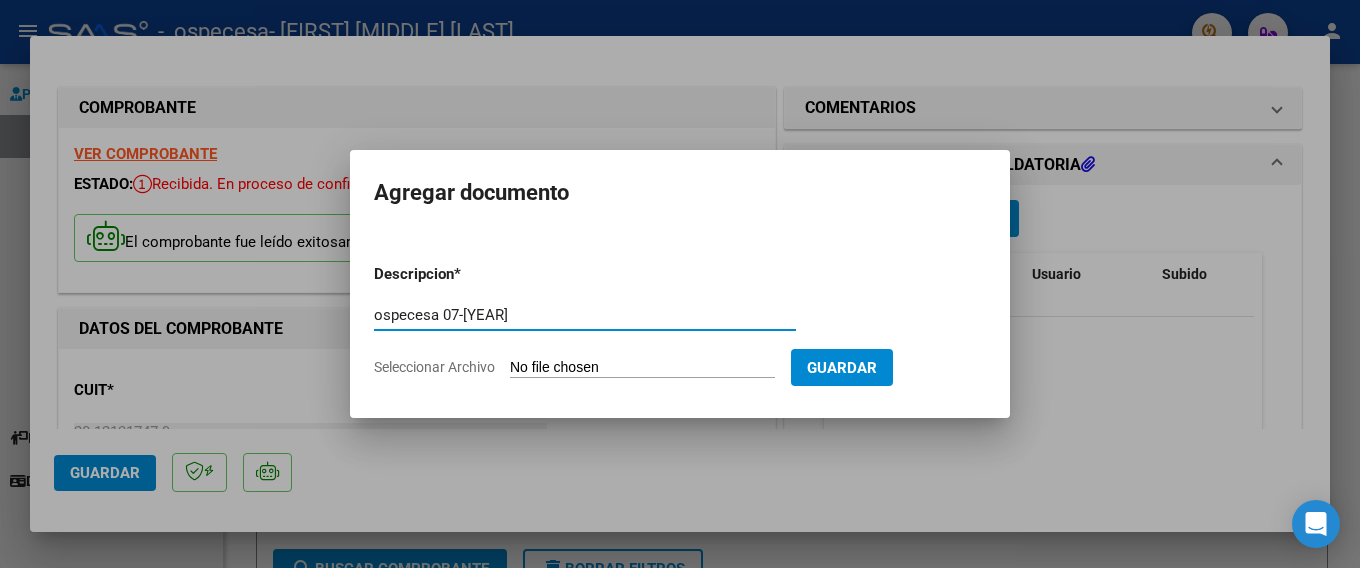 type on "ospecesa 07-[YEAR]" 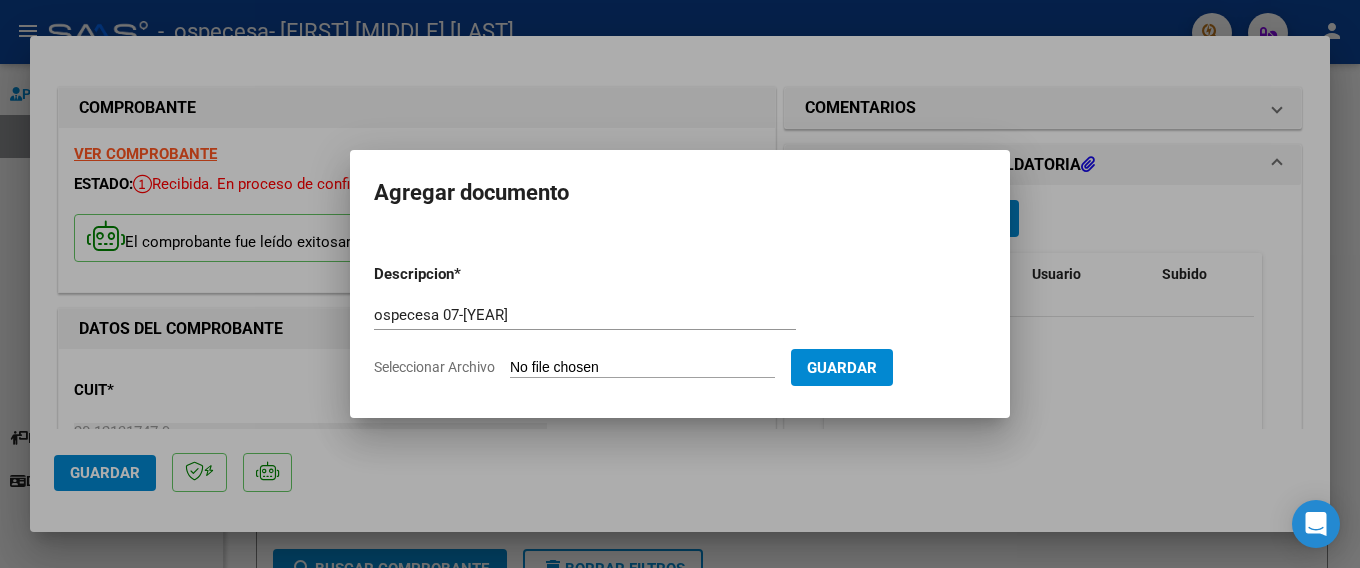 click on "Seleccionar Archivo" at bounding box center [642, 368] 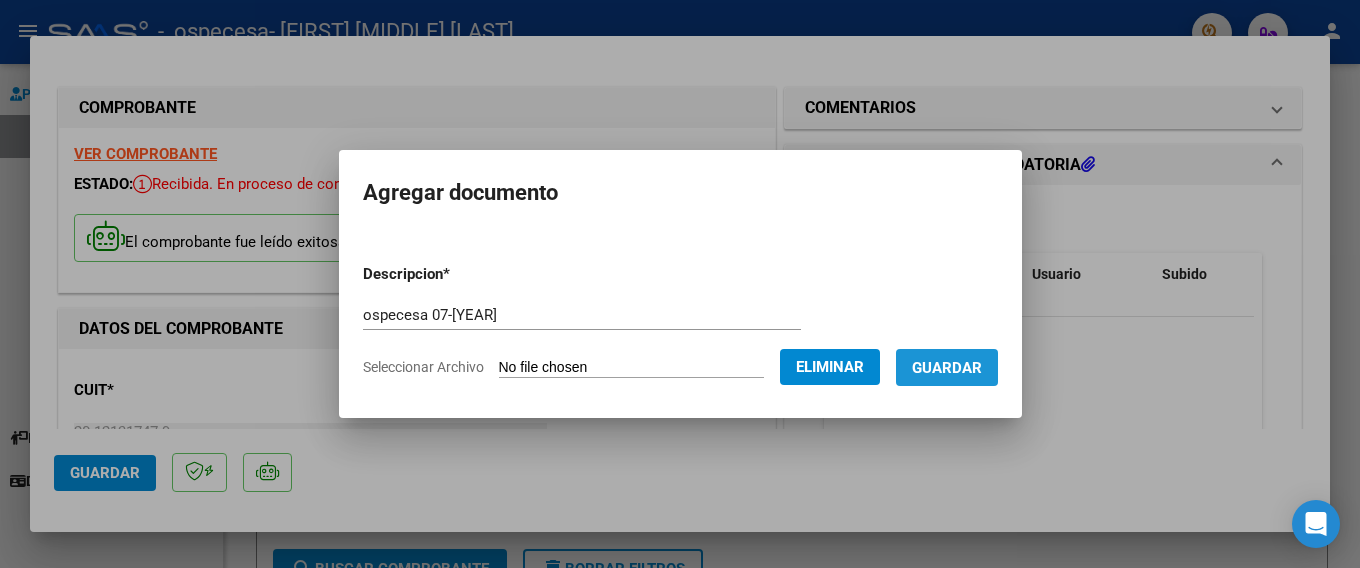 click on "Guardar" at bounding box center (947, 367) 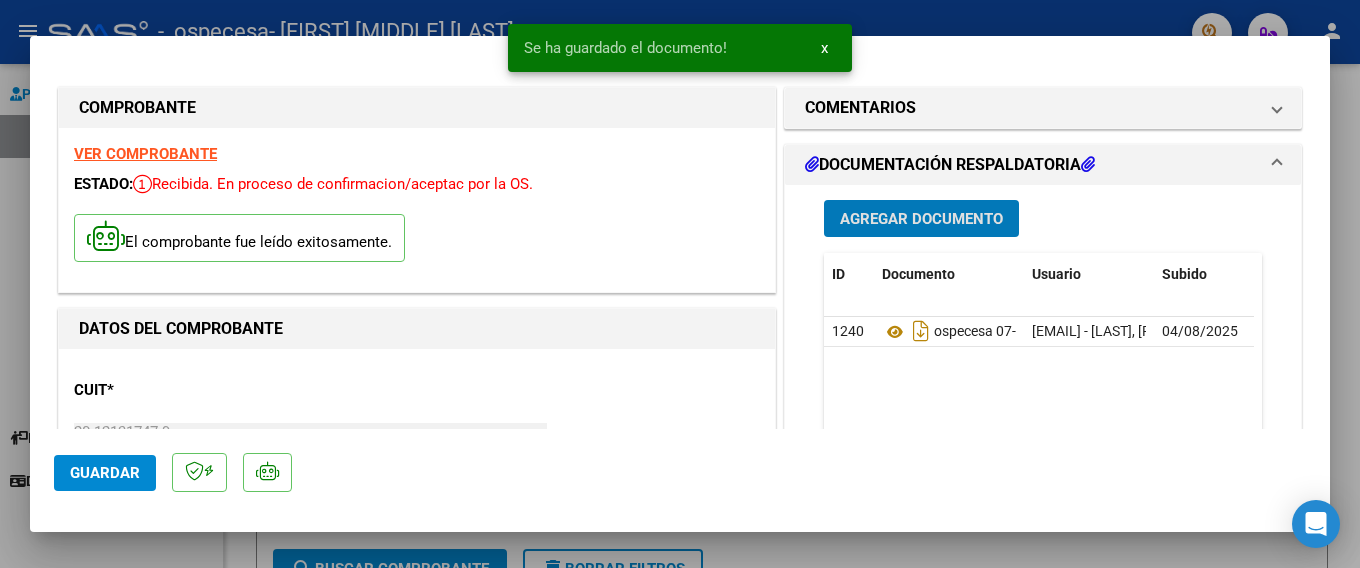 click on "Agregar Documento" at bounding box center [921, 219] 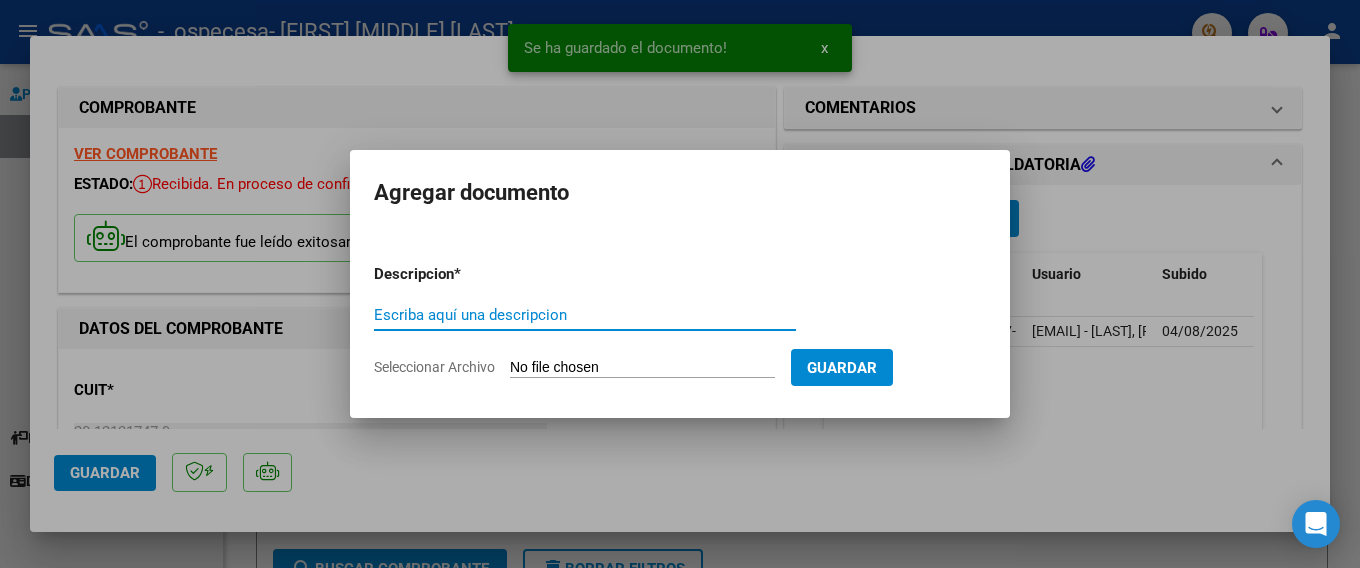 click on "Seleccionar Archivo" at bounding box center (642, 368) 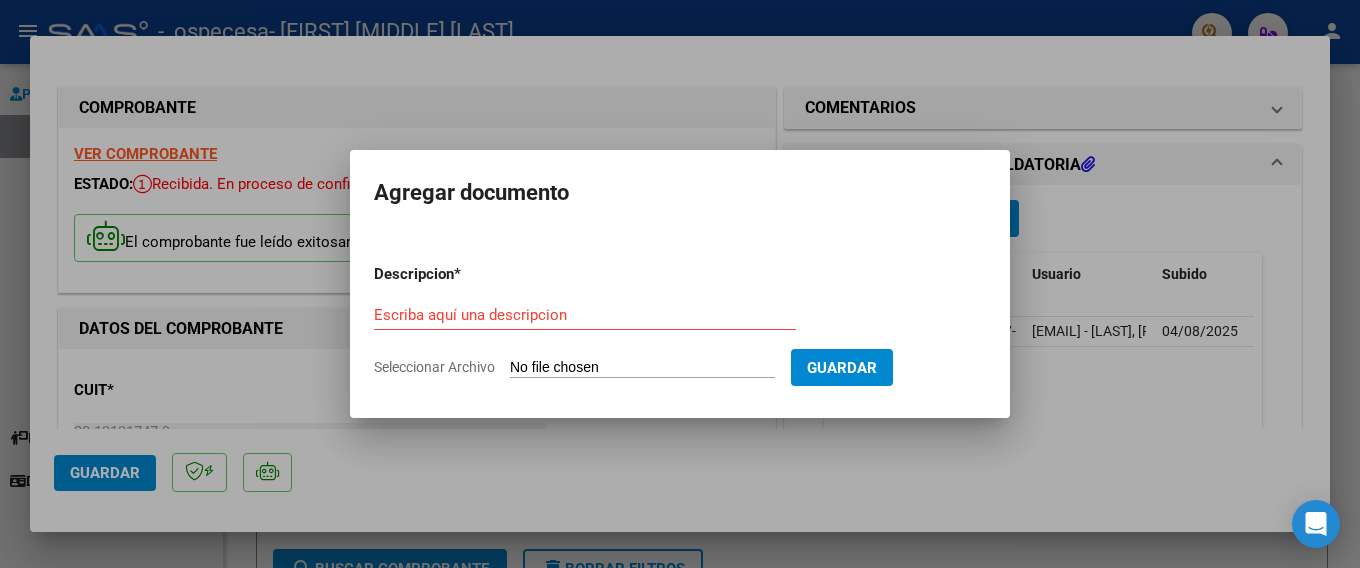 type on "C:\fakepath\osv.jpg" 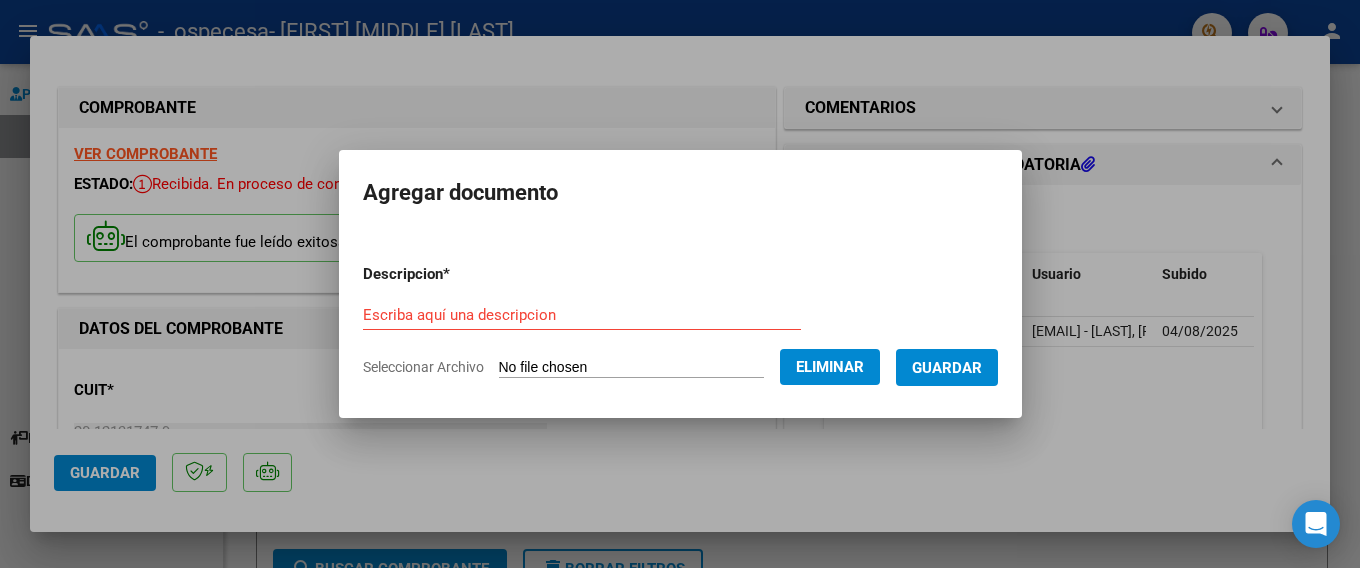 click on "Guardar" at bounding box center (947, 368) 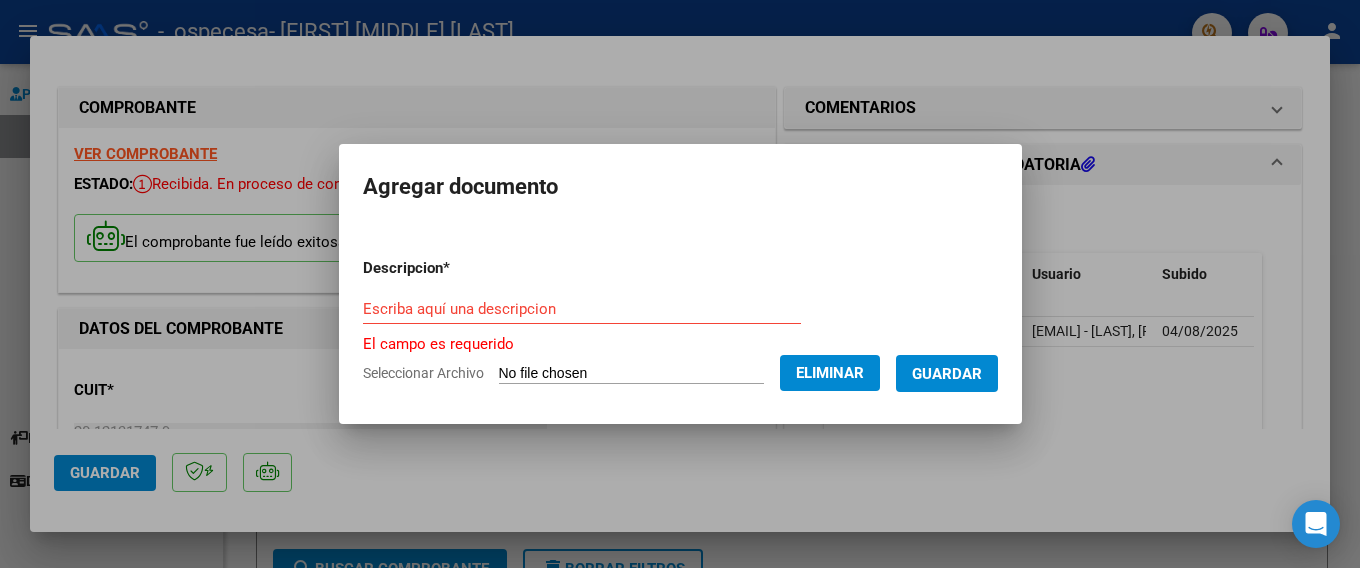 click on "Escriba aquí una descripcion" at bounding box center [582, 309] 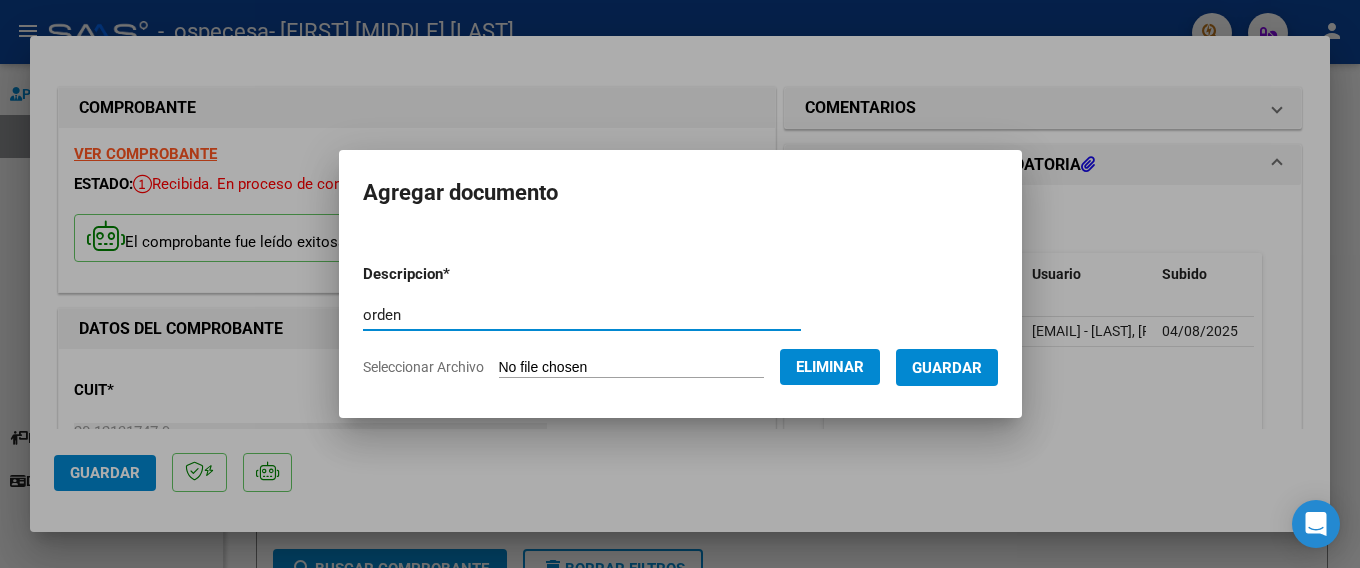type on "orden" 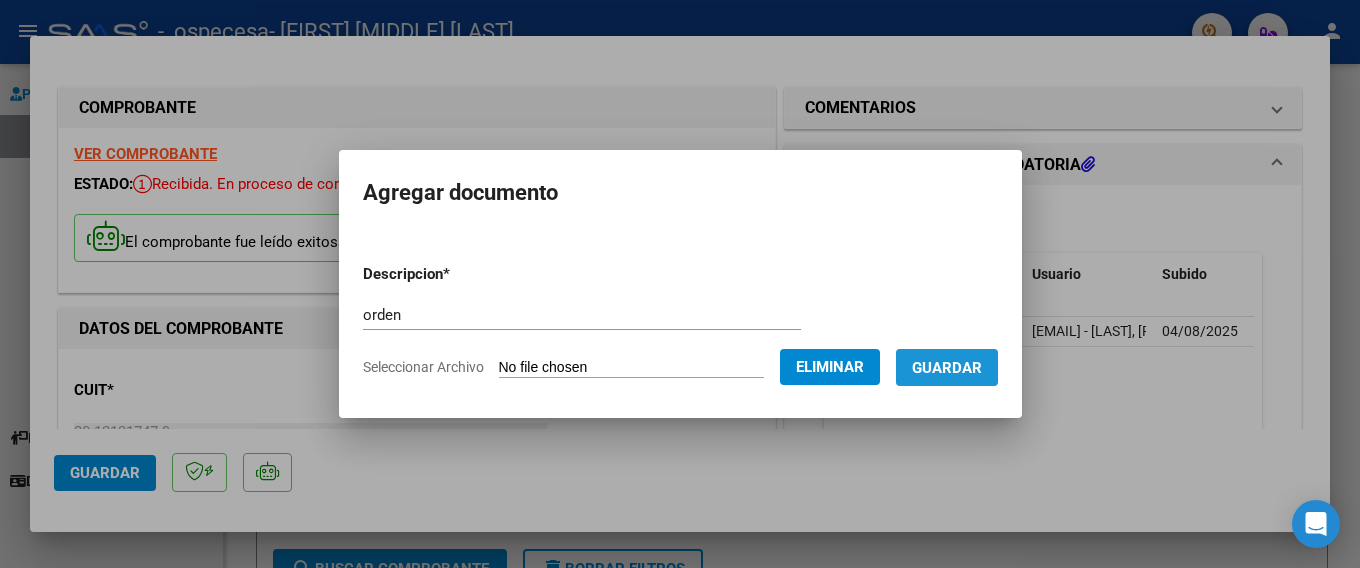 click on "Guardar" at bounding box center (947, 368) 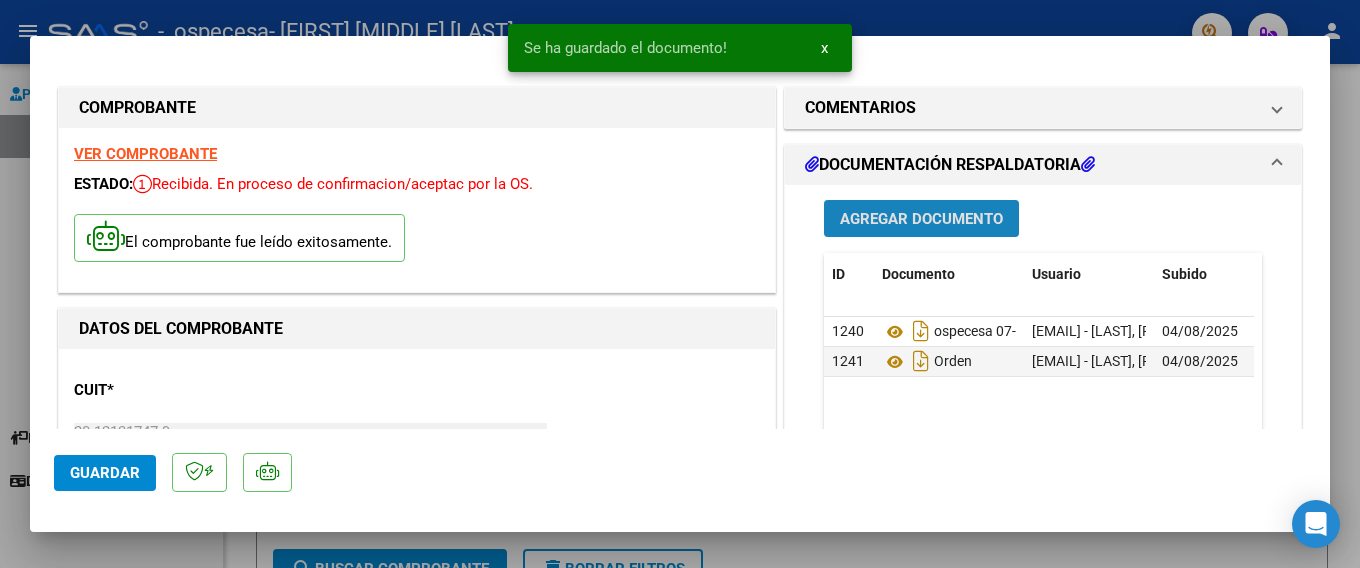 click on "Agregar Documento" at bounding box center [921, 219] 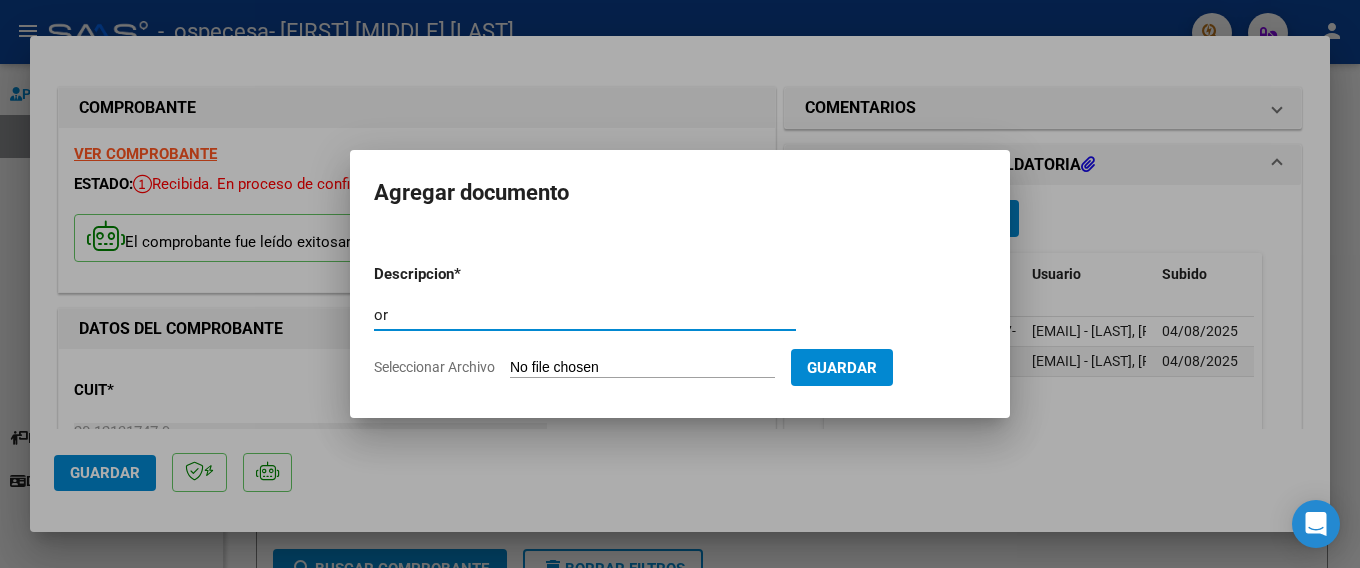 type on "o" 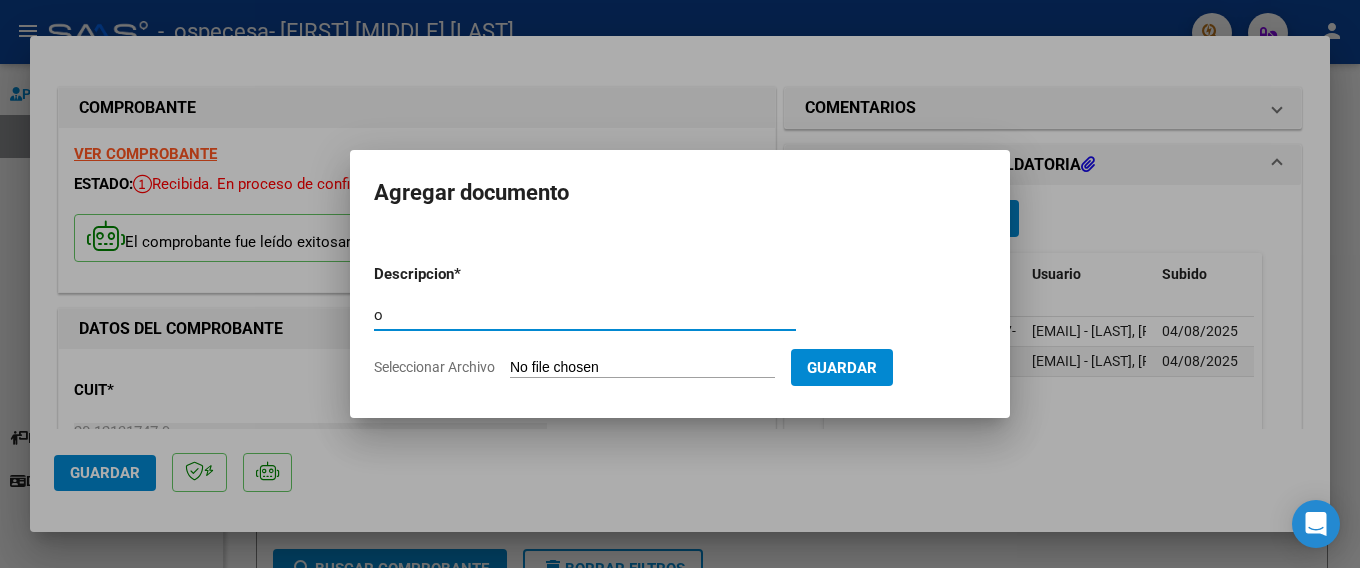 type 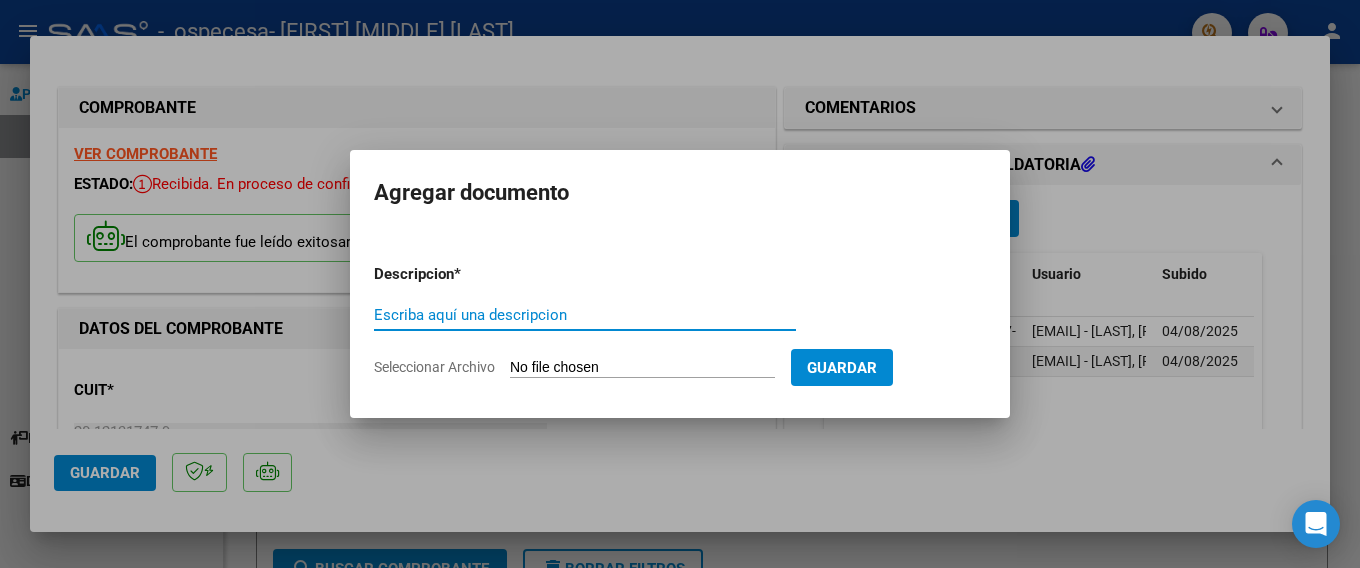 click on "Seleccionar Archivo" at bounding box center (642, 368) 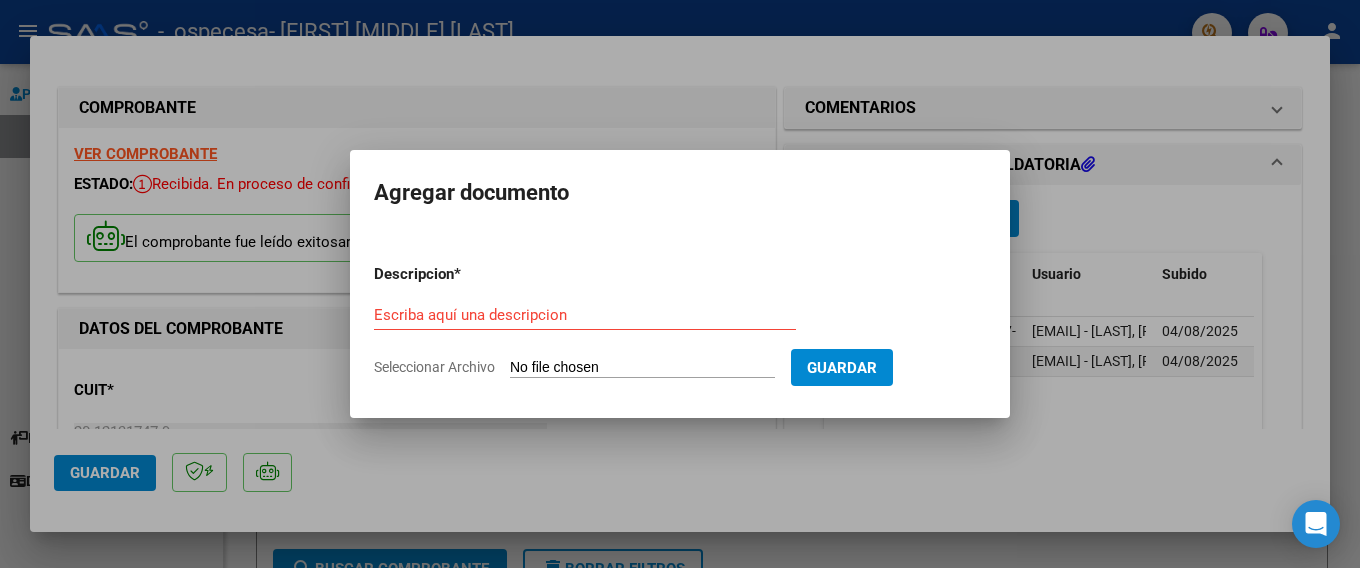 type on "C:\fakepath\osv1.jpg" 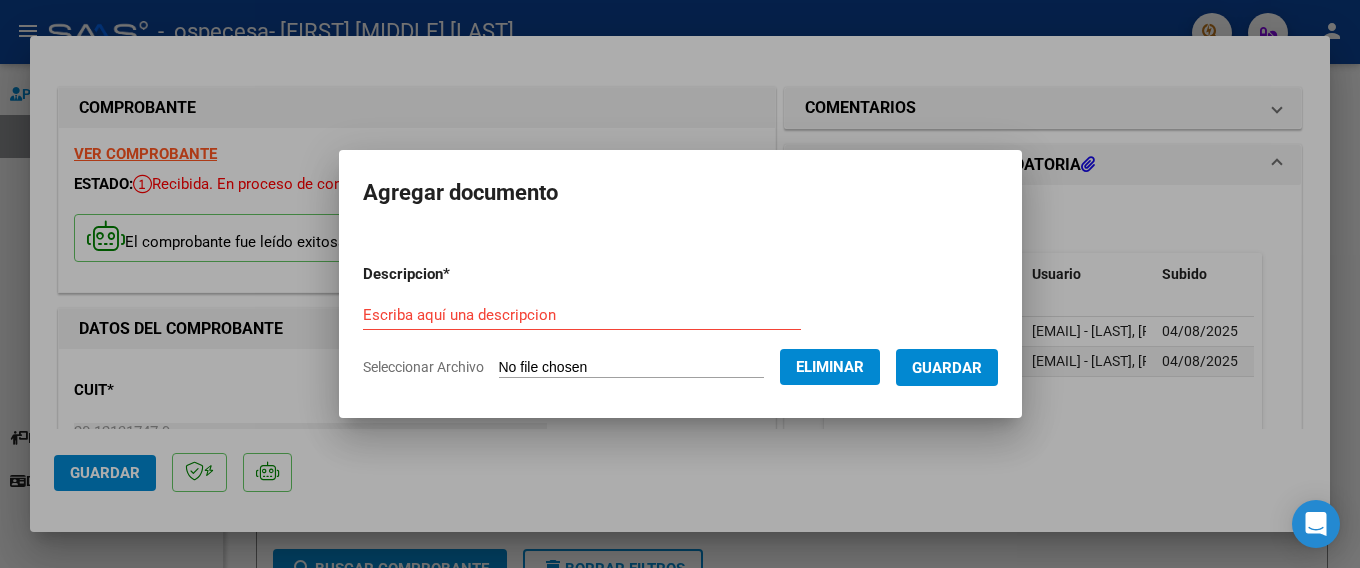 click on "Escriba aquí una descripcion" at bounding box center [582, 315] 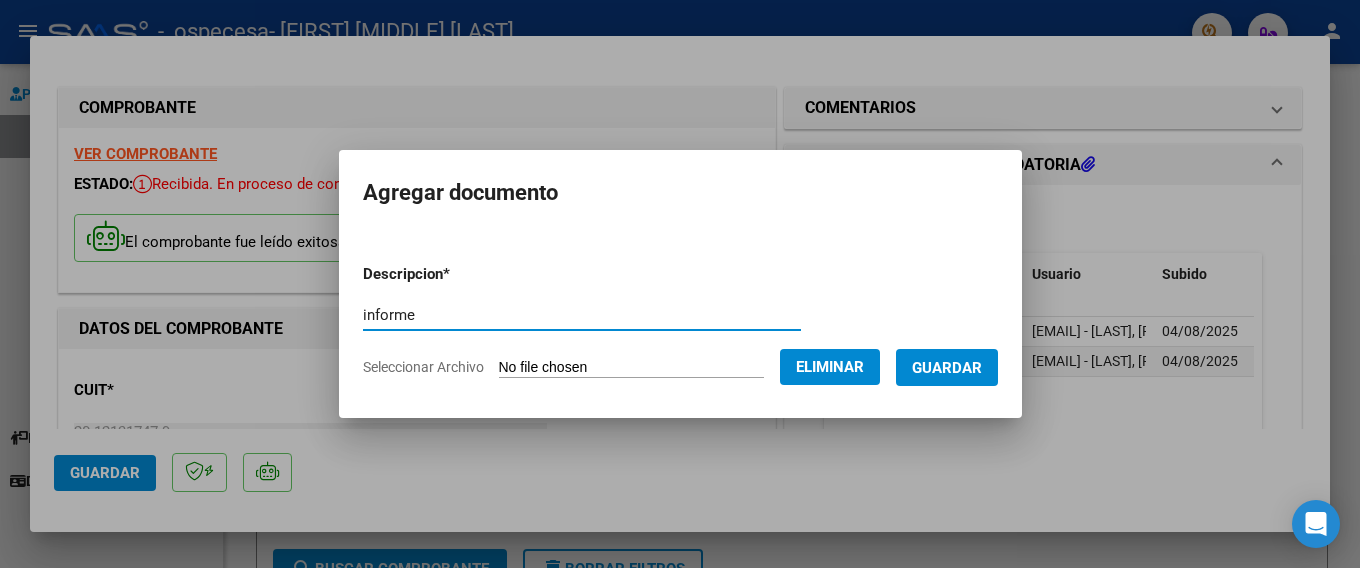 type on "informe" 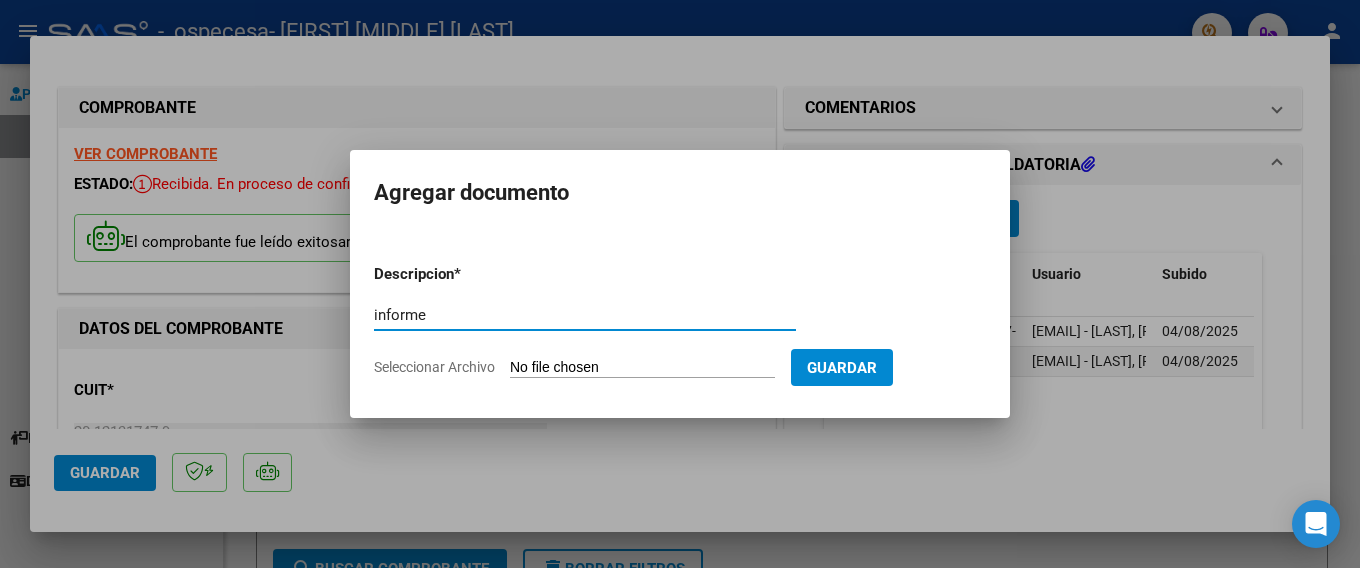 click on "informe" at bounding box center [585, 315] 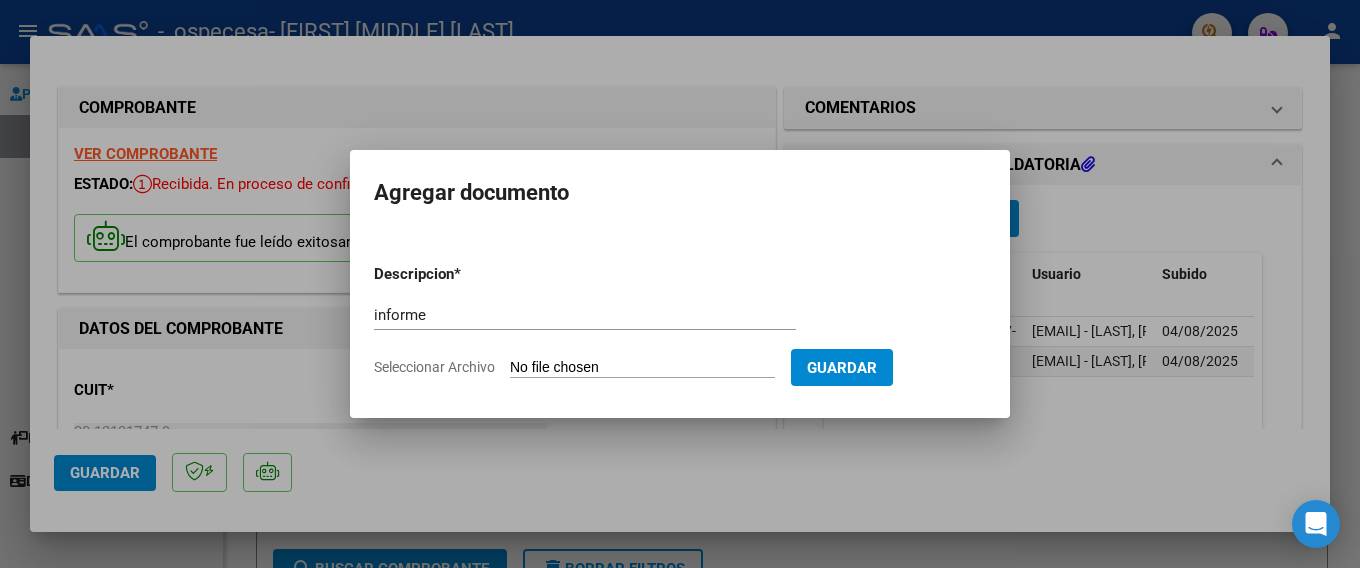 type on "C:\fakepath\osv1.jpg" 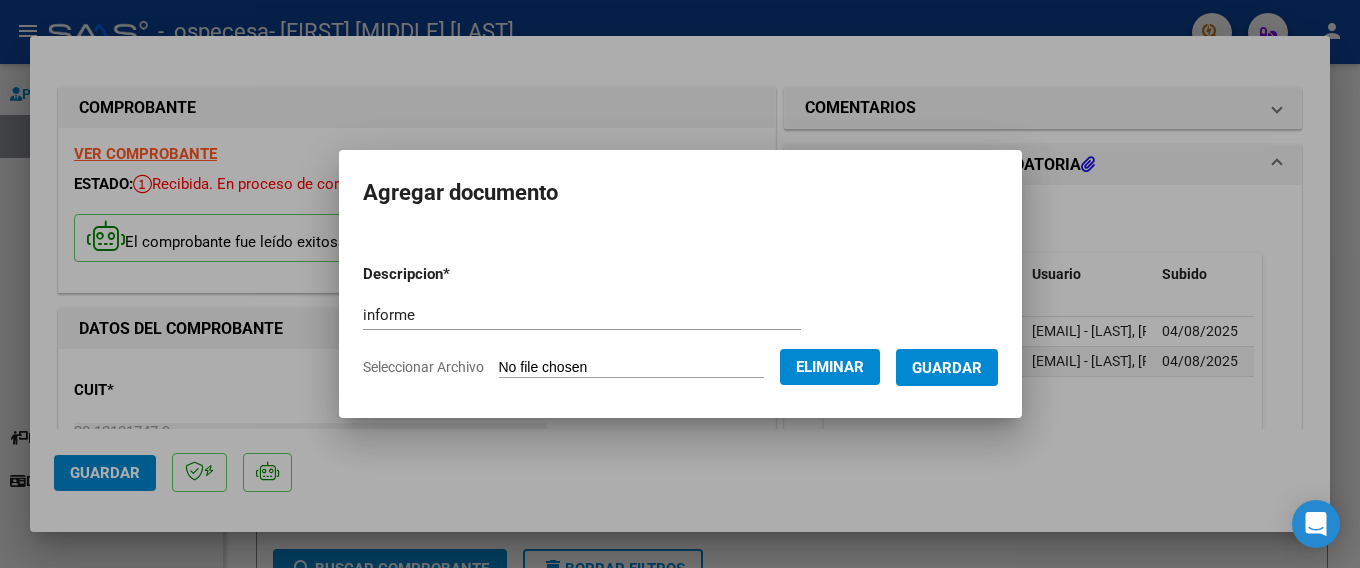 click on "Guardar" at bounding box center [947, 368] 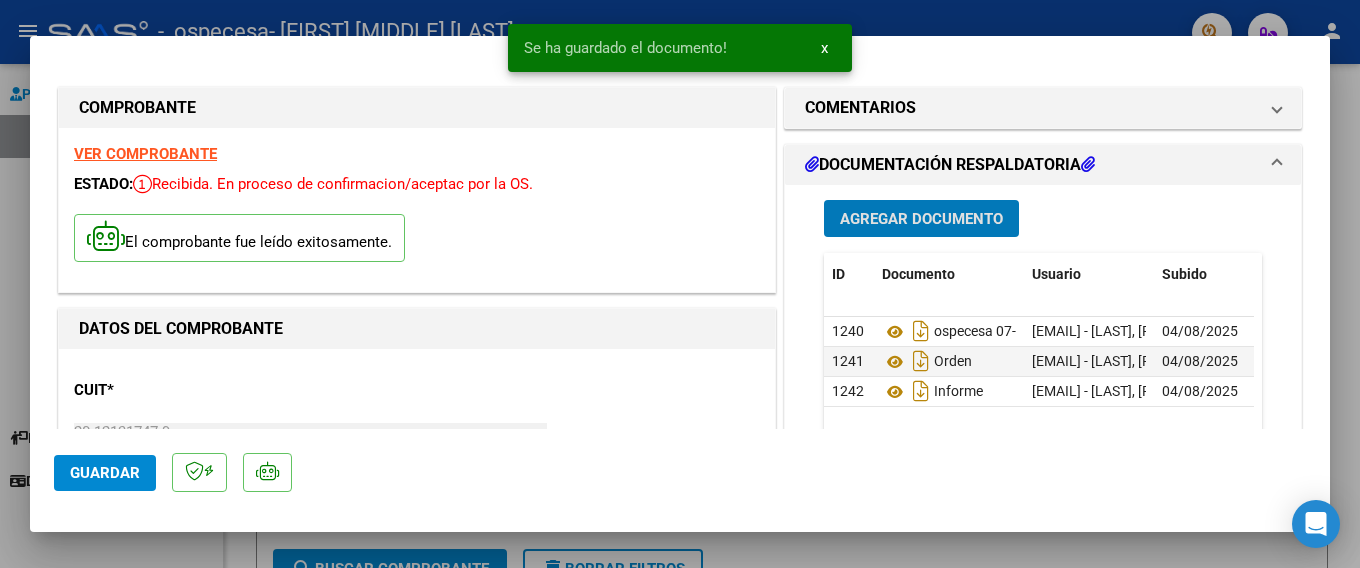 click on "Agregar Documento" at bounding box center (921, 218) 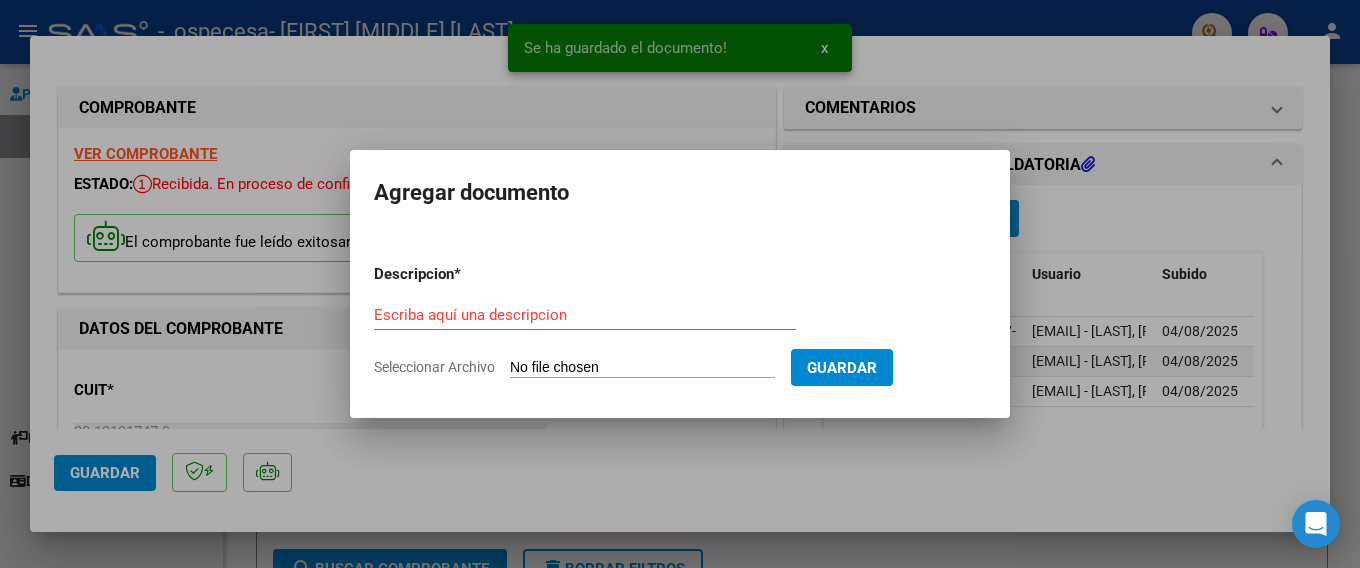 click on "Seleccionar Archivo" at bounding box center [642, 368] 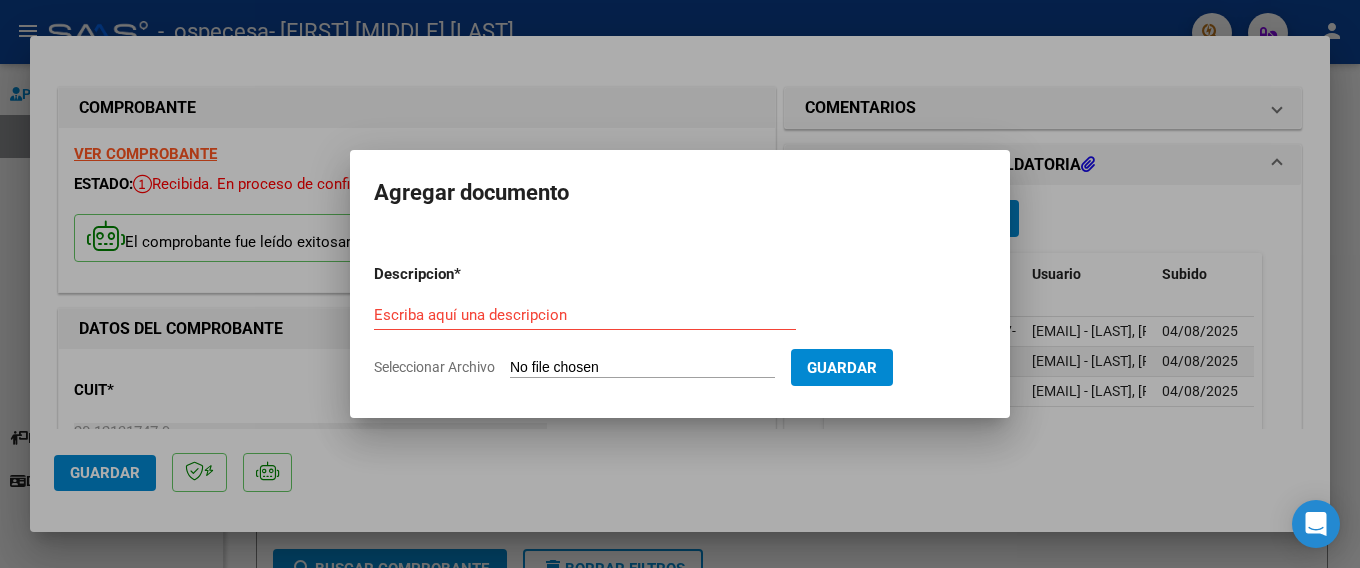 type on "C:\fakepath\osv2.jpg" 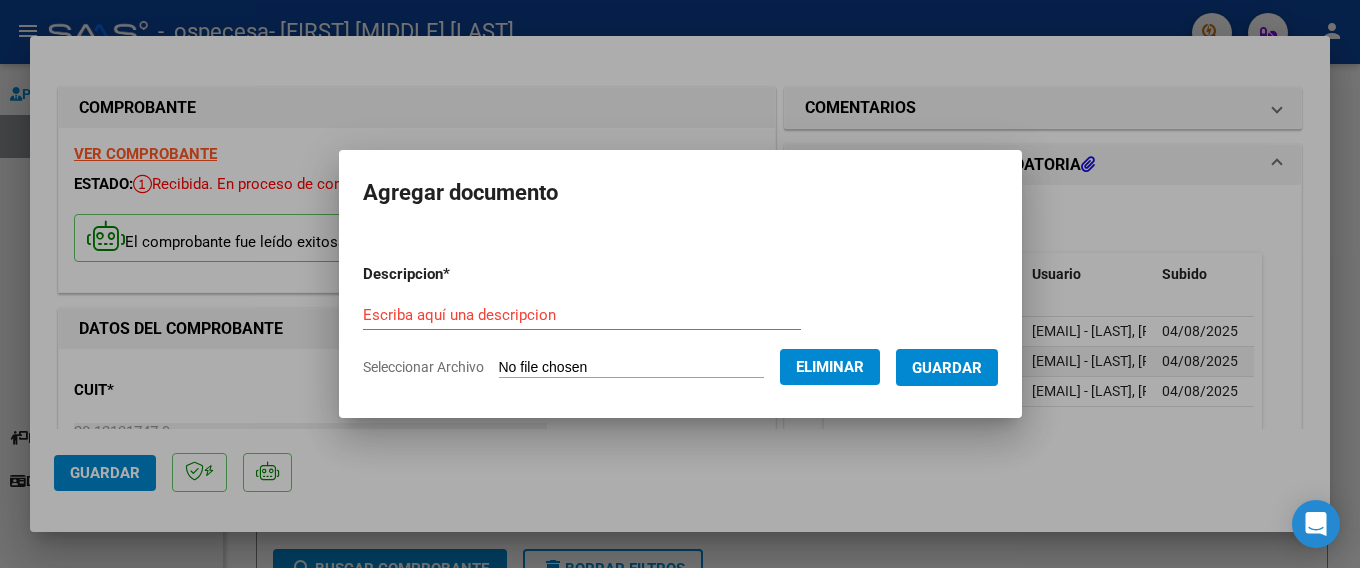 click on "Escriba aquí una descripcion" at bounding box center (582, 315) 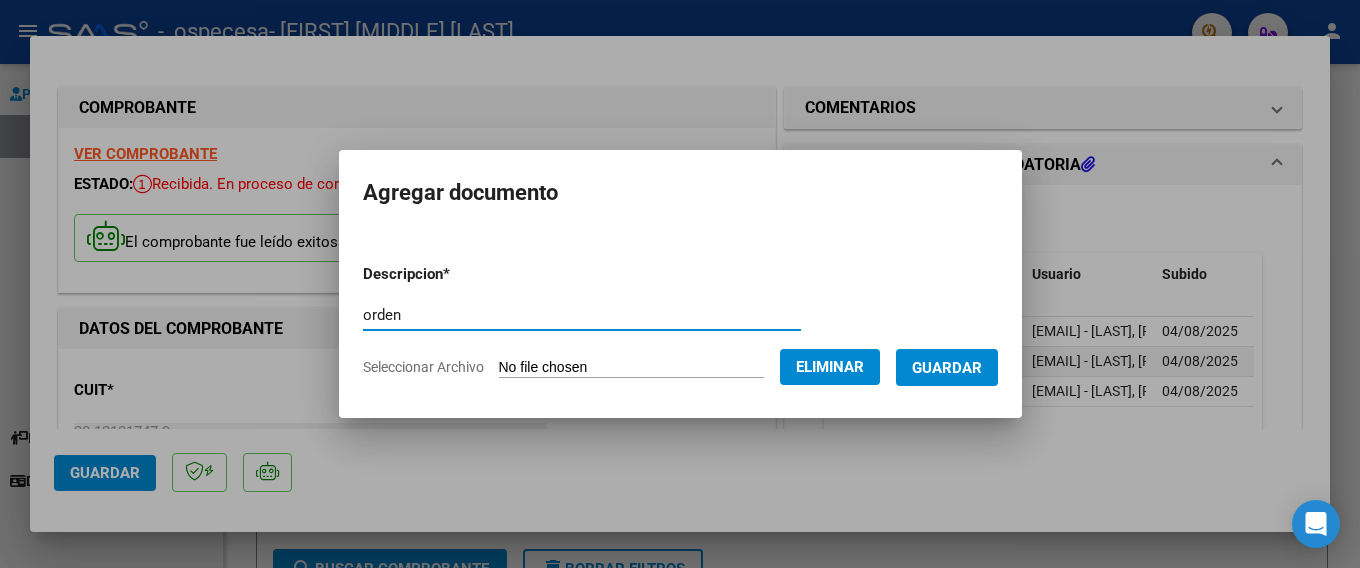 type on "orden" 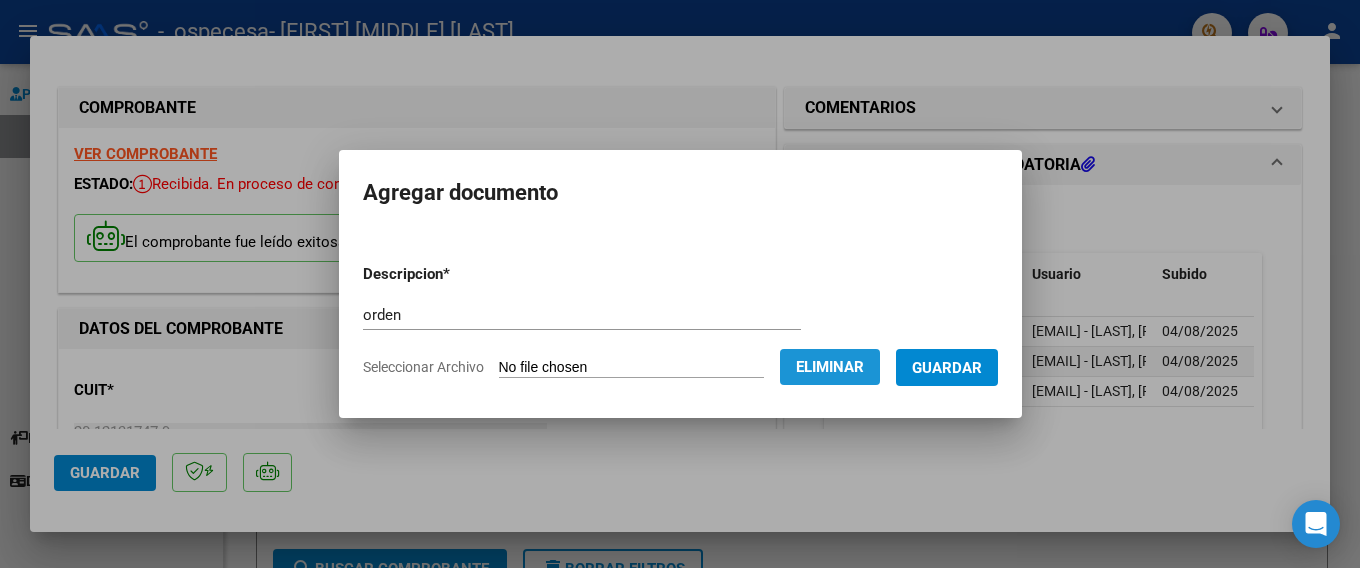 click on "Eliminar" 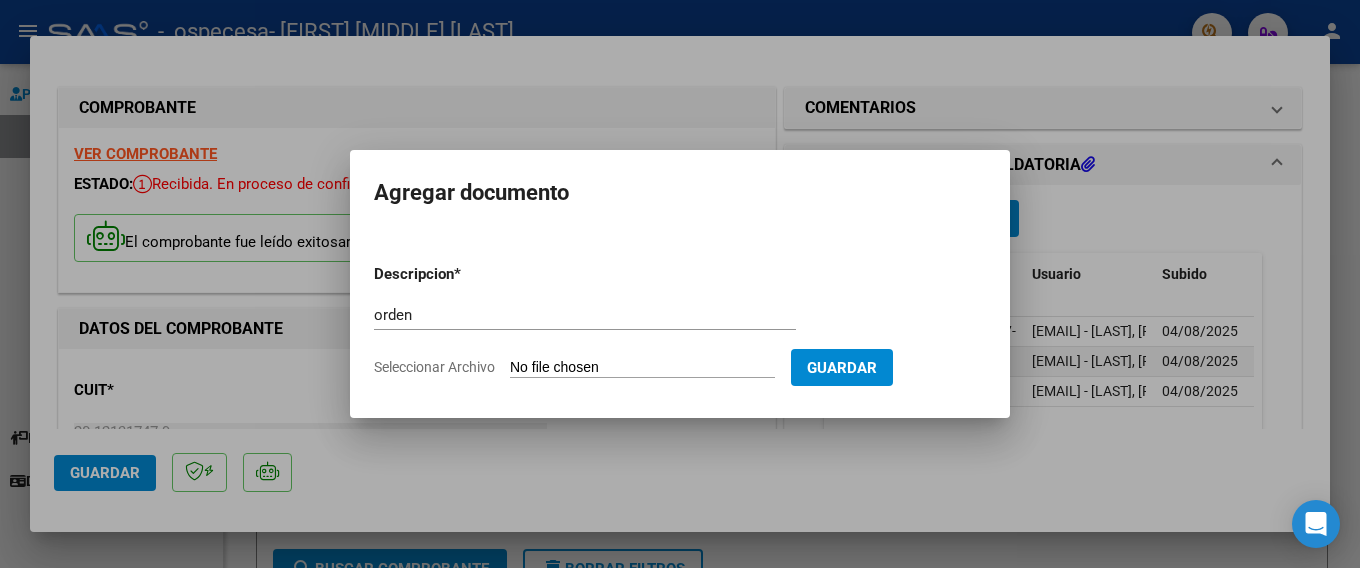 click on "orden Escriba aquí una descripcion" at bounding box center [585, 324] 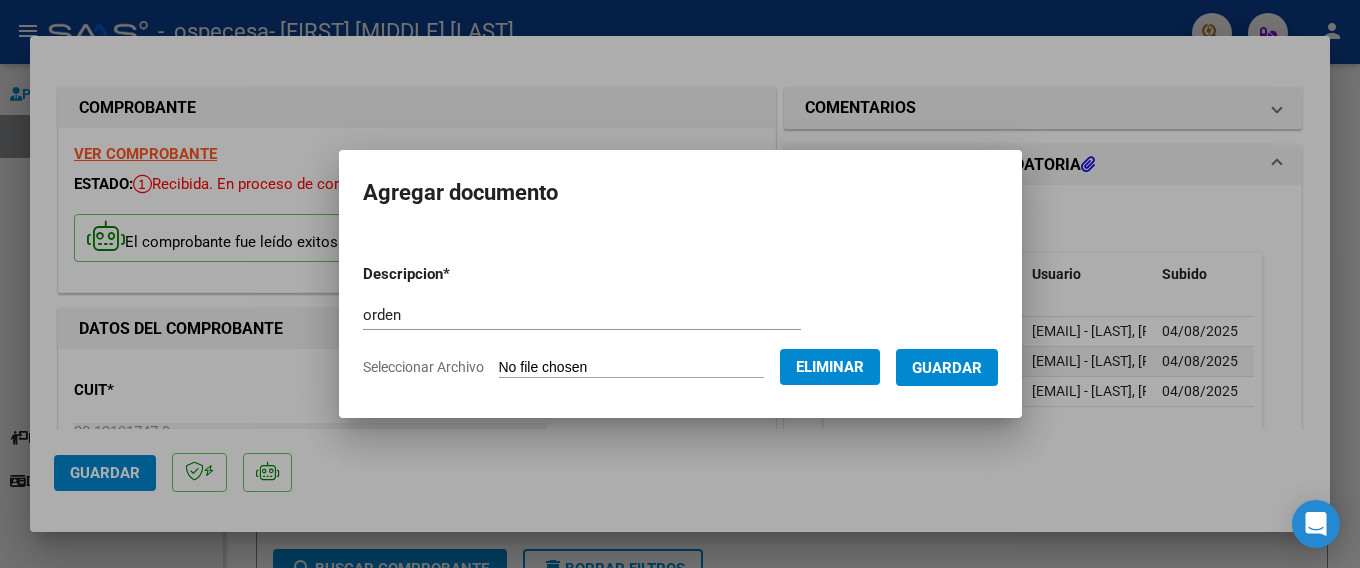 click on "Guardar" at bounding box center [947, 368] 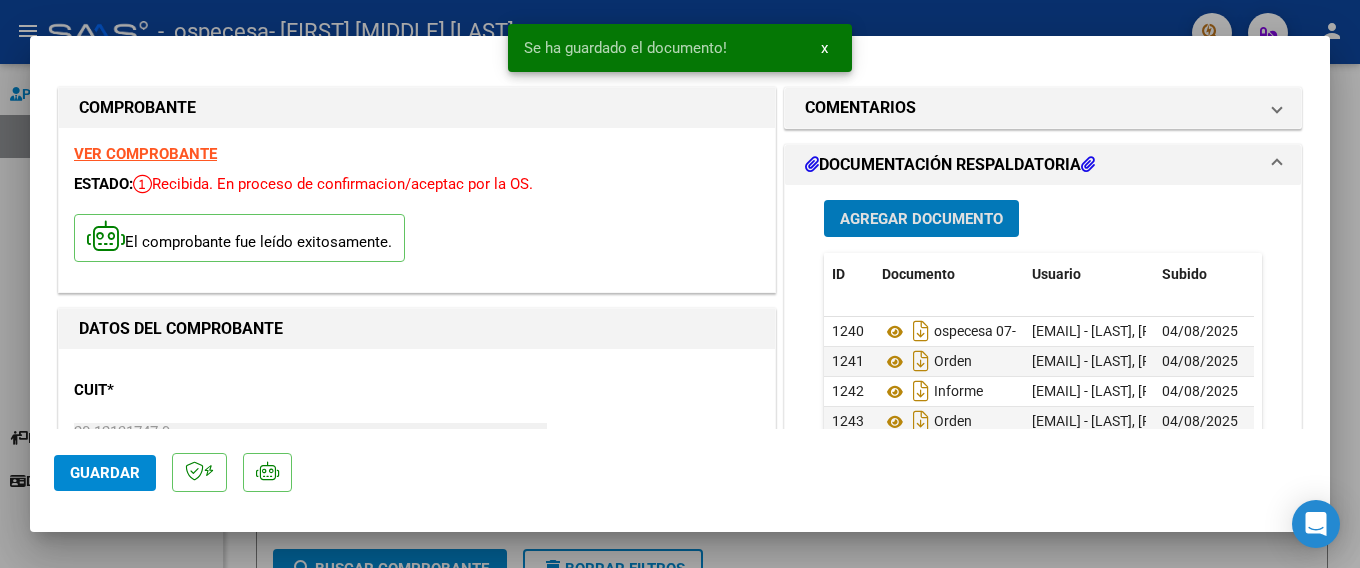 click on "Agregar Documento" at bounding box center [921, 219] 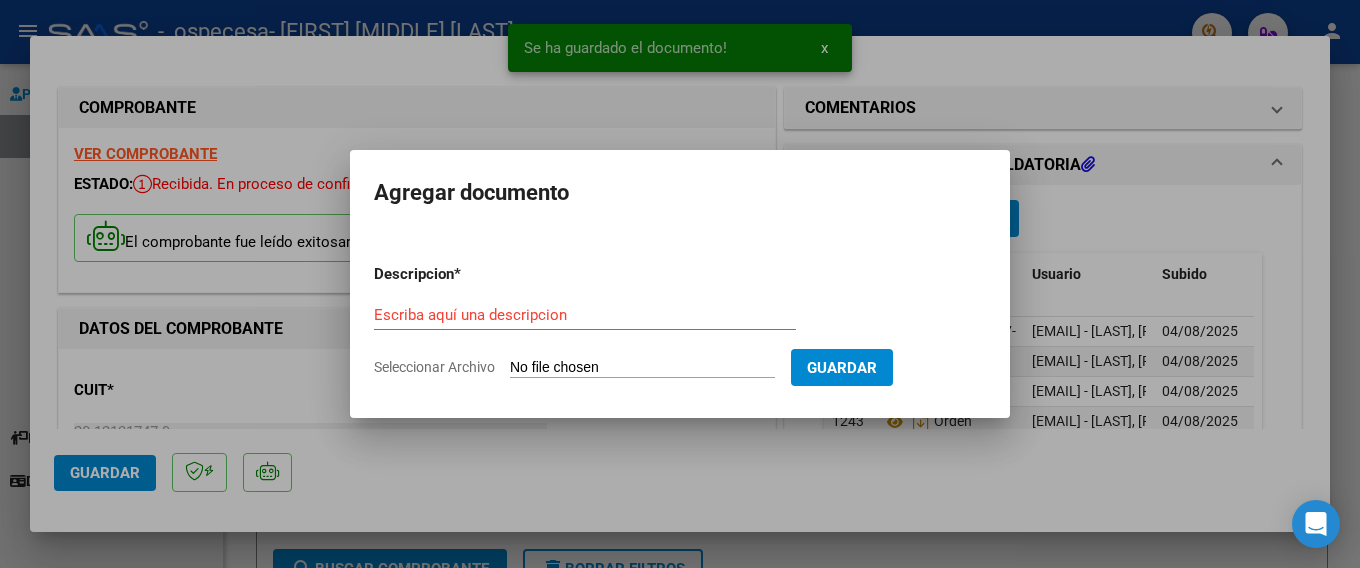 click on "Seleccionar Archivo" at bounding box center (642, 368) 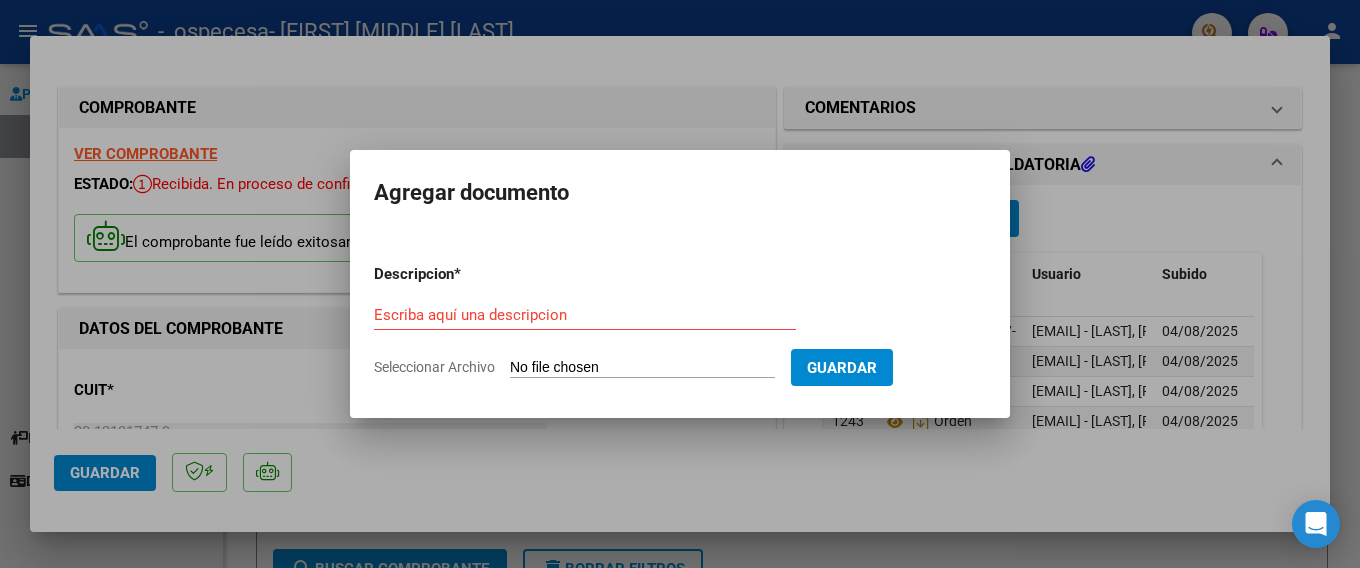 type on "C:\fakepath\osv3.jpg" 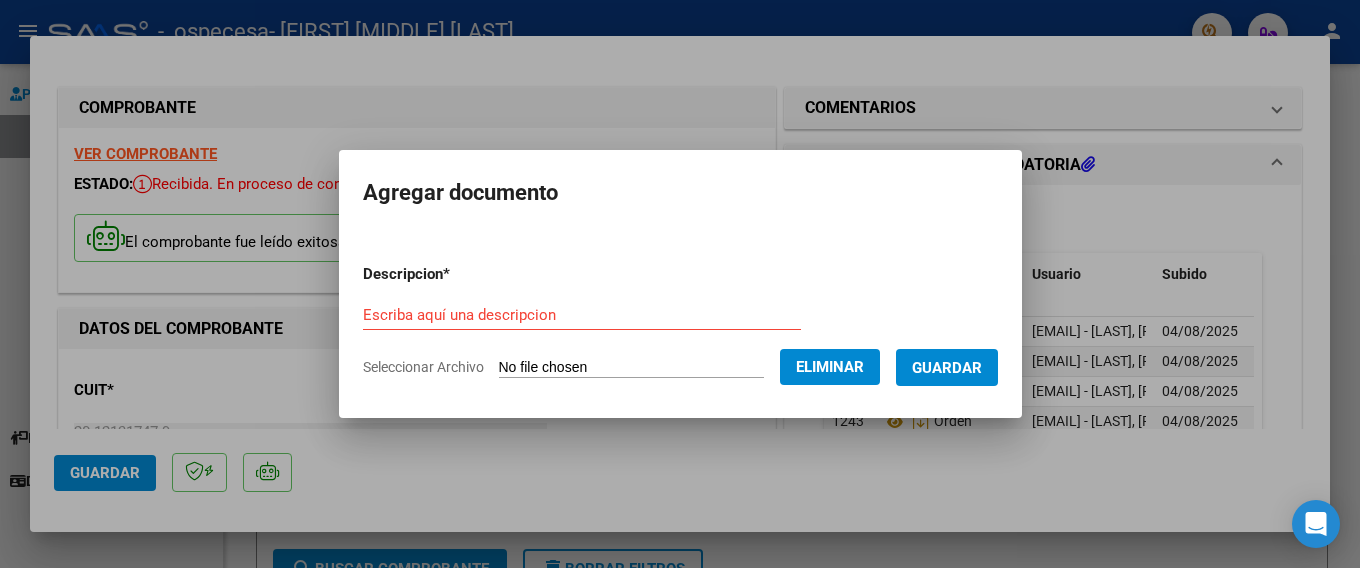 click on "Escriba aquí una descripcion" at bounding box center (582, 315) 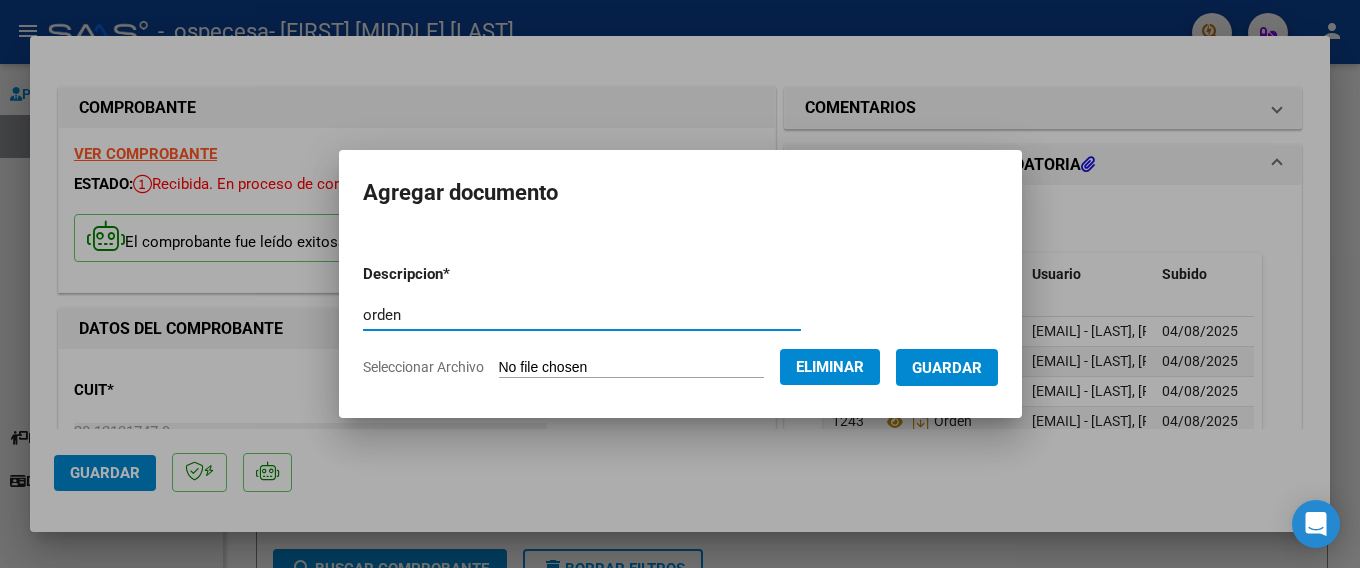 type on "orden" 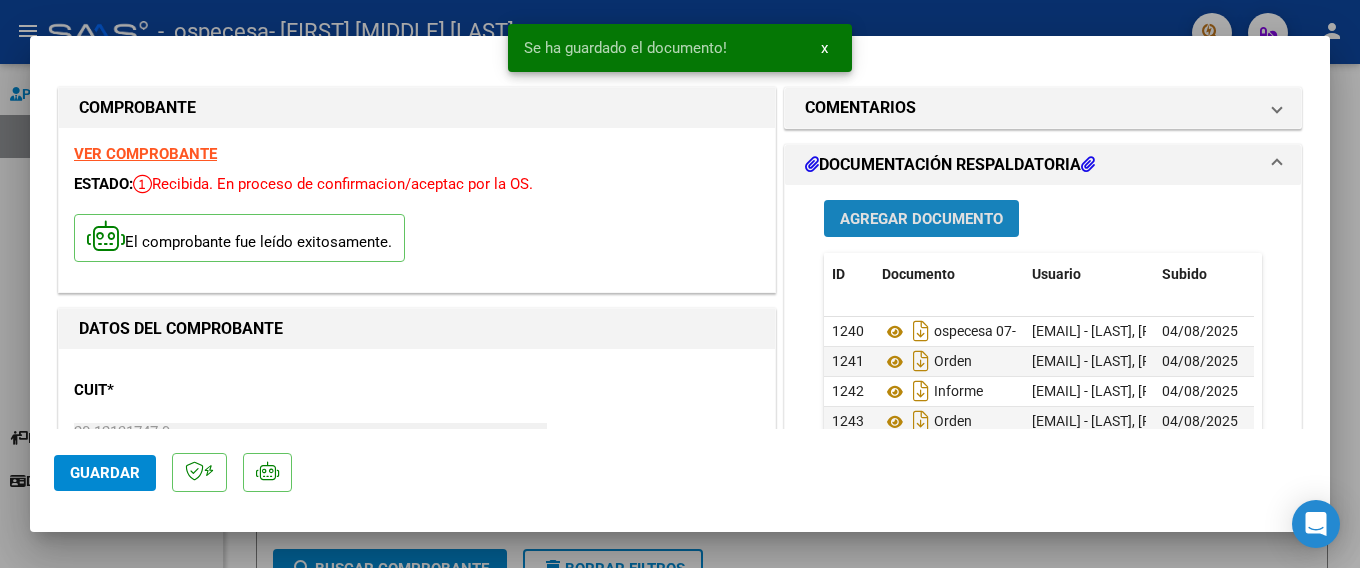 click on "Agregar Documento" at bounding box center [921, 218] 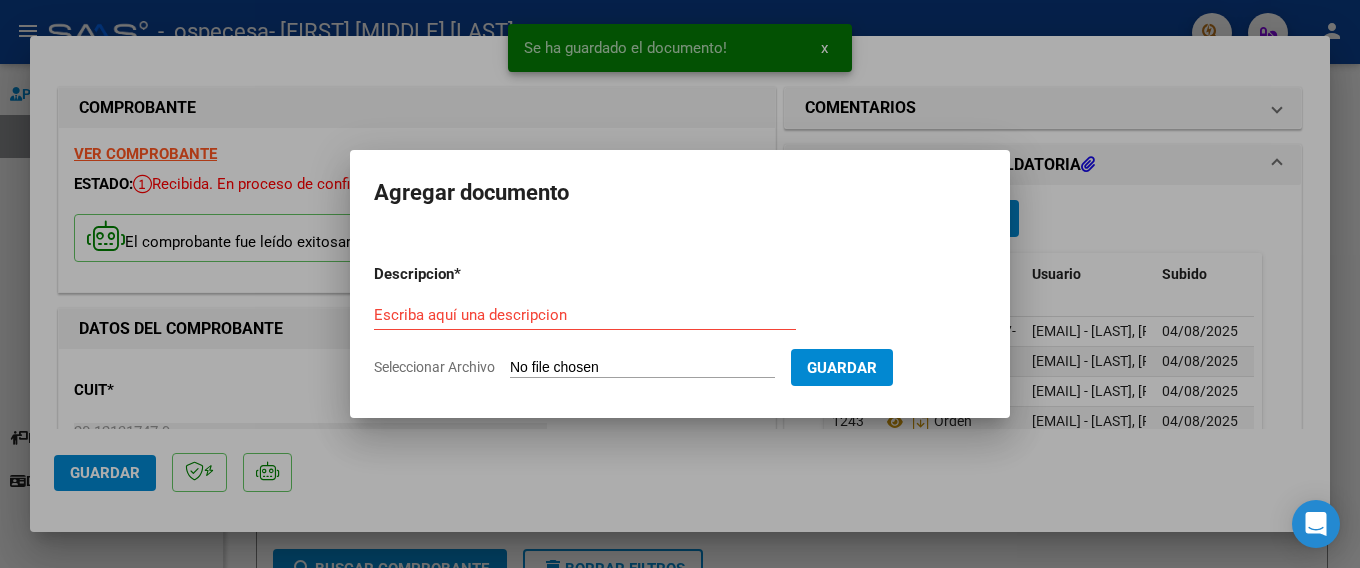 click on "Seleccionar Archivo" at bounding box center (642, 368) 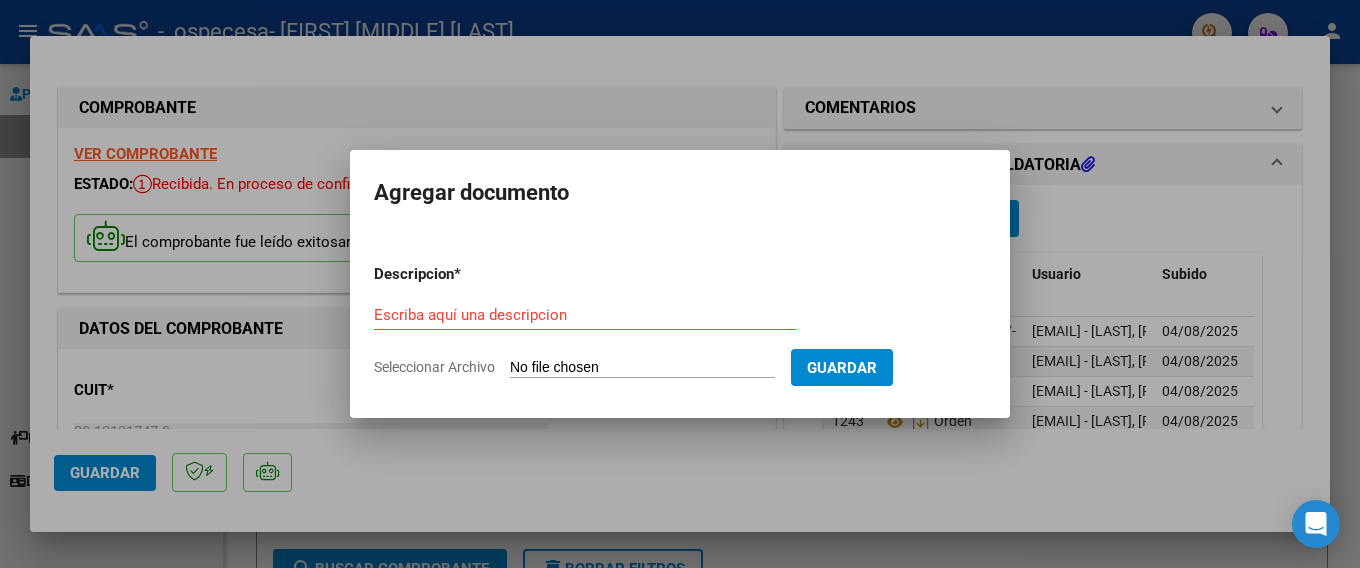 type on "C:\fakepath\osv4.jpg" 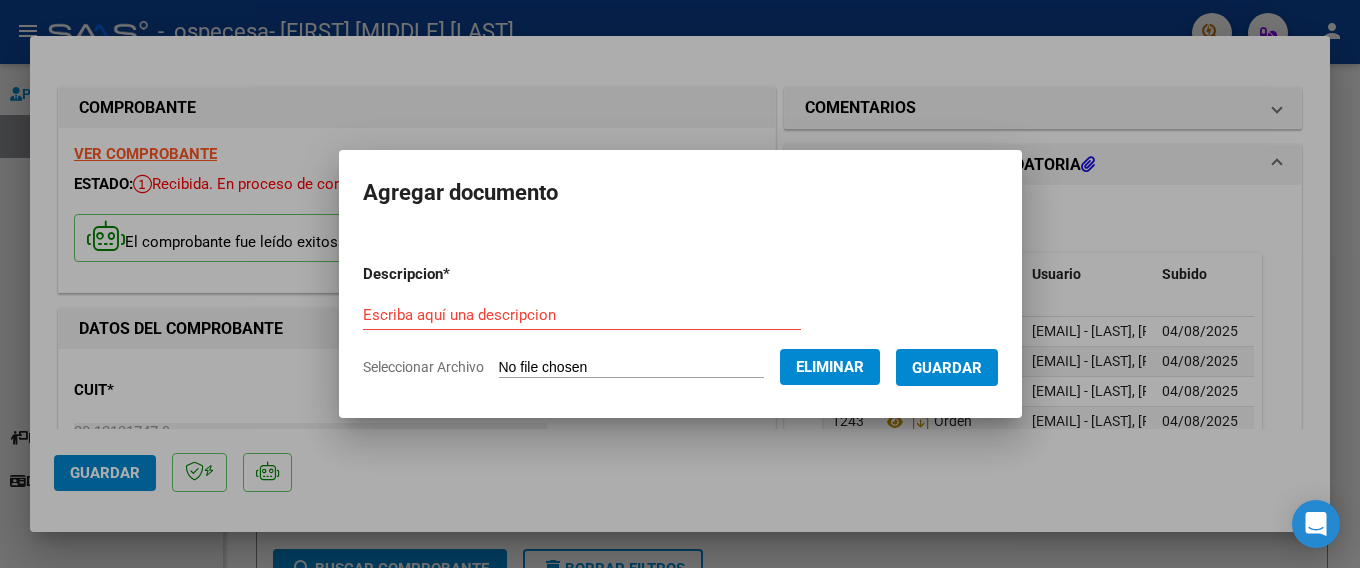 click on "Escriba aquí una descripcion" at bounding box center (582, 315) 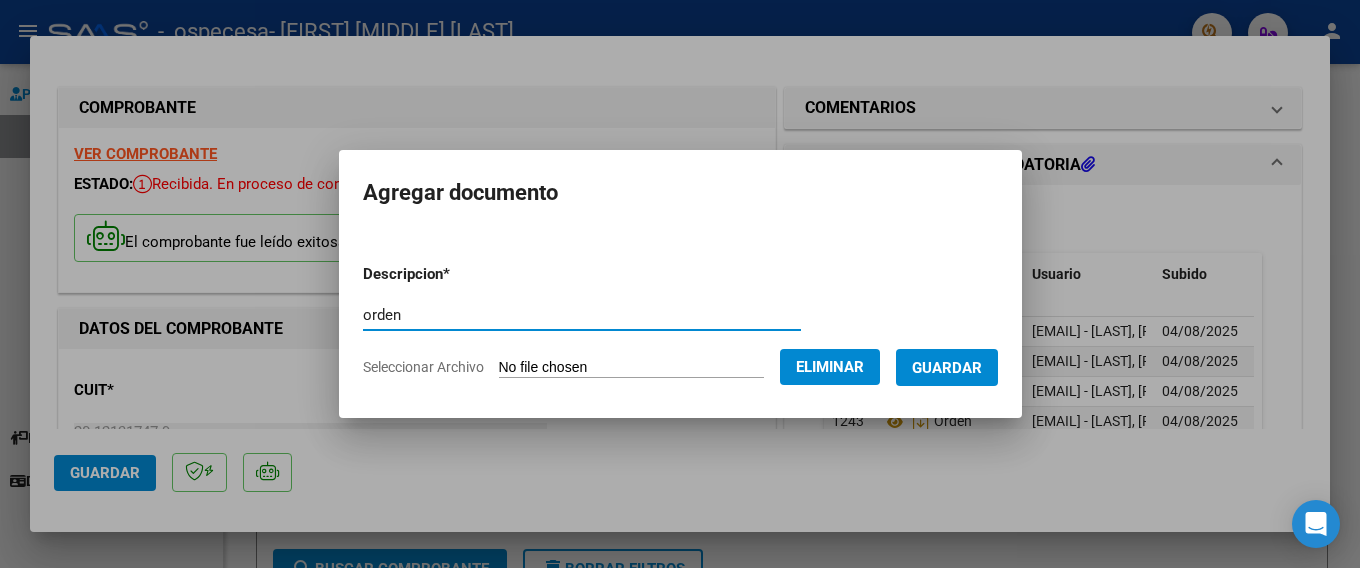 type on "orden" 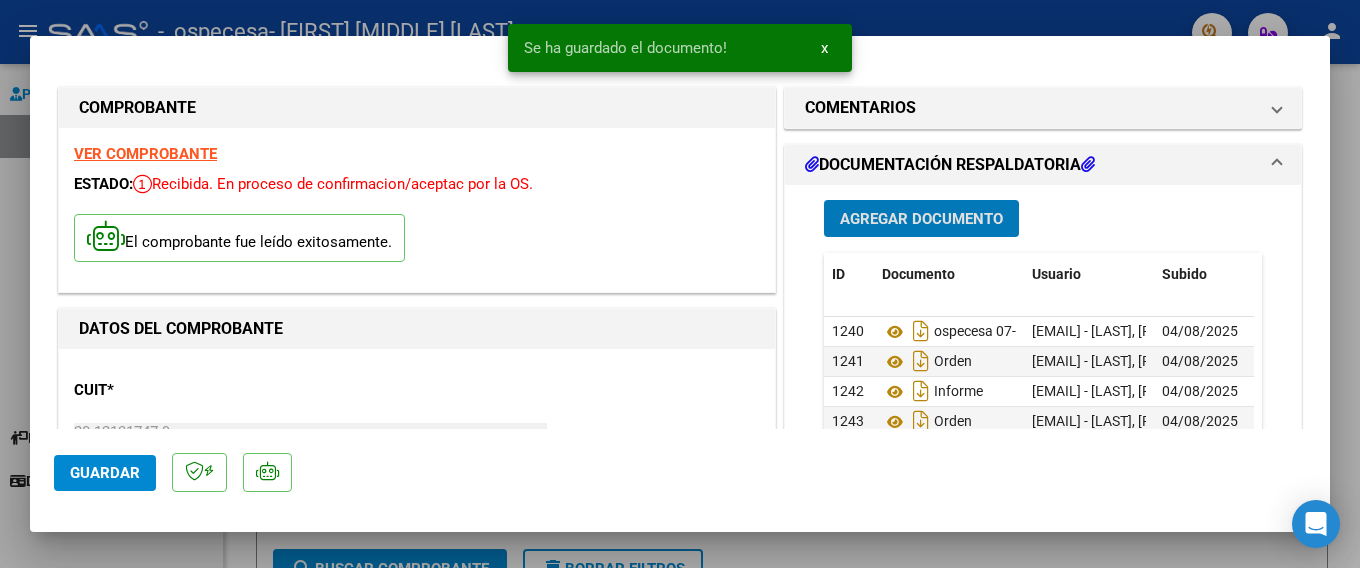 click on "Agregar Documento" at bounding box center [921, 219] 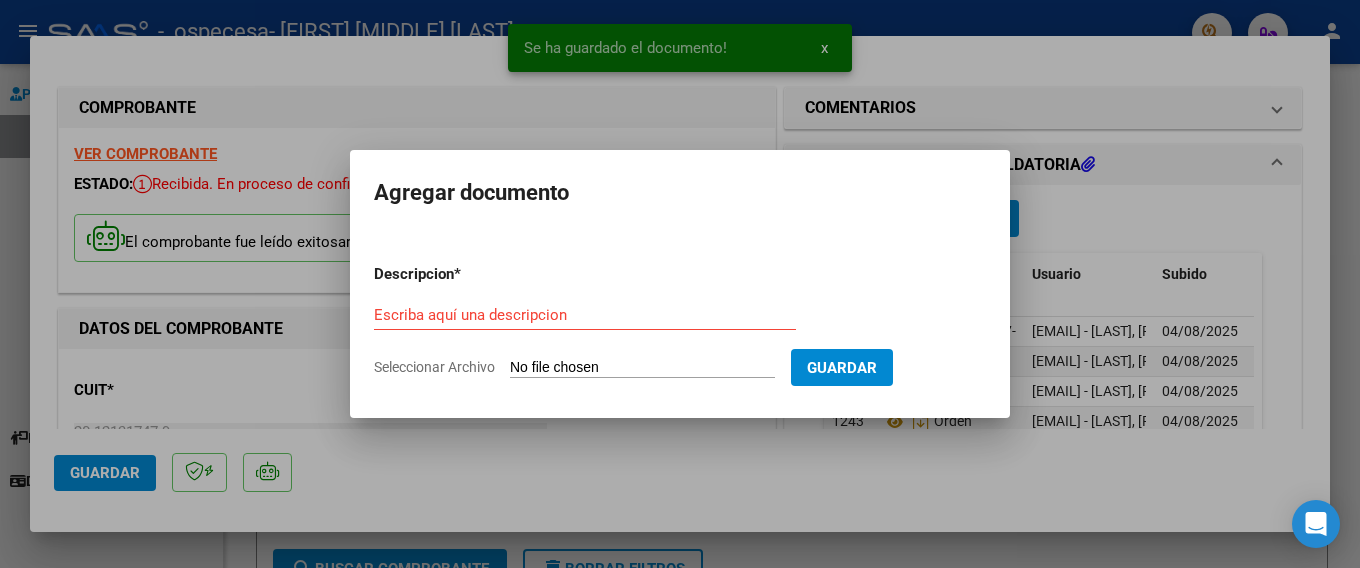 click on "Seleccionar Archivo" at bounding box center (642, 368) 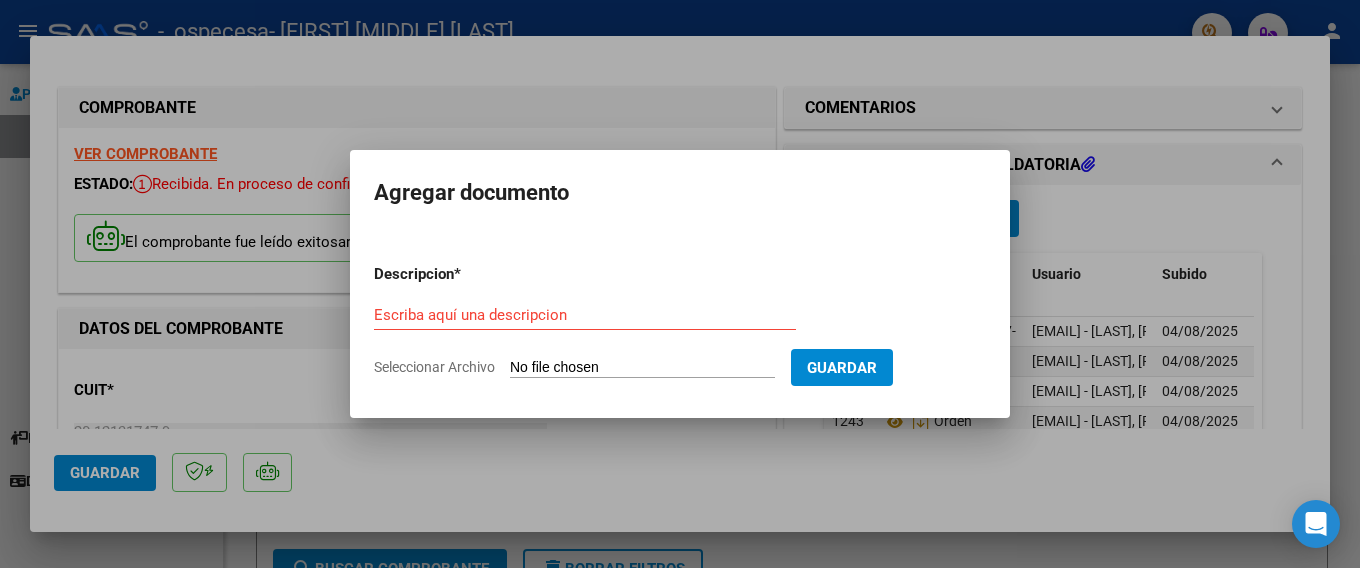 type on "C:\fakepath\osv5.jpg" 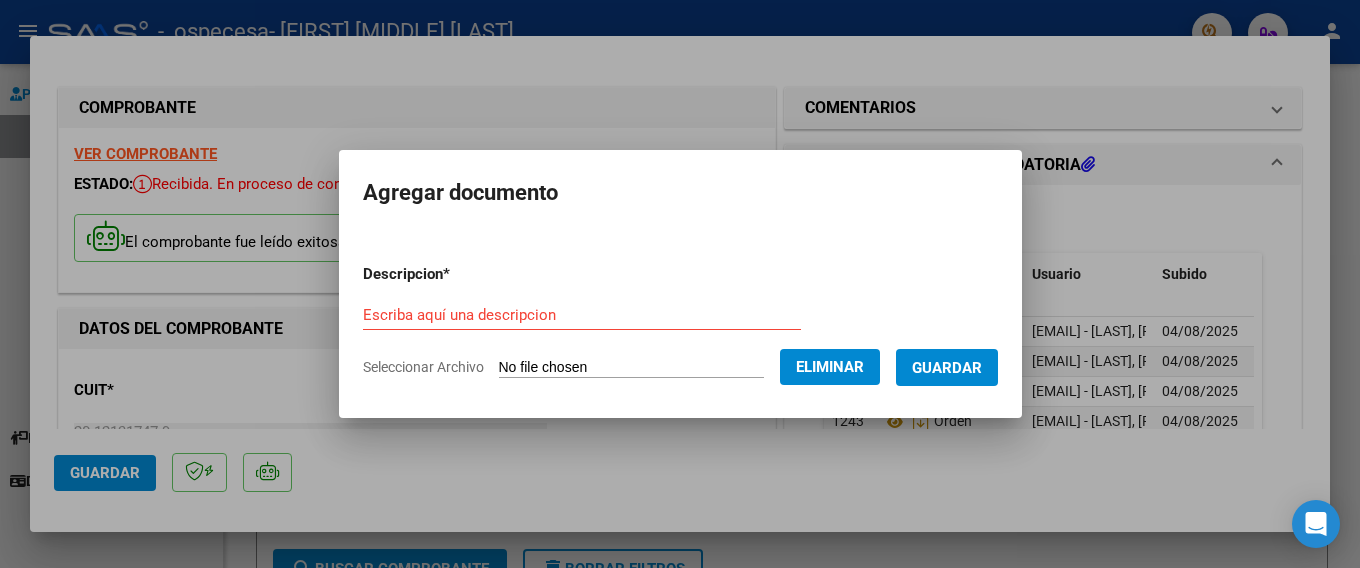 click on "Escriba aquí una descripcion" at bounding box center (582, 315) 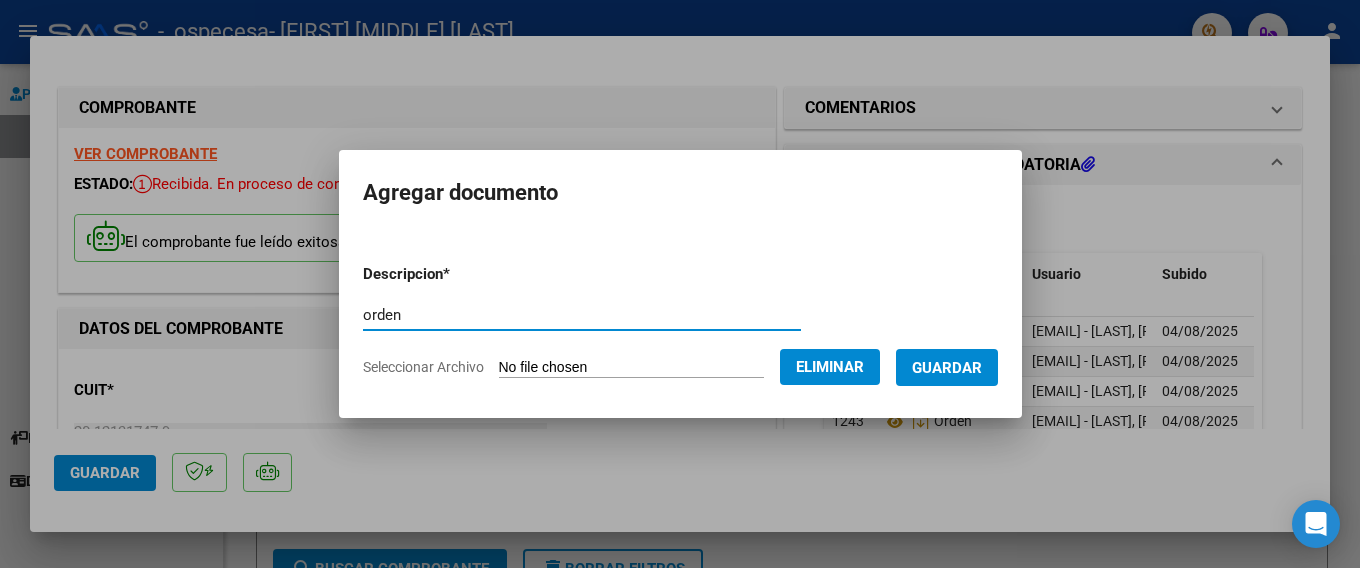 type on "orden" 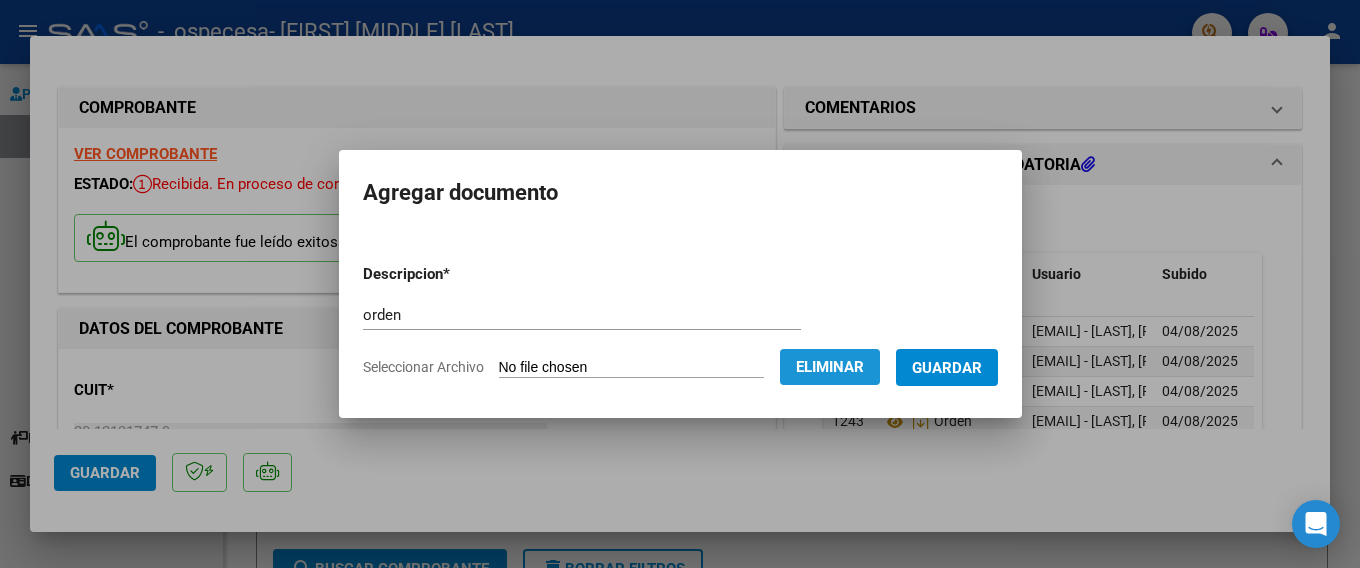 click on "Eliminar" 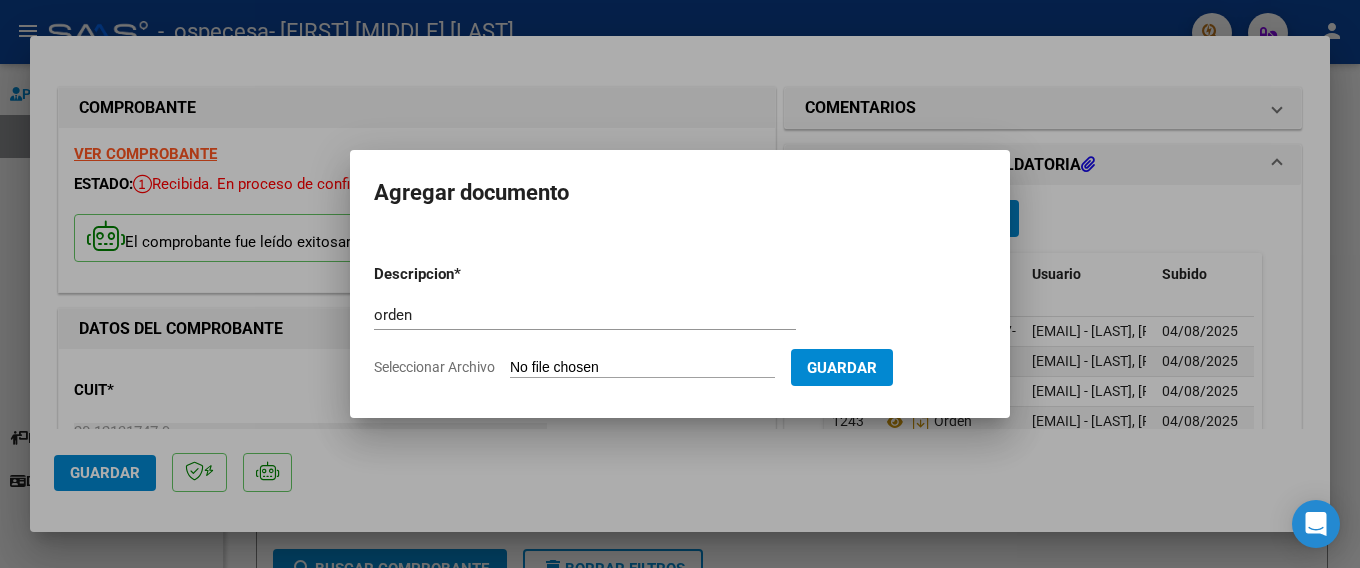 click on "Seleccionar Archivo" at bounding box center (642, 368) 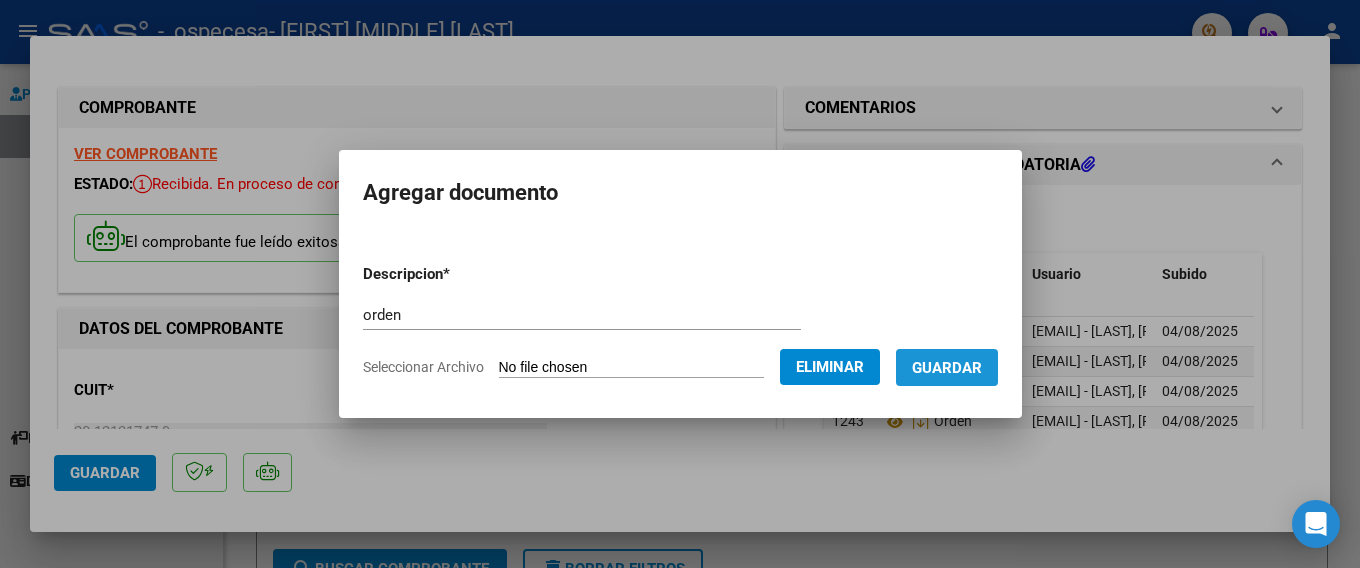 click on "Guardar" at bounding box center [947, 368] 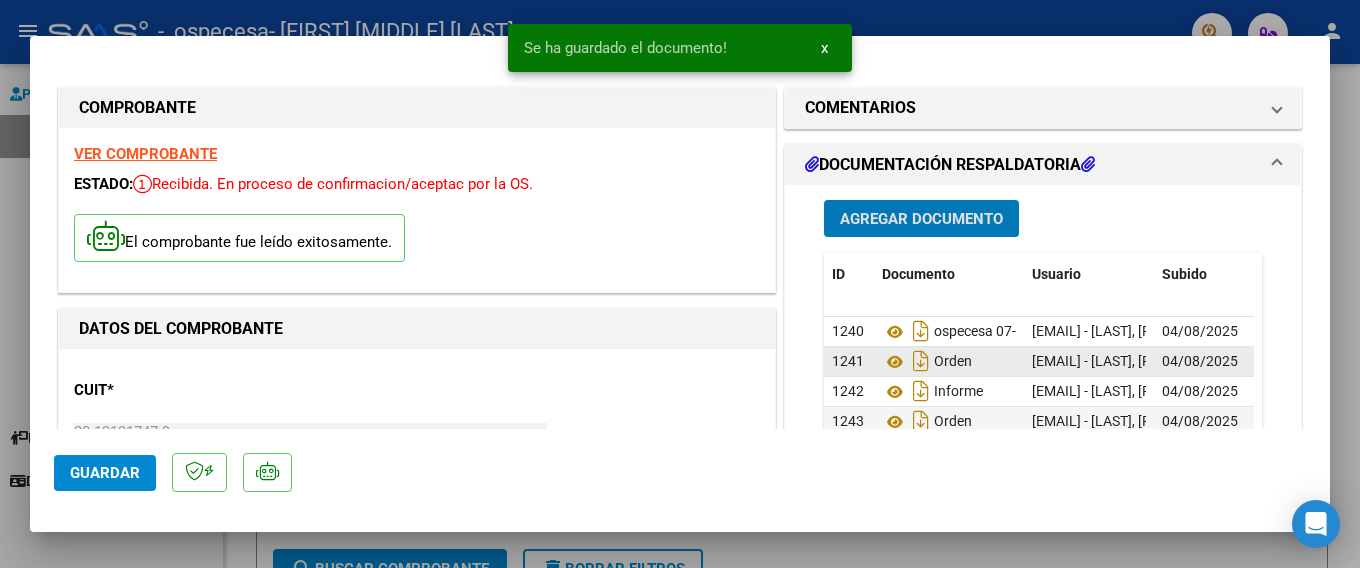 scroll, scrollTop: 47, scrollLeft: 0, axis: vertical 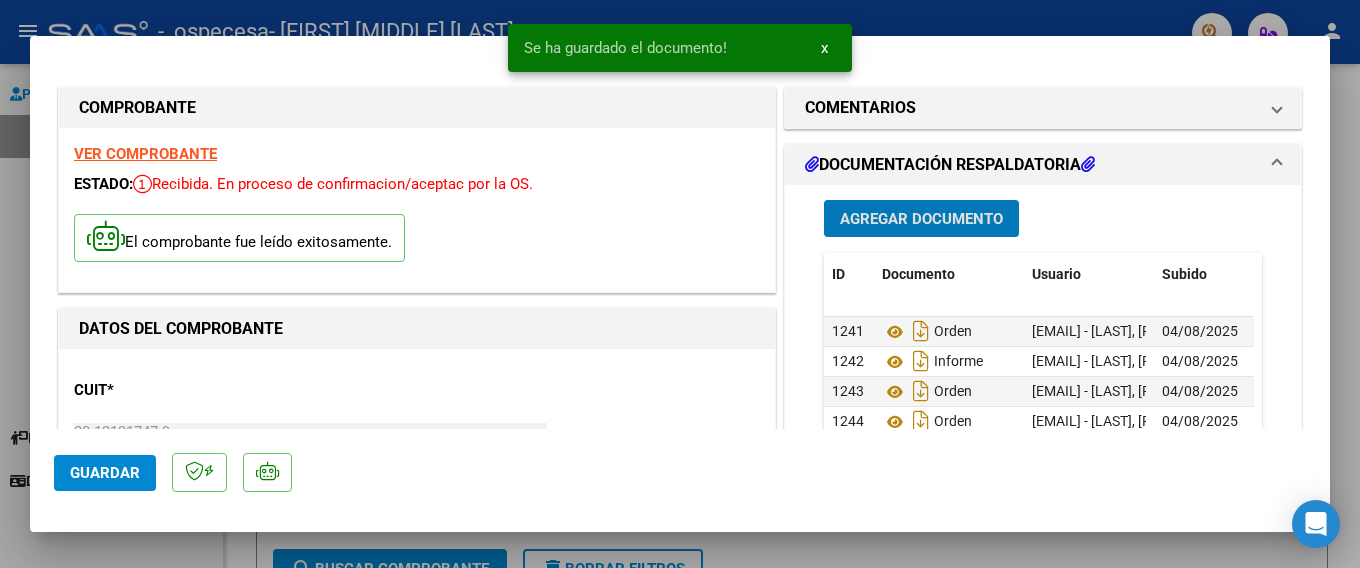 click on "Agregar Documento" at bounding box center [921, 219] 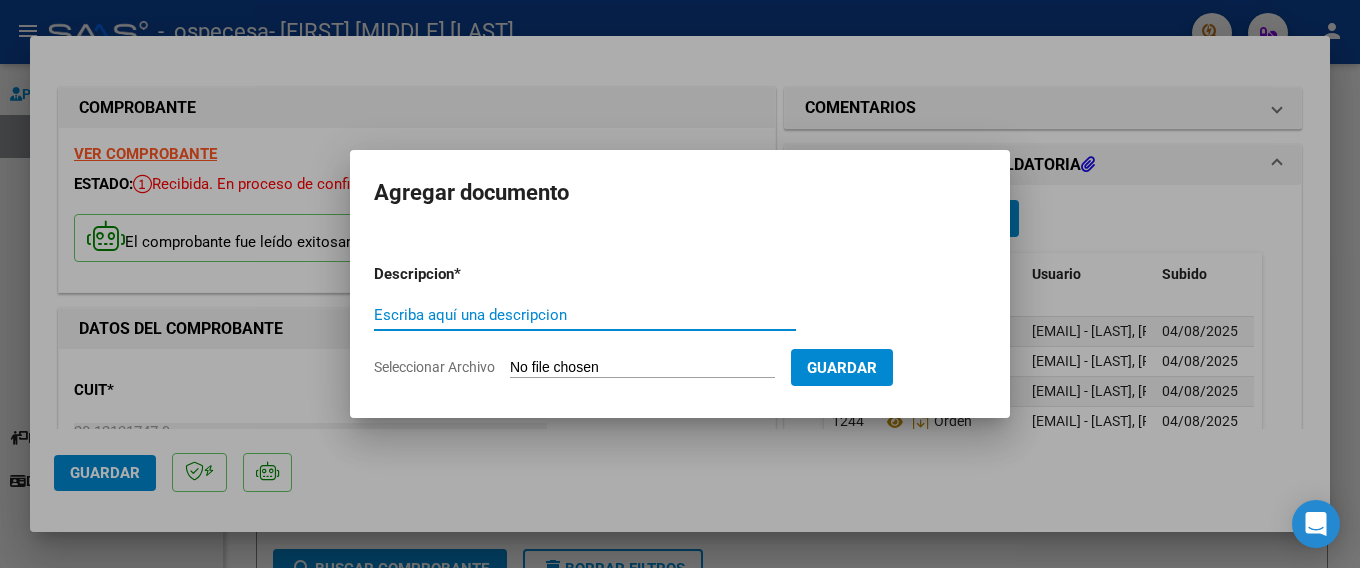 click on "Seleccionar Archivo" at bounding box center (642, 368) 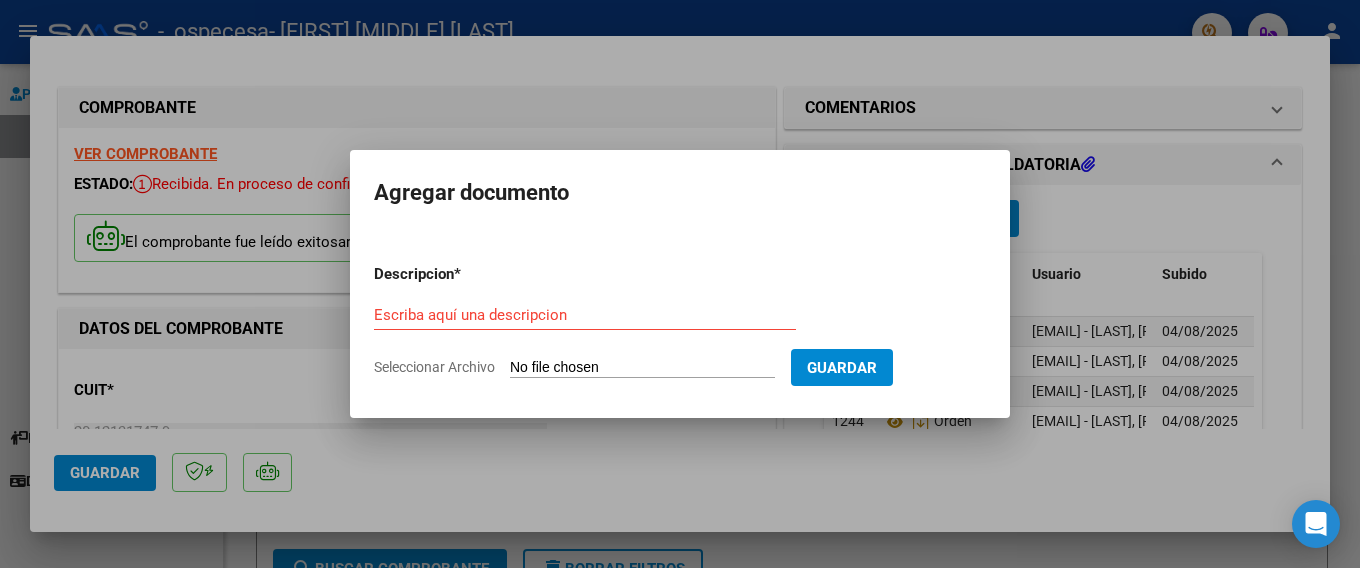 type on "C:\fakepath\osv6.jpg" 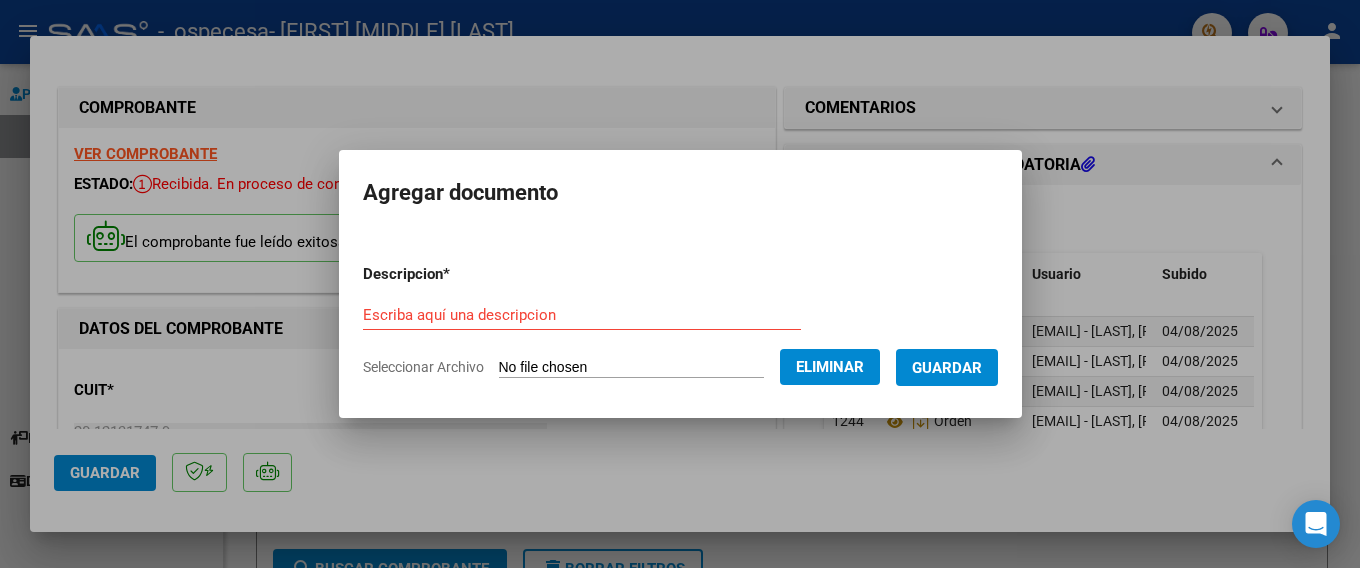 click on "Escriba aquí una descripcion" at bounding box center (582, 315) 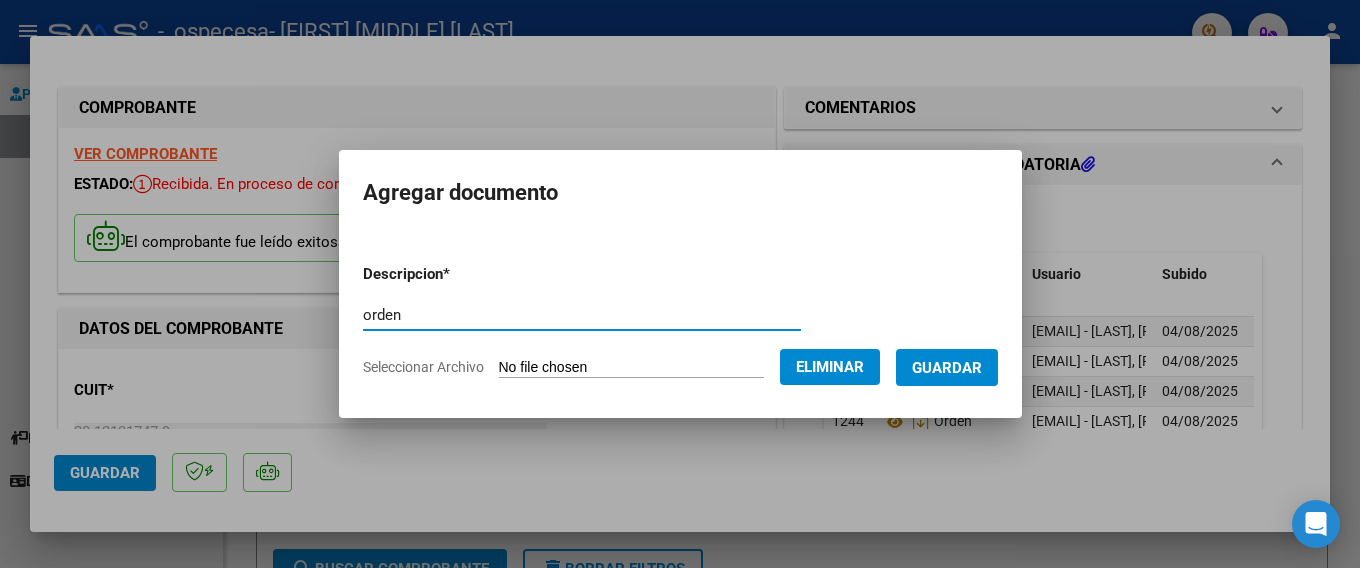 type on "orden" 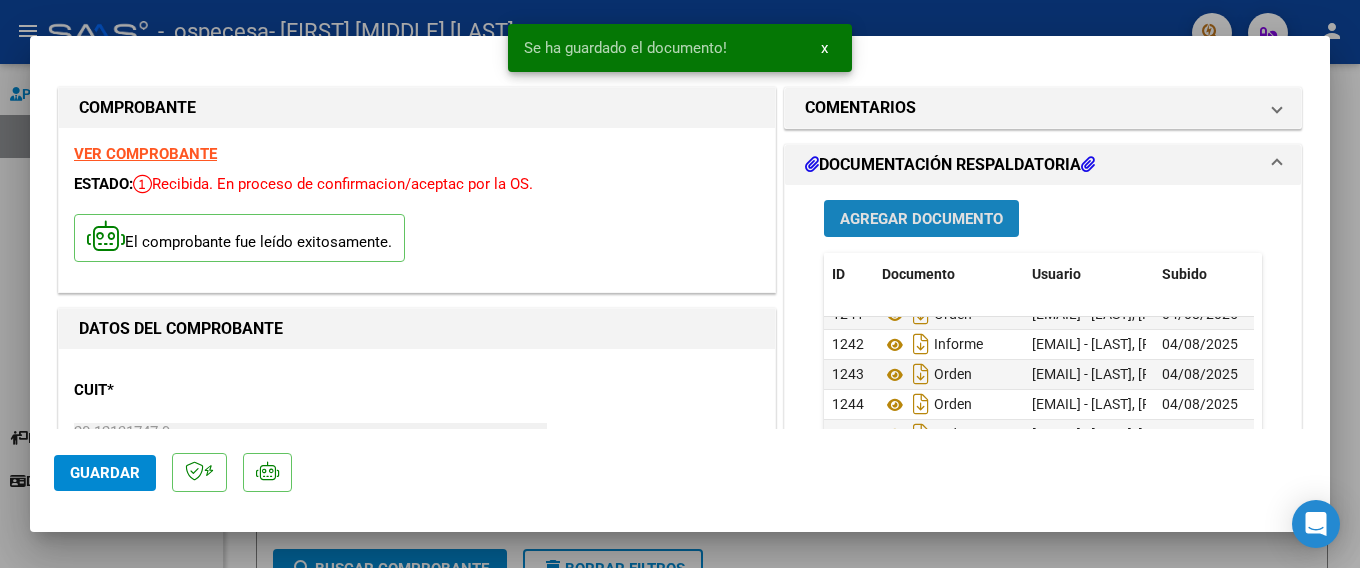 click on "Agregar Documento" at bounding box center [921, 219] 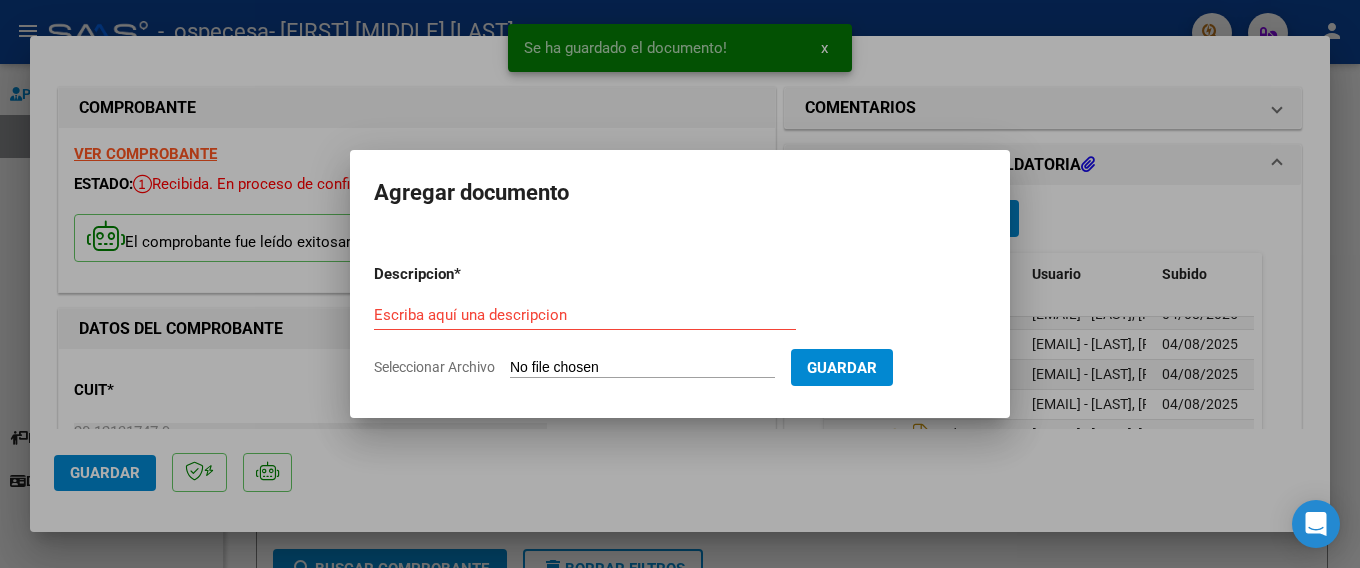 click on "Seleccionar Archivo" at bounding box center [642, 368] 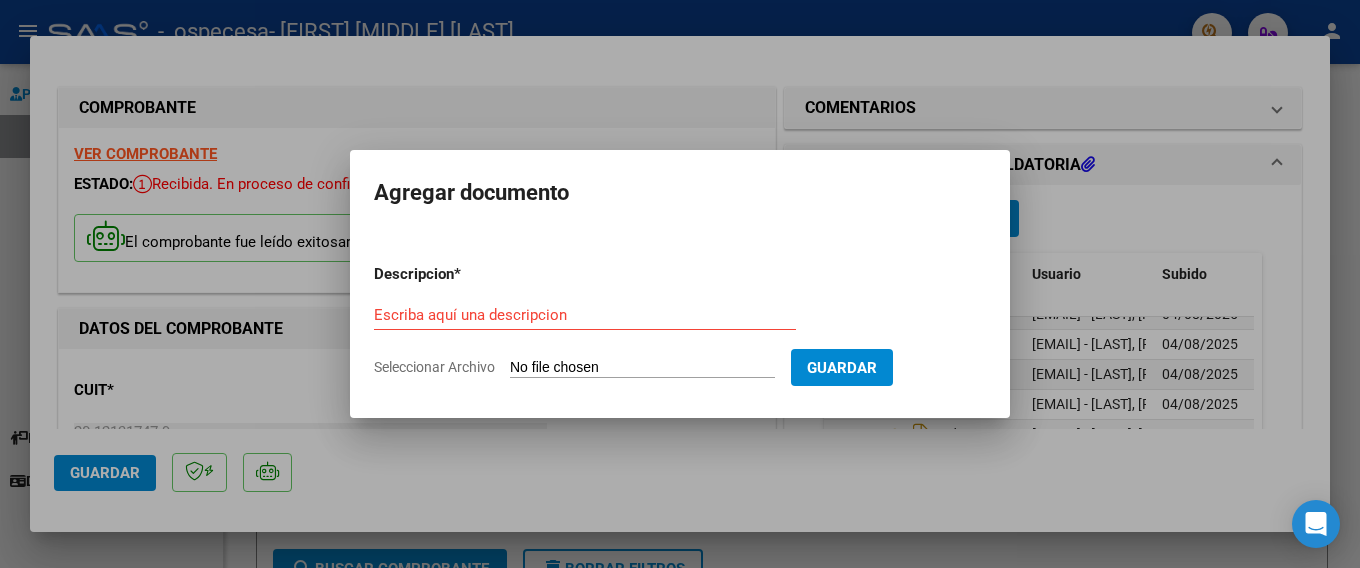 type on "C:\fakepath\osv7.jpg" 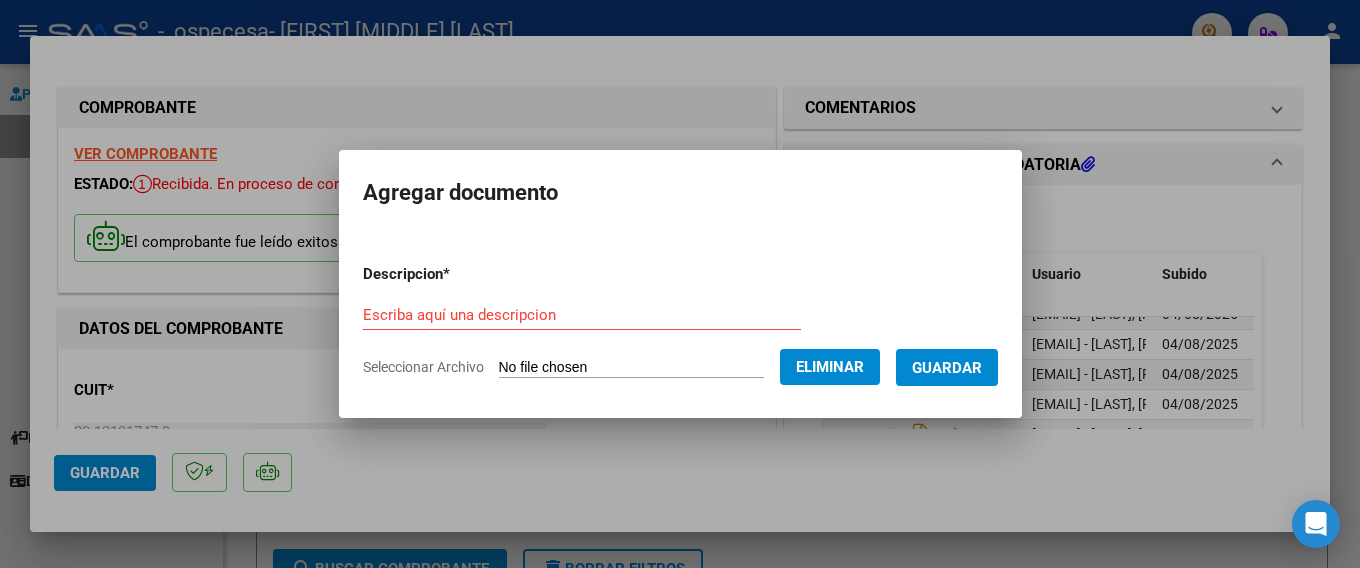 click on "Descripcion  *   Escriba aquí una descripcion  Seleccionar Archivo Eliminar Guardar" at bounding box center (680, 321) 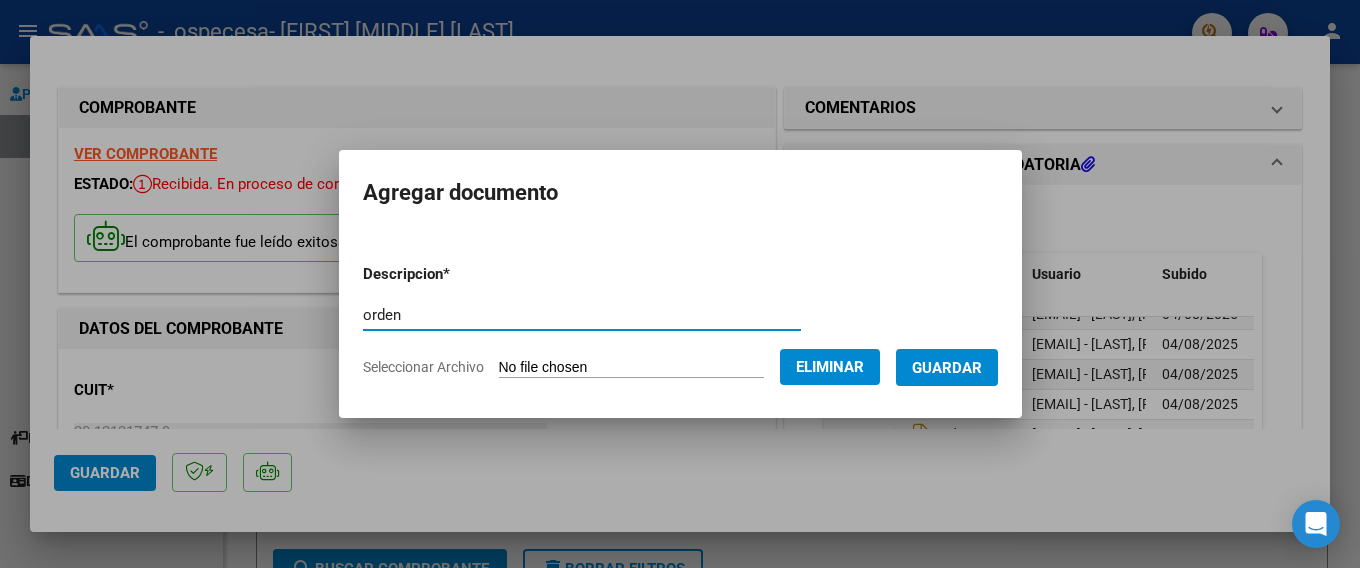 type on "orden" 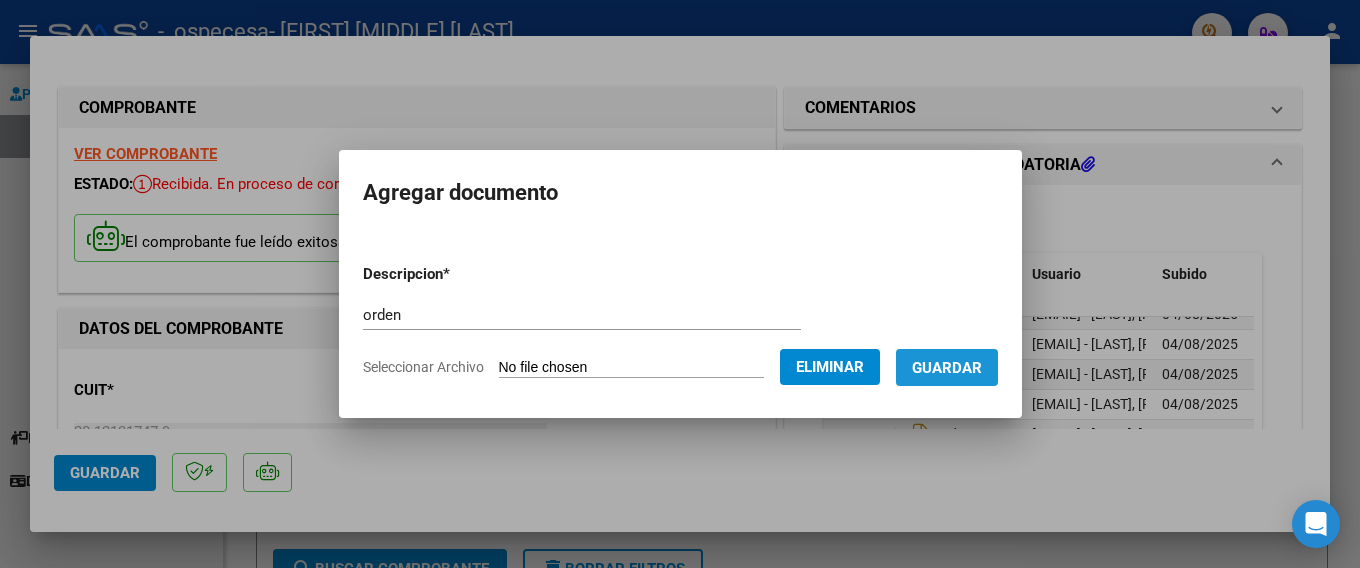click on "Guardar" at bounding box center (947, 368) 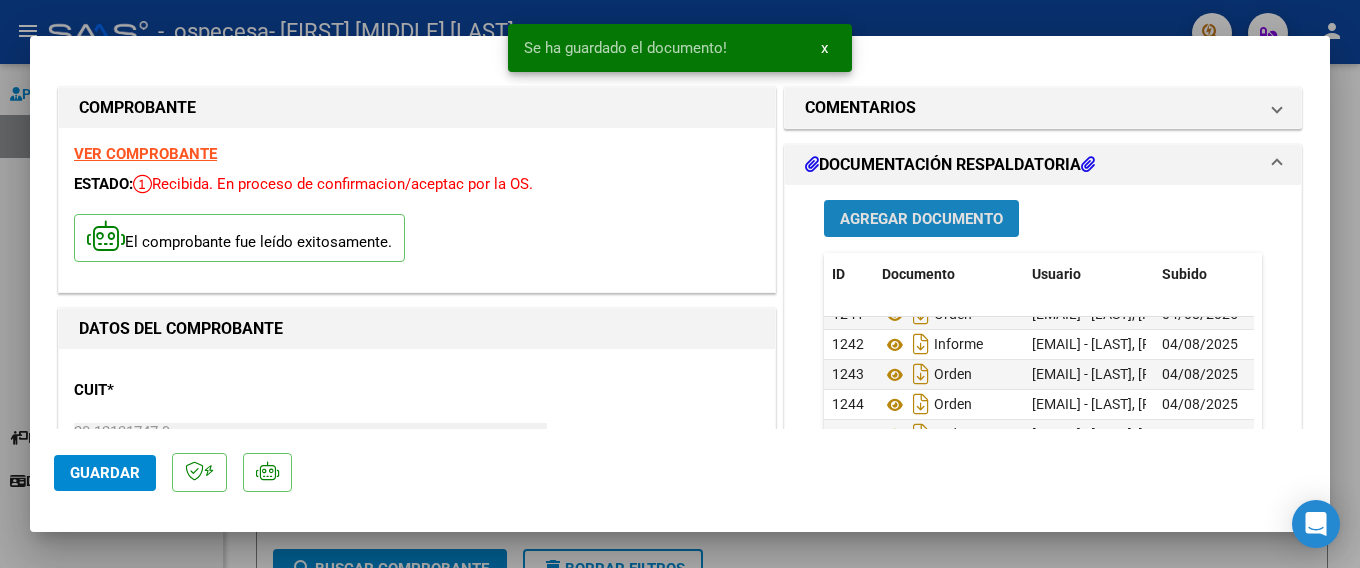 click on "Agregar Documento" at bounding box center [921, 219] 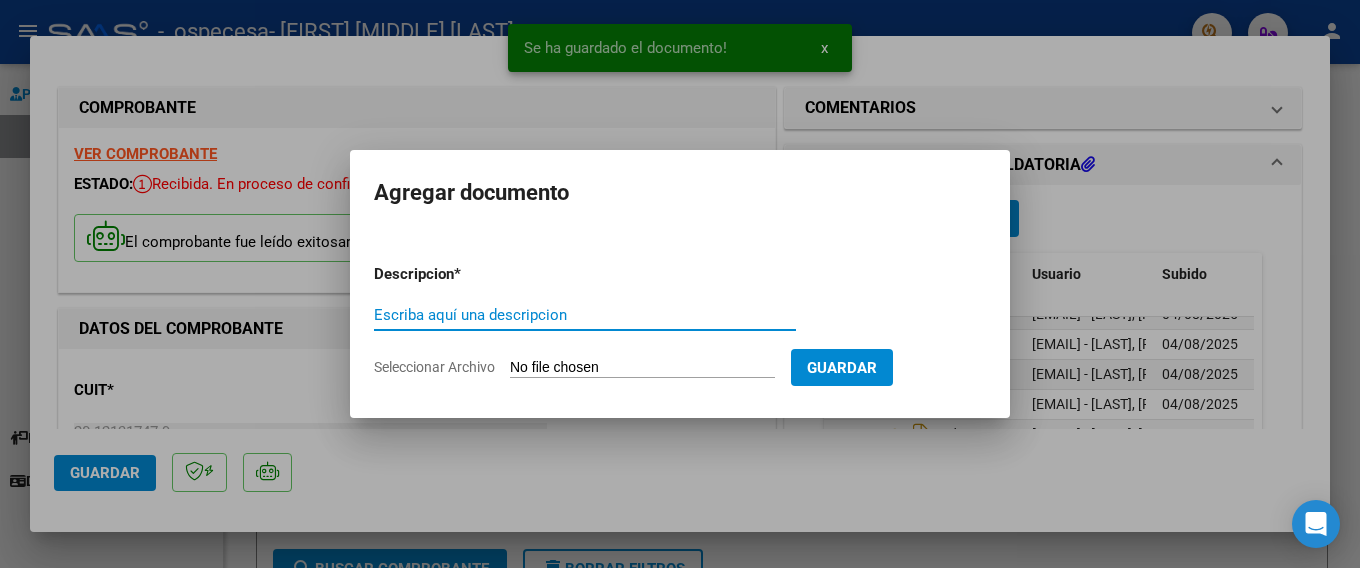 click on "Seleccionar Archivo" at bounding box center [642, 368] 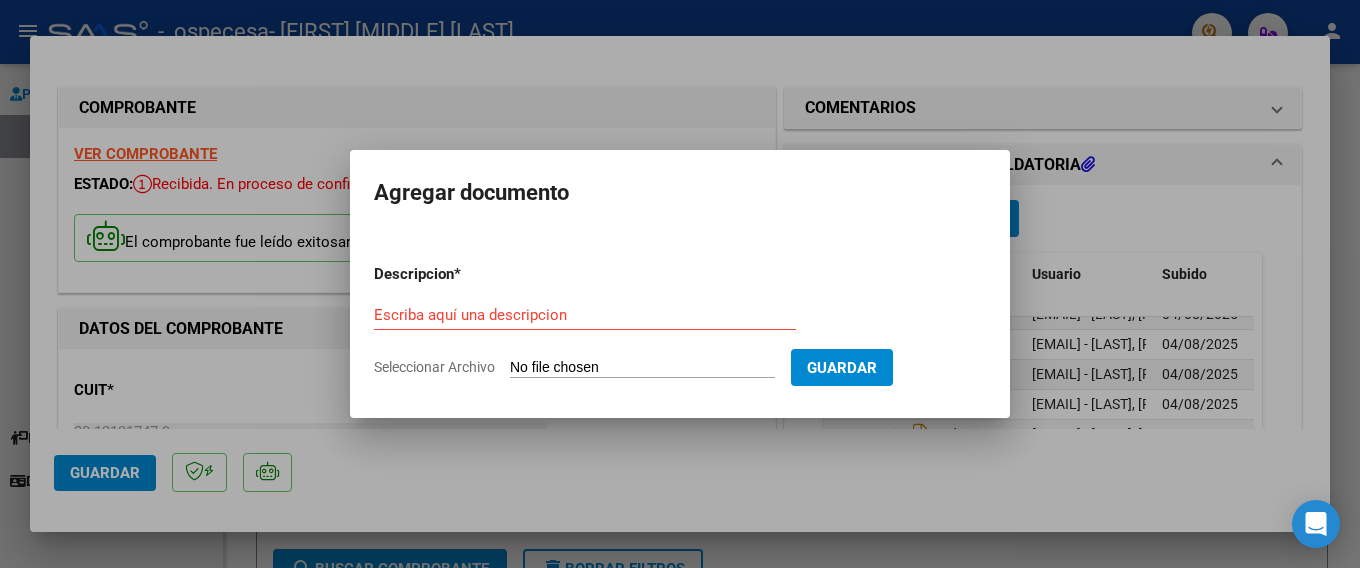 type on "C:\fakepath\osv8.jpg" 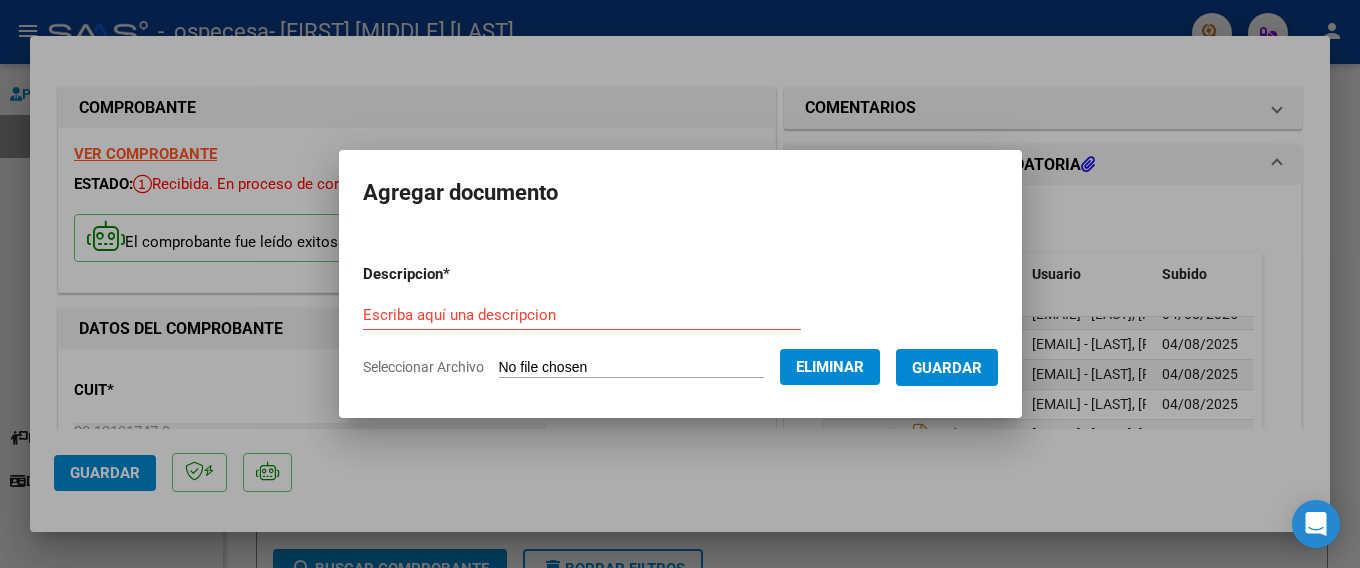 click on "Escriba aquí una descripcion" at bounding box center (582, 315) 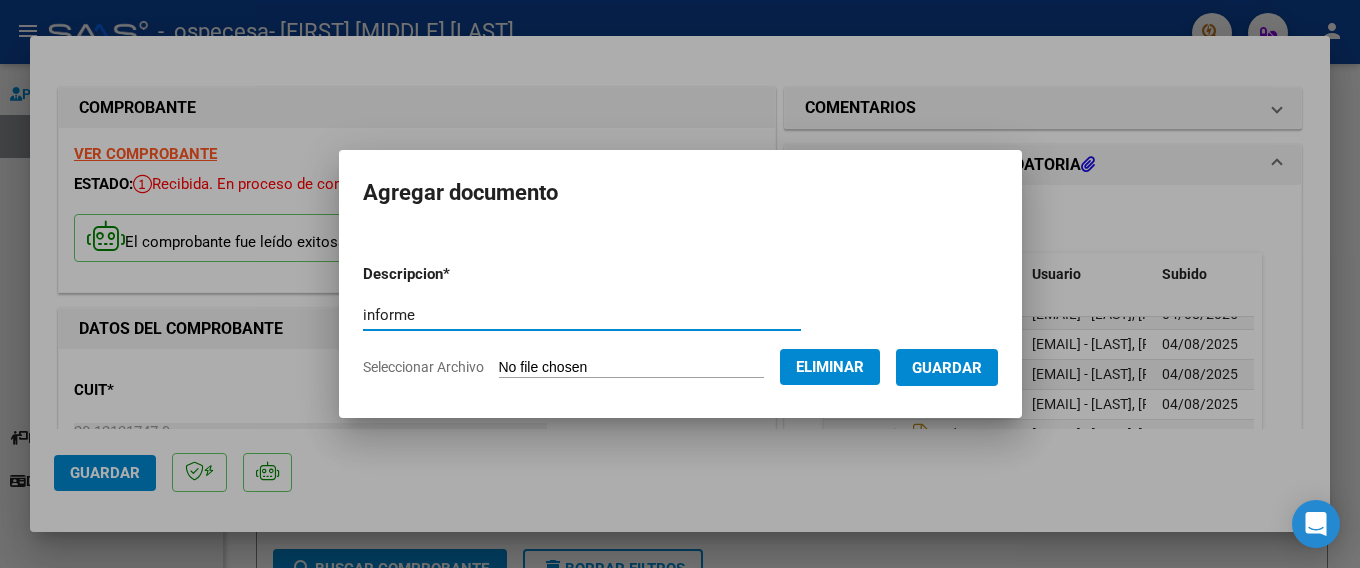 type on "informe" 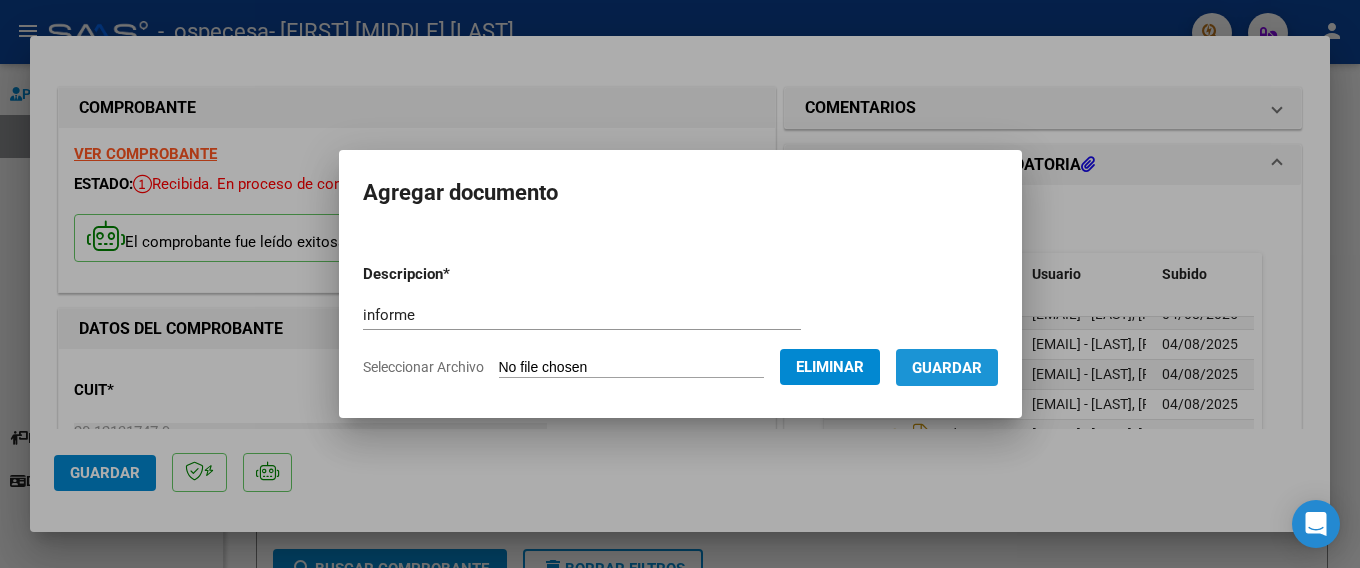 click on "Guardar" at bounding box center (947, 367) 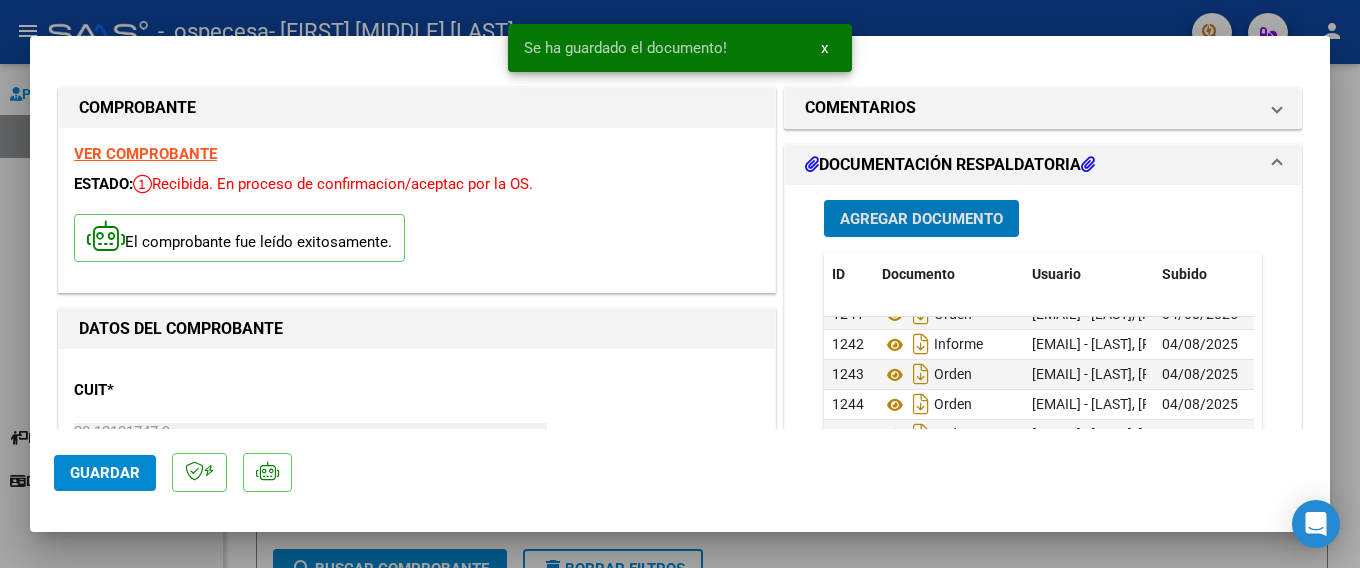 click on "Agregar Documento" at bounding box center [921, 219] 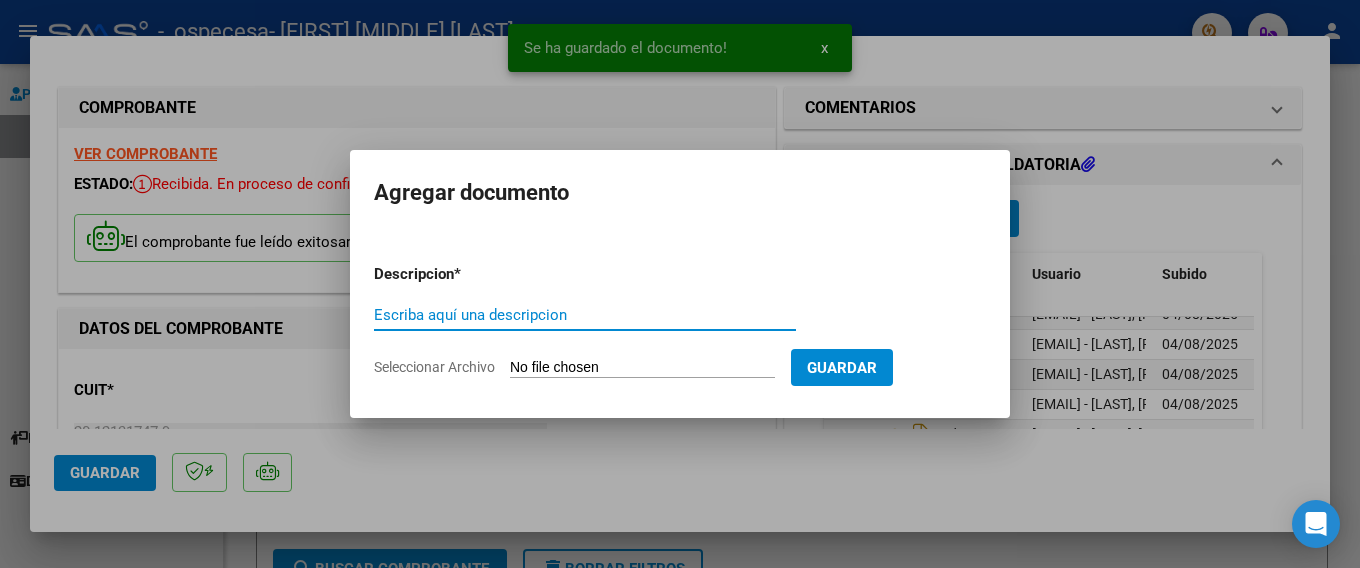 click on "Seleccionar Archivo" at bounding box center [642, 368] 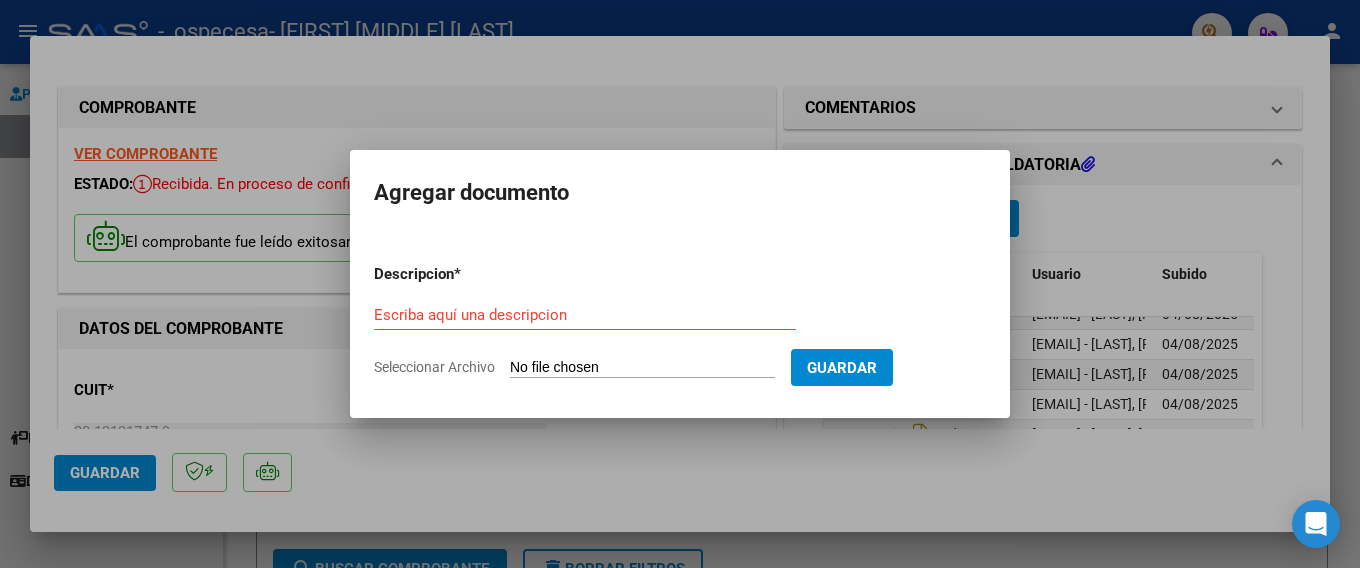 type on "C:\fakepath\osv9.jpg" 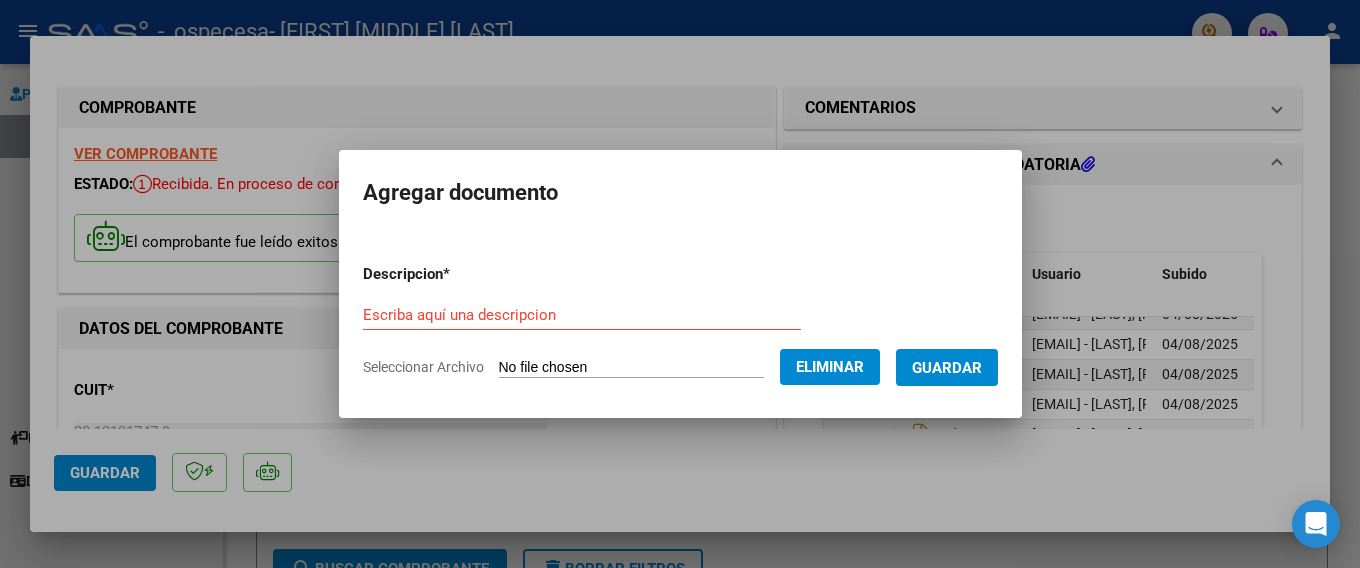 click on "Descripcion  *   Escriba aquí una descripcion  Seleccionar Archivo Eliminar Guardar" at bounding box center [680, 321] 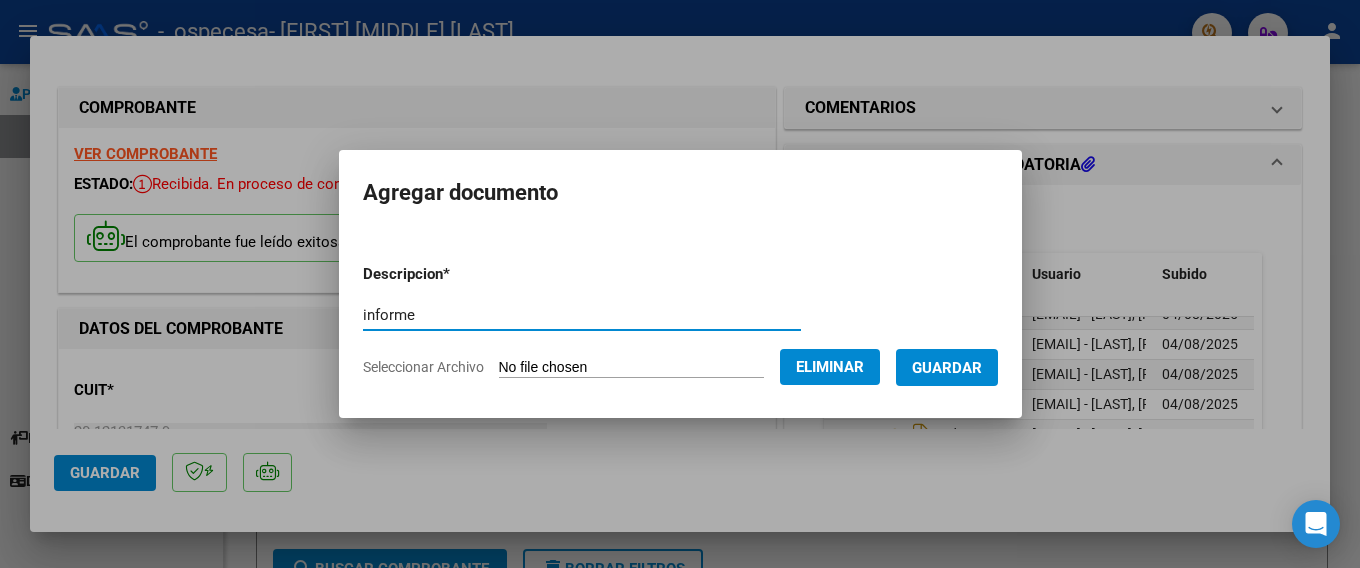 type on "informe" 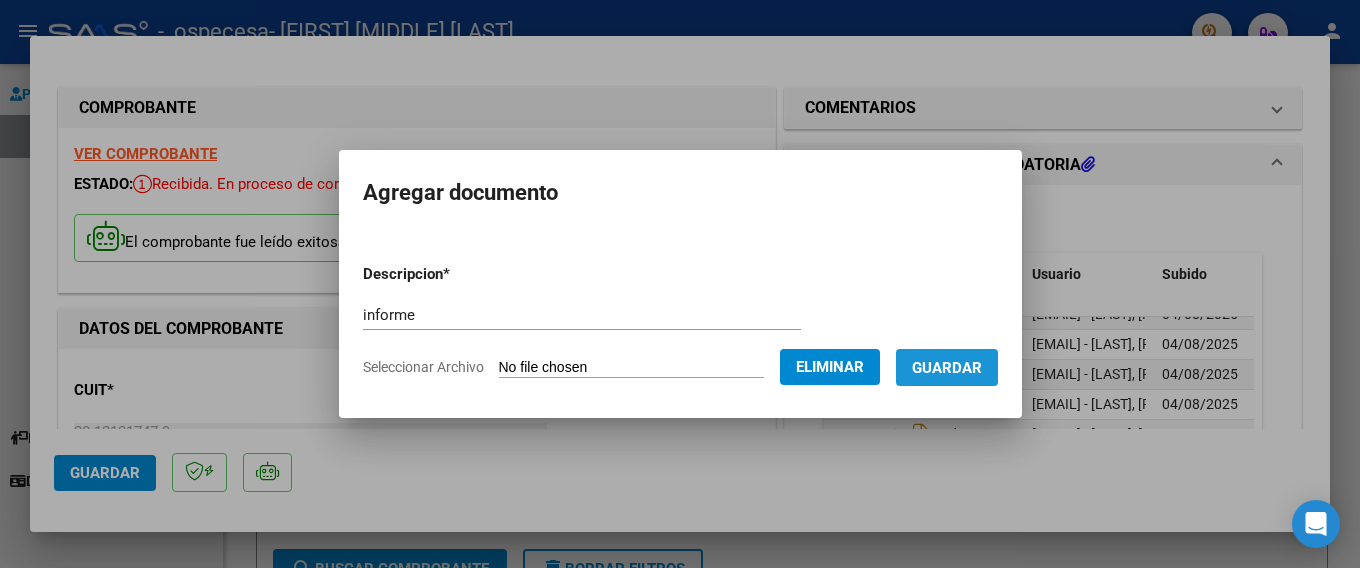 click on "Guardar" at bounding box center (947, 368) 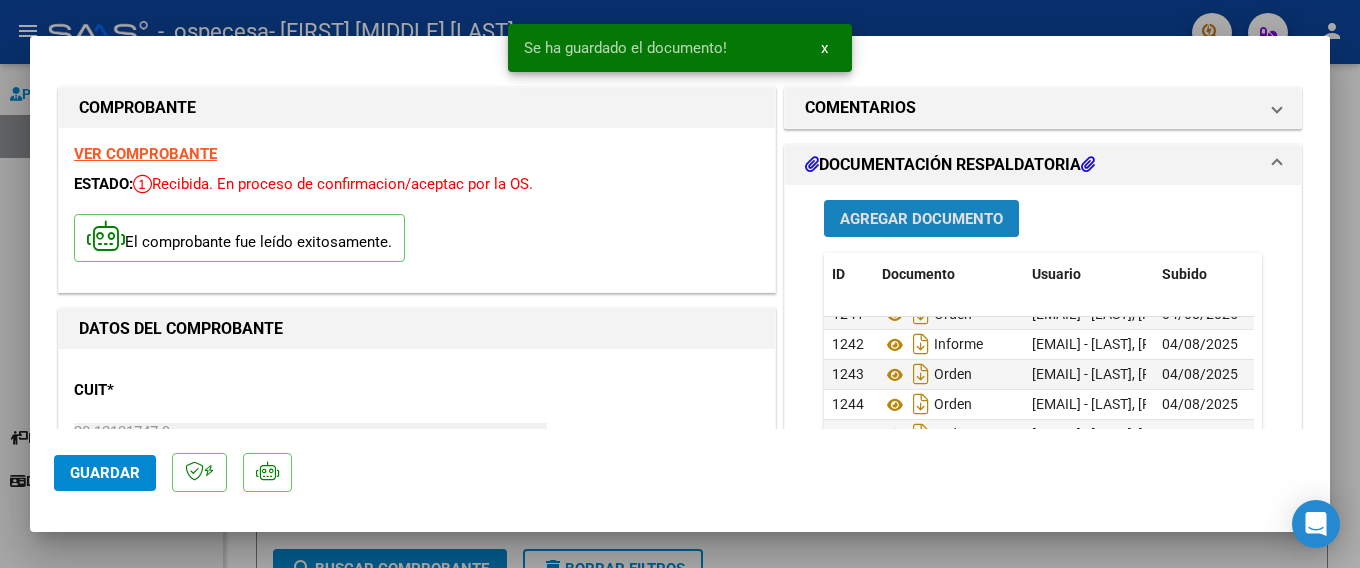 click on "Agregar Documento" at bounding box center (921, 219) 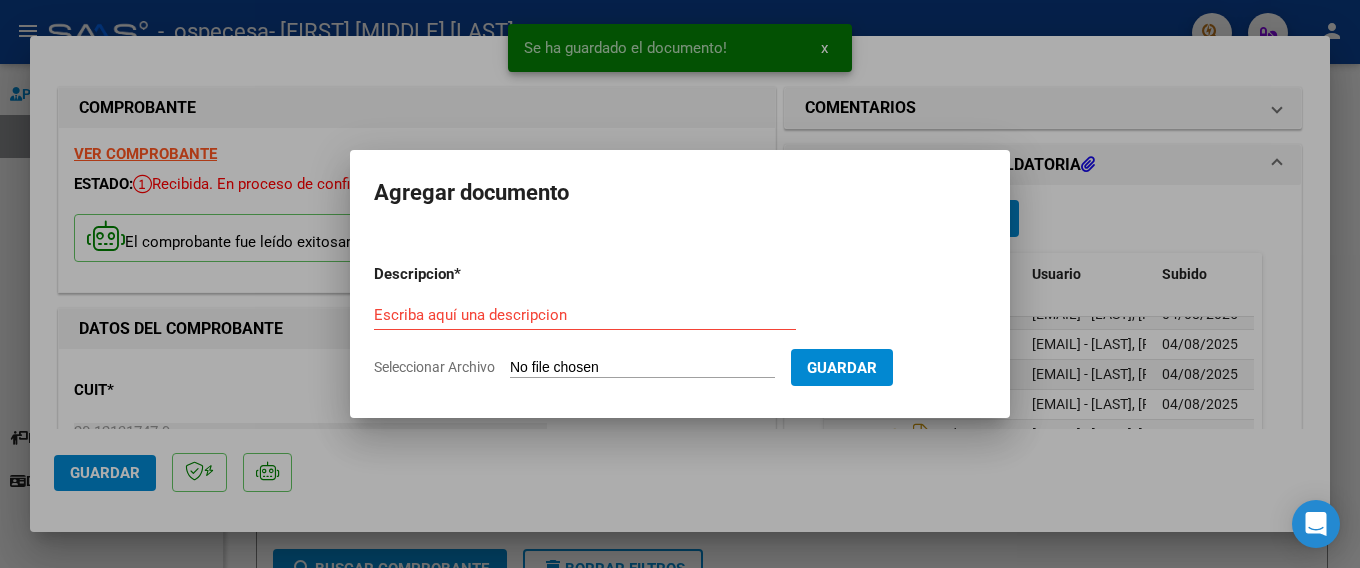click on "Seleccionar Archivo" at bounding box center [642, 368] 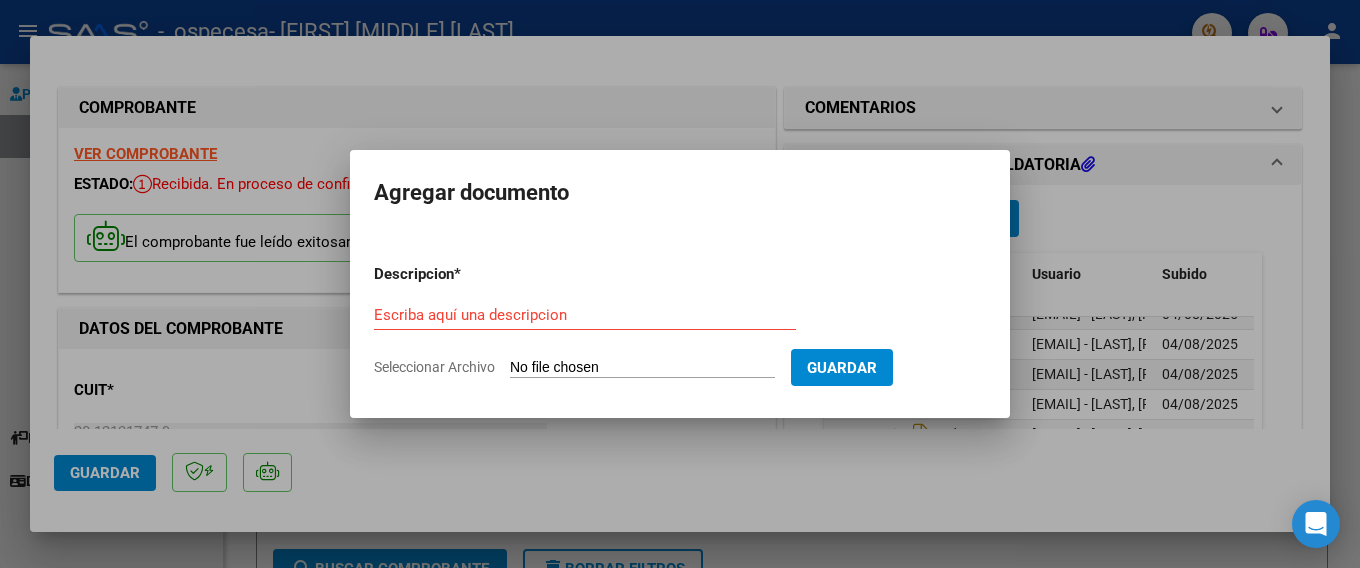 type on "C:\fakepath\osv10.jpg" 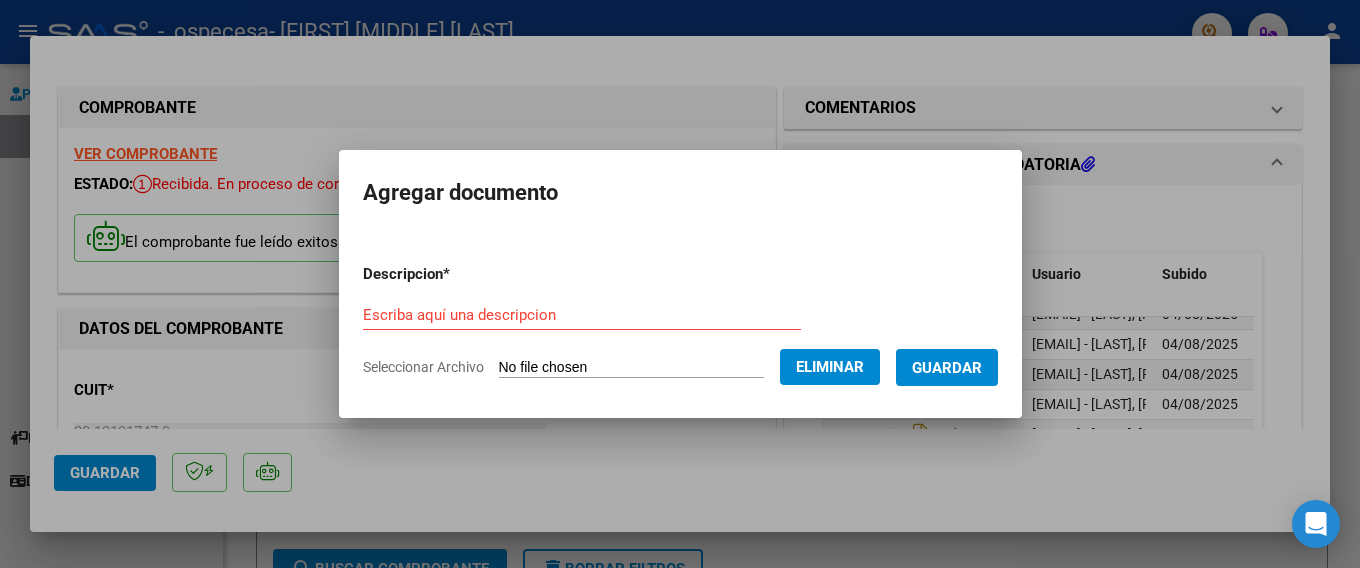 click on "Escriba aquí una descripcion" at bounding box center (582, 315) 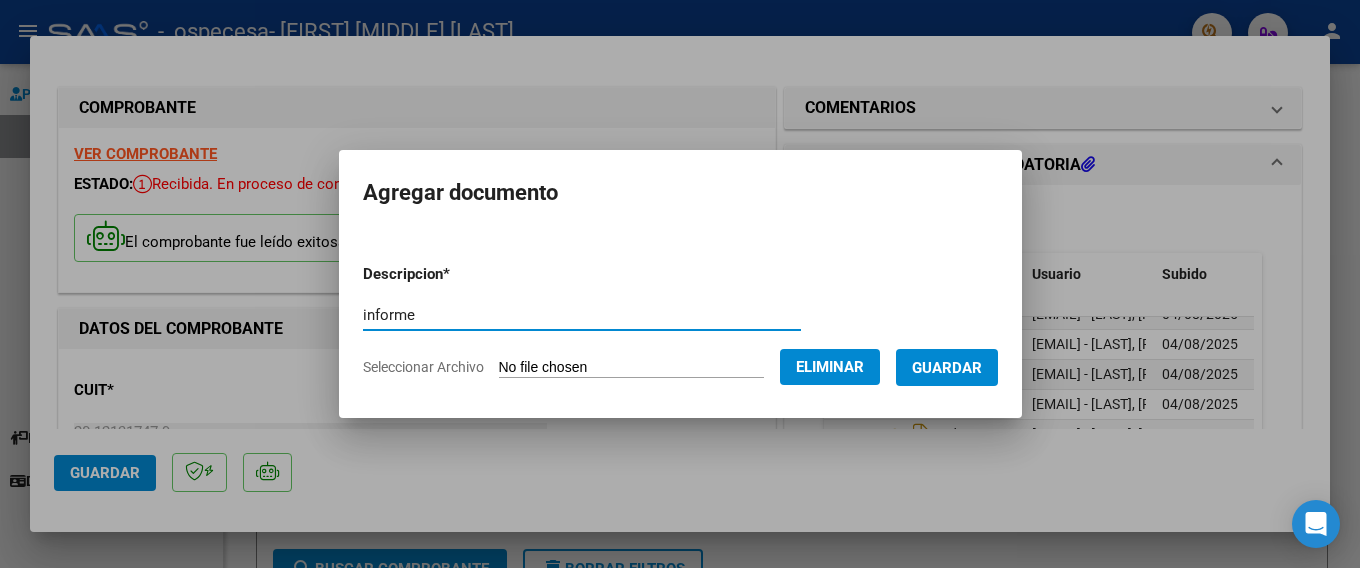 type on "informe" 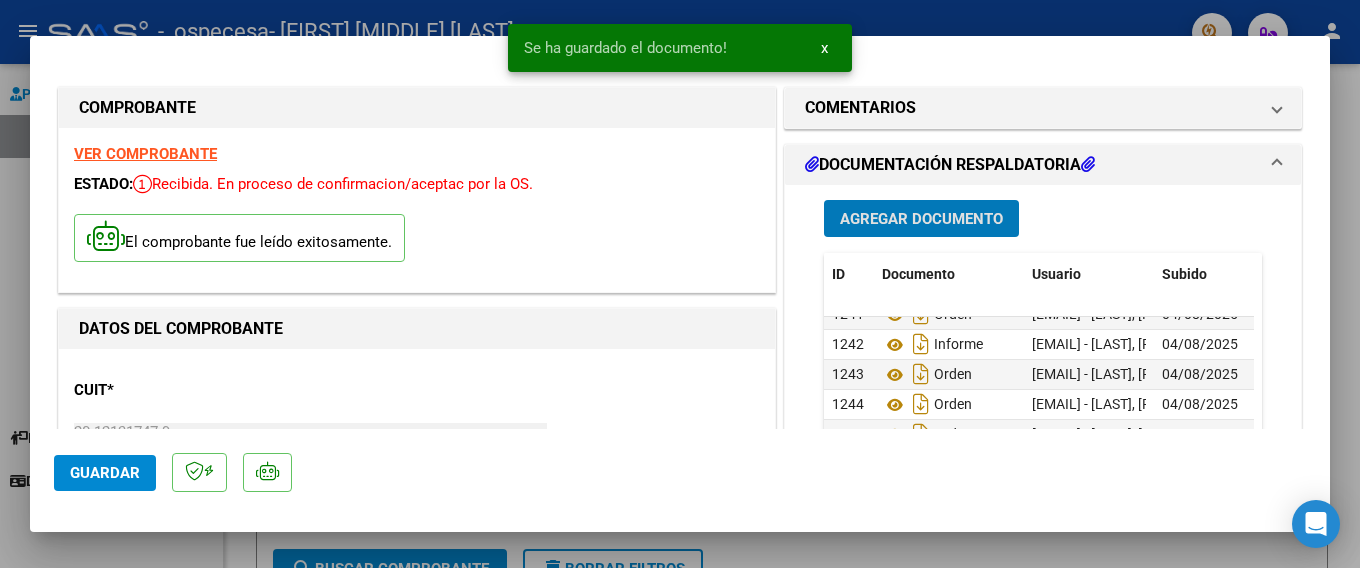 click on "Agregar Documento" at bounding box center (921, 218) 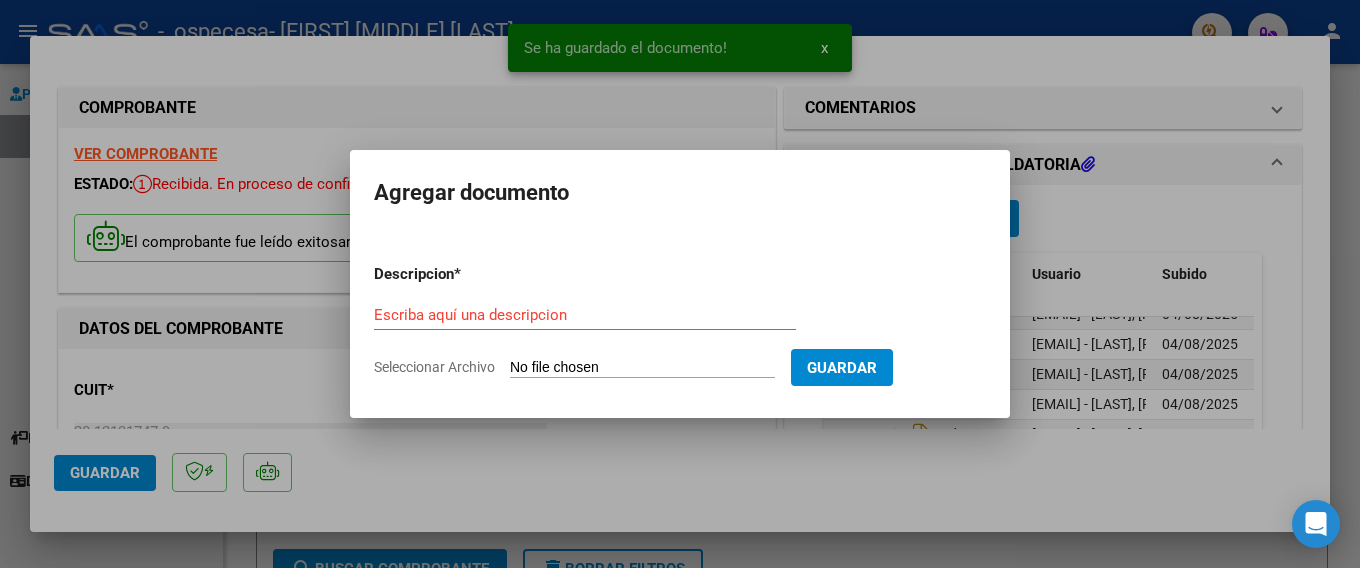 click on "Seleccionar Archivo" 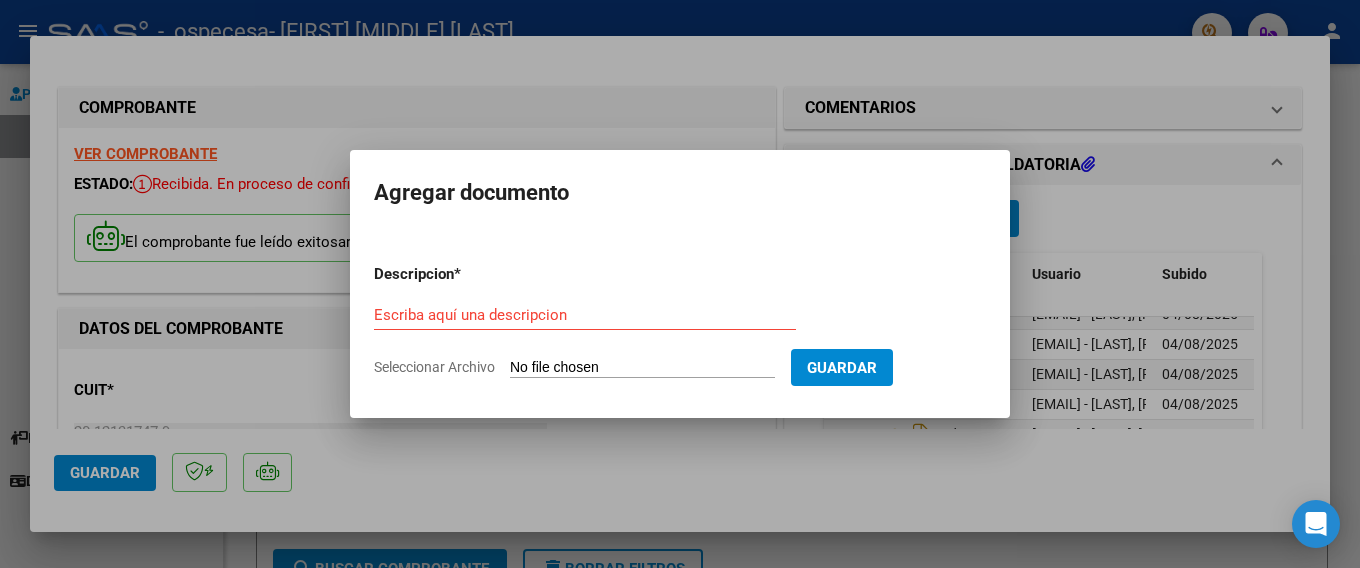 click on "Seleccionar Archivo" at bounding box center [642, 368] 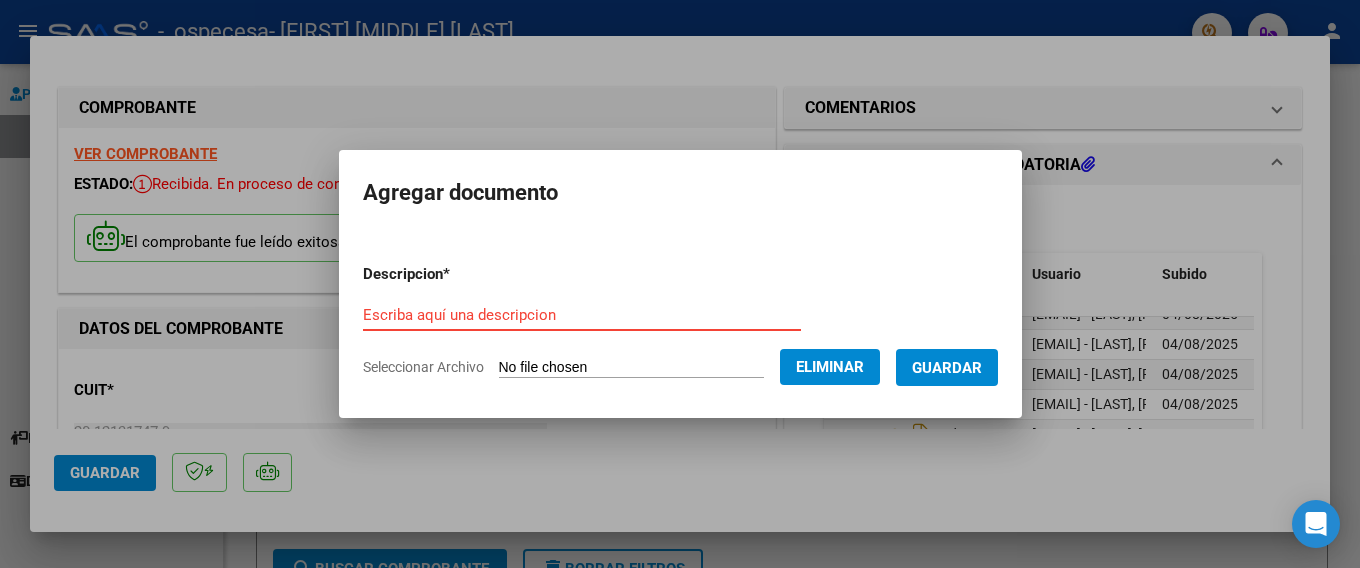 click on "Escriba aquí una descripcion" at bounding box center (582, 315) 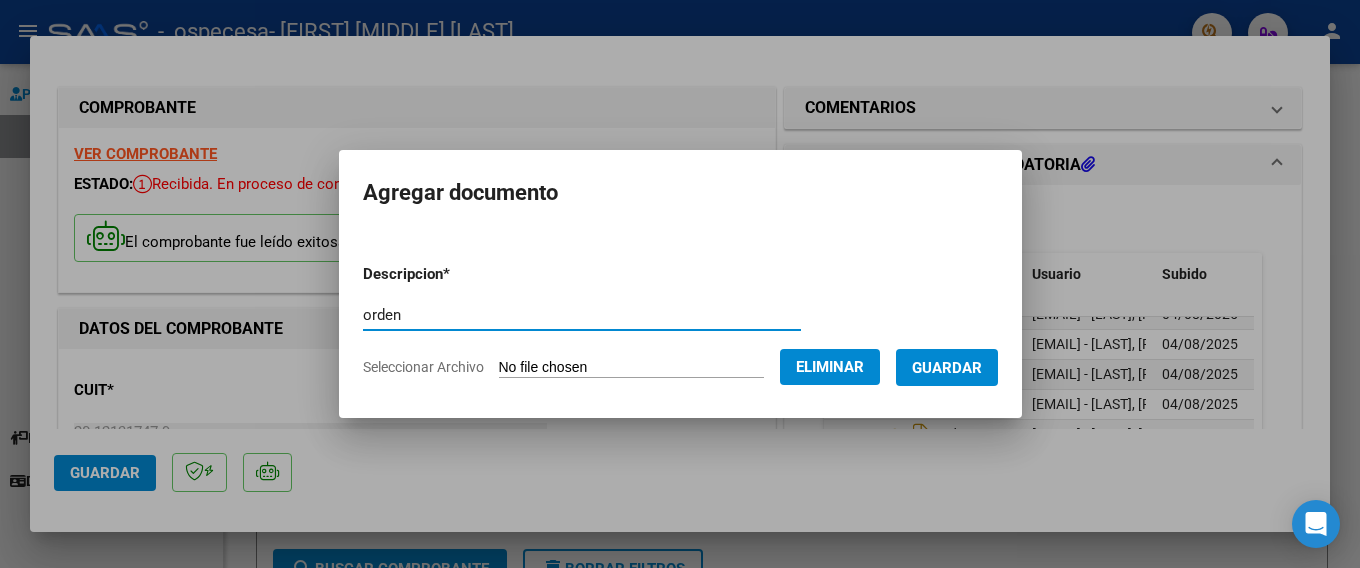 type on "orden" 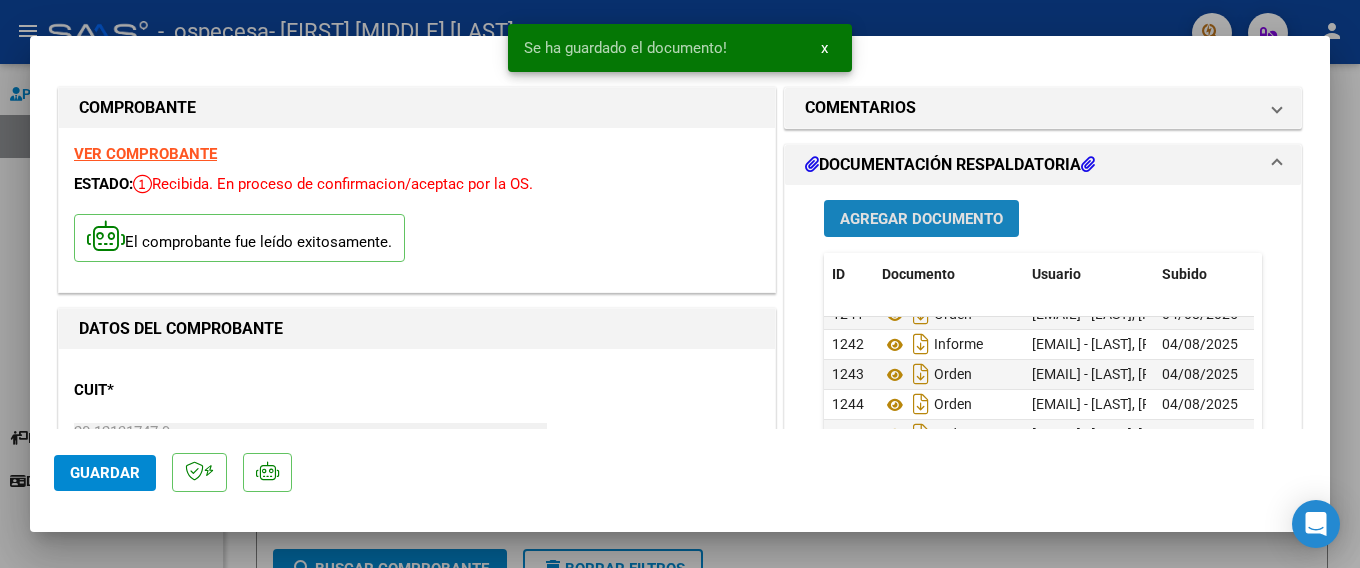 click on "Agregar Documento" at bounding box center (921, 219) 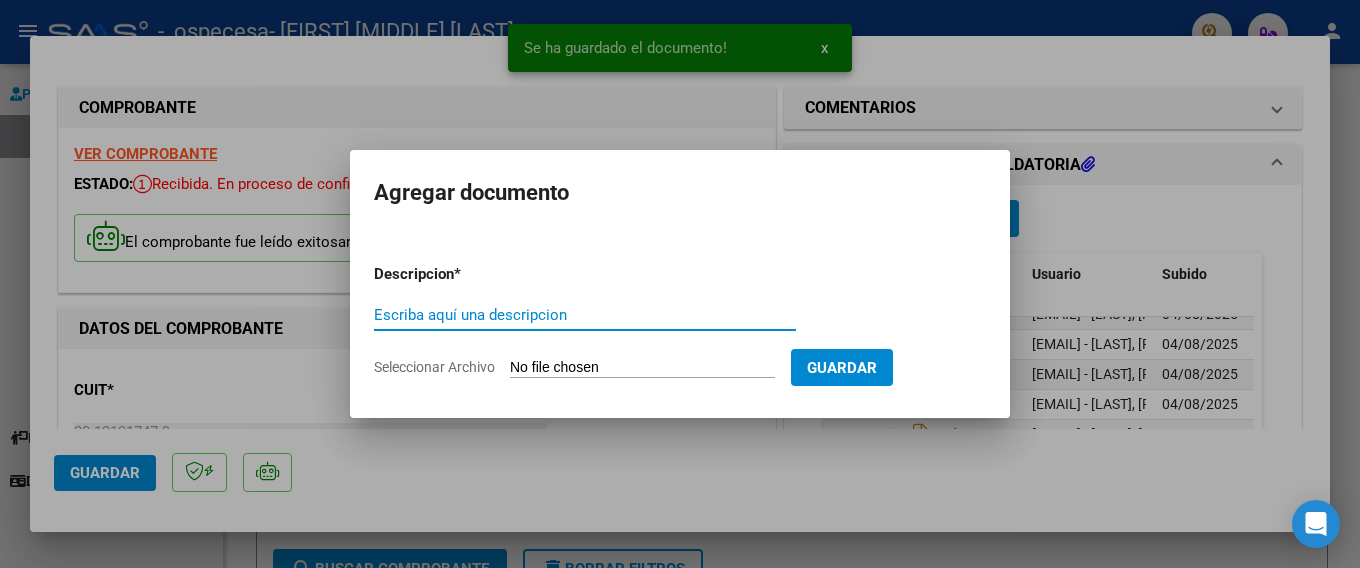 click on "Seleccionar Archivo" at bounding box center [642, 368] 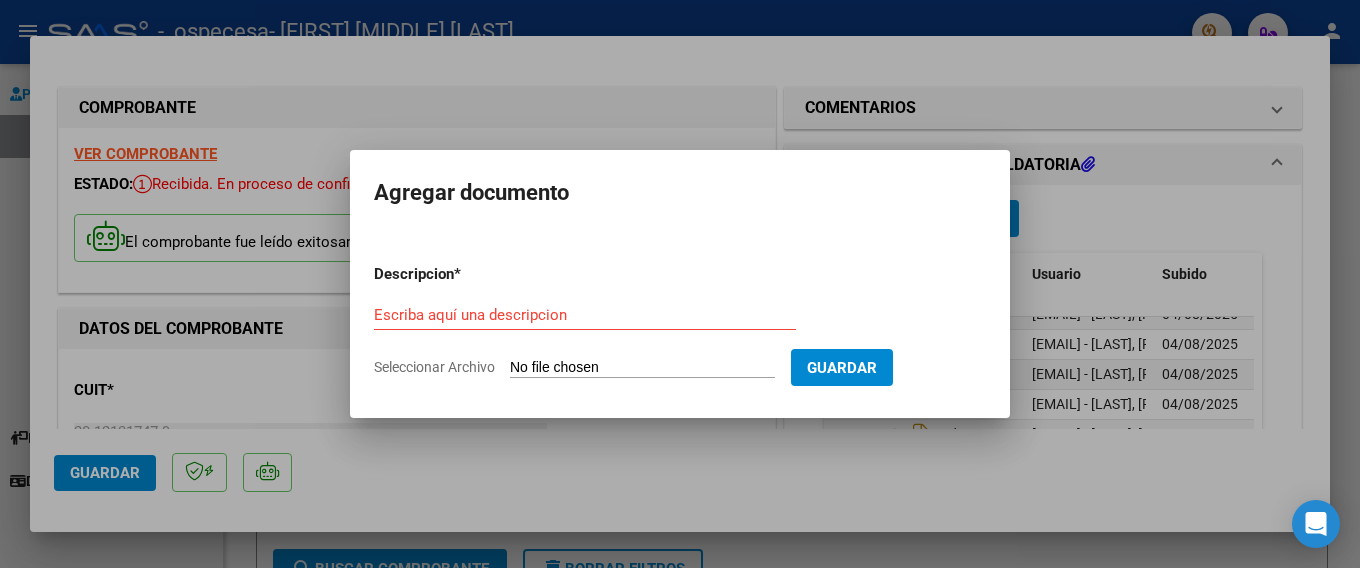 type on "C:\fakepath\osv12.jpg" 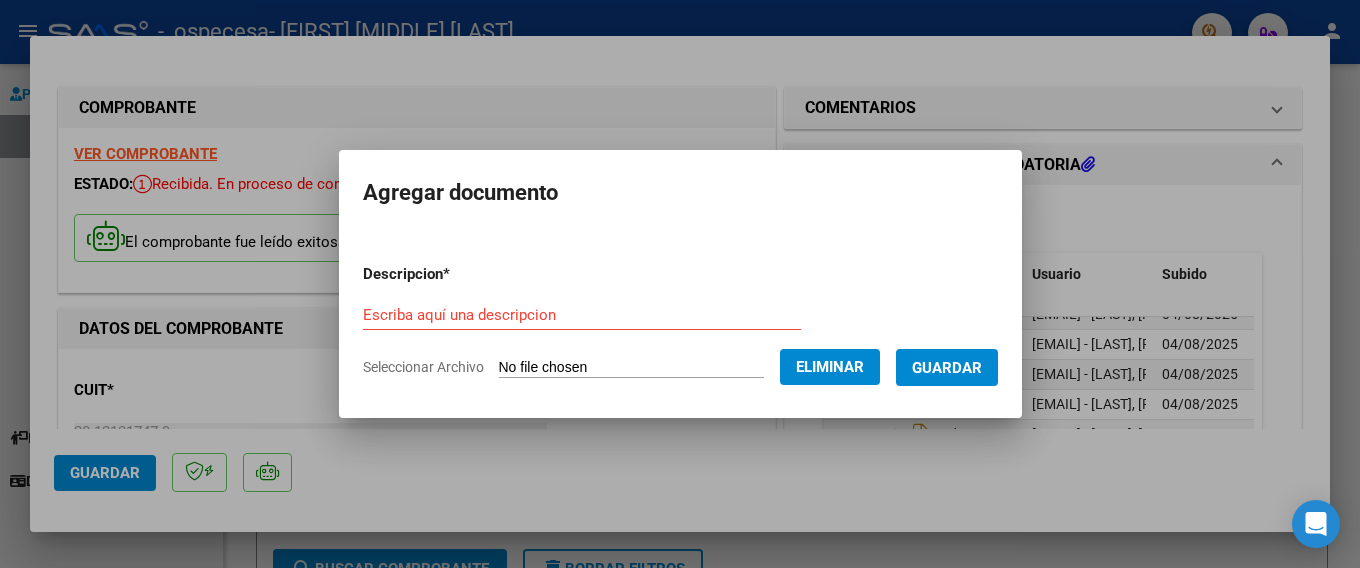 click on "Escriba aquí una descripcion" at bounding box center [582, 315] 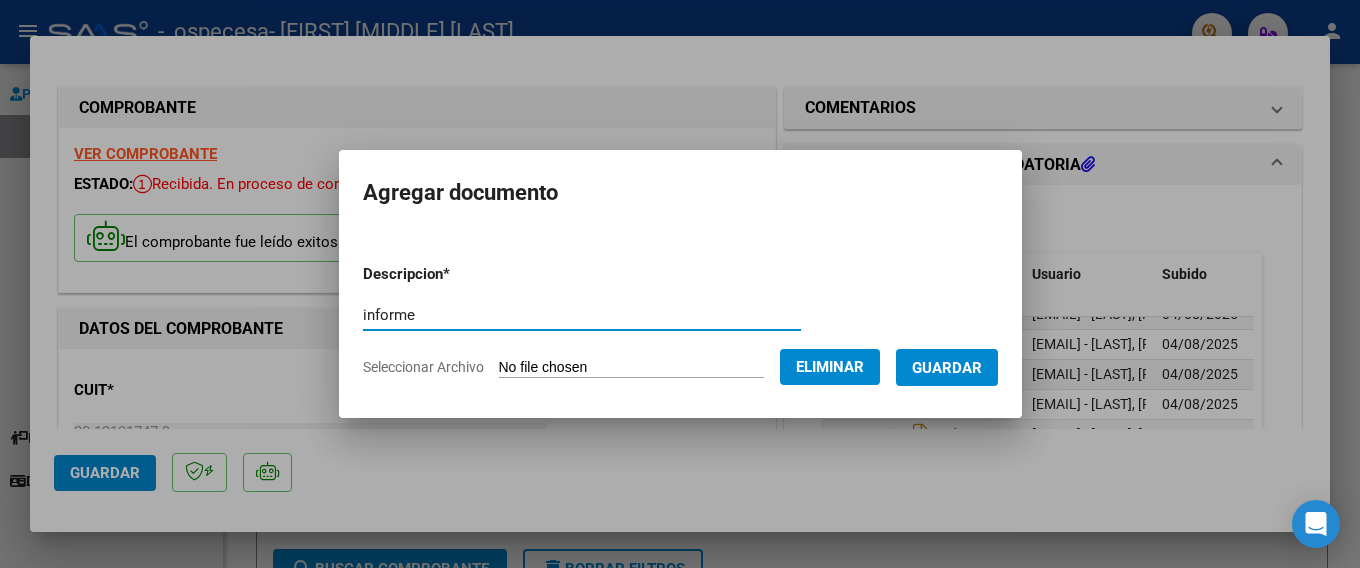 type on "informe" 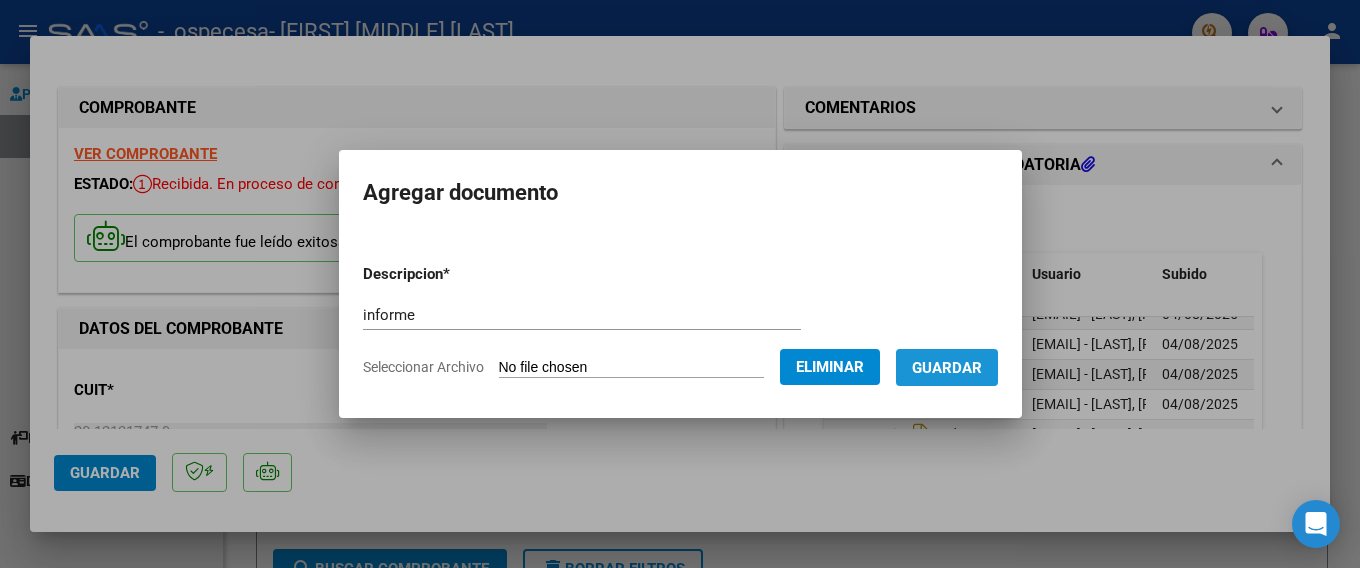 click on "Guardar" at bounding box center (947, 368) 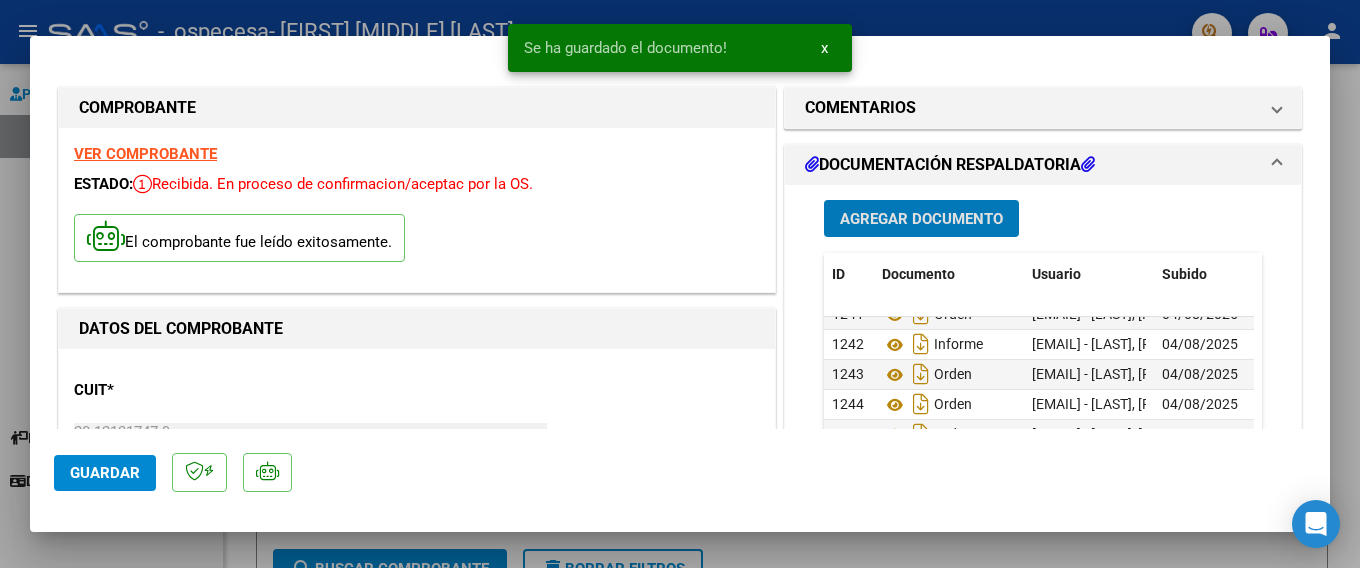 click on "Agregar Documento" at bounding box center (921, 219) 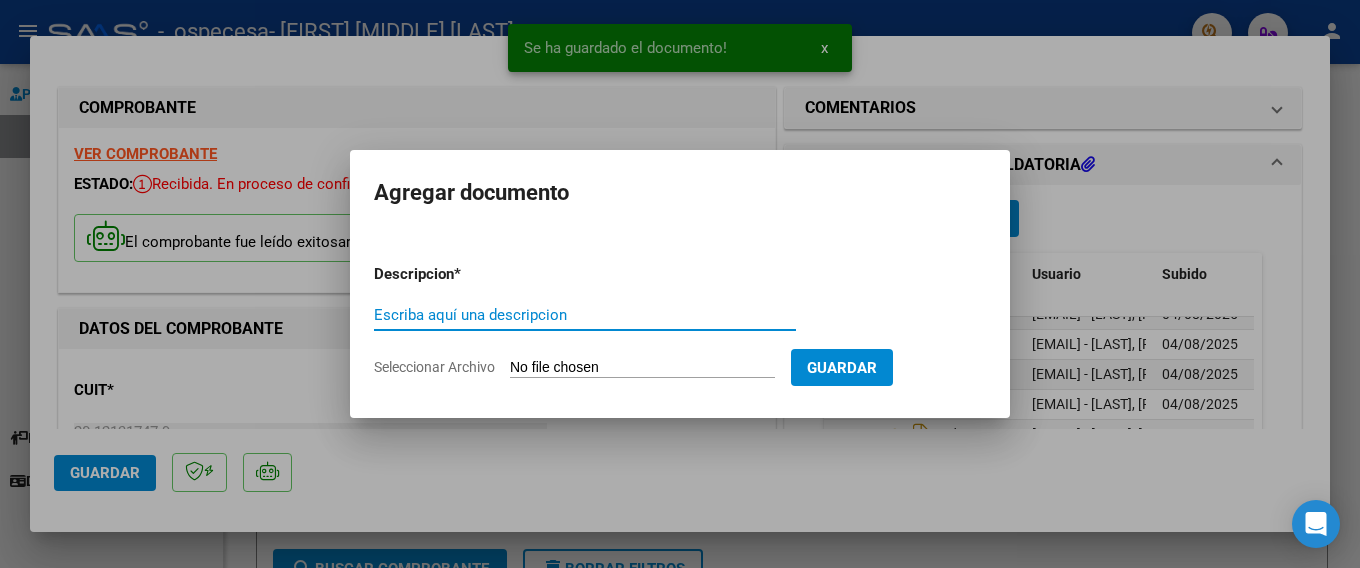 click on "Seleccionar Archivo" at bounding box center [642, 368] 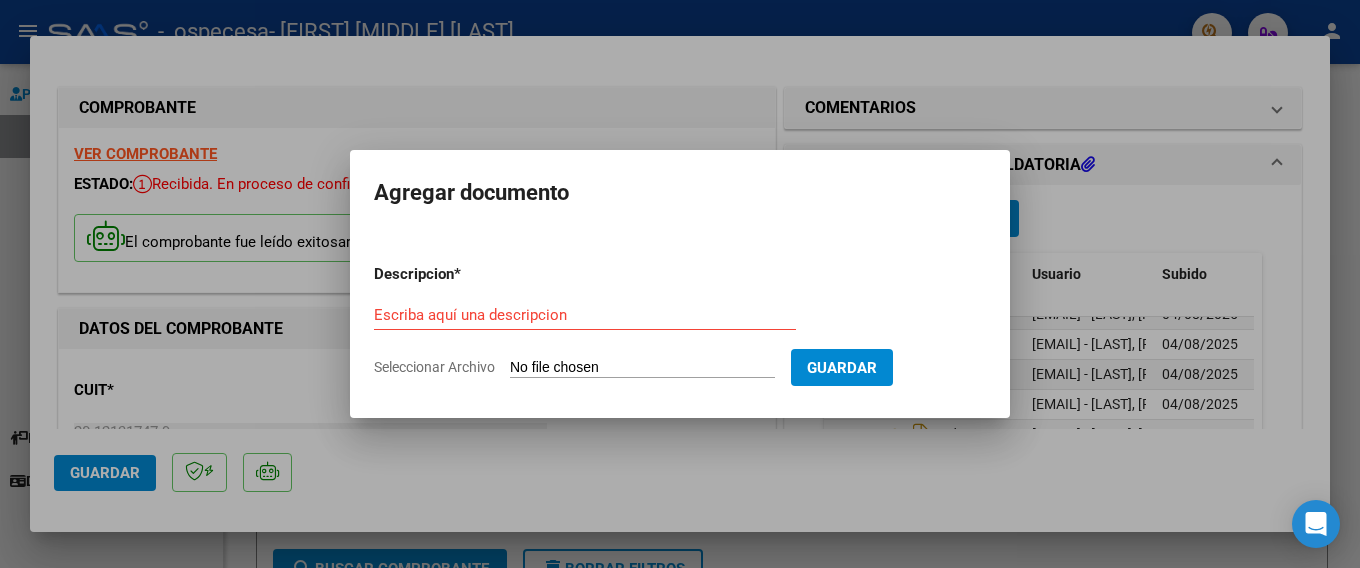 type on "C:\fakepath\osv13.jpg" 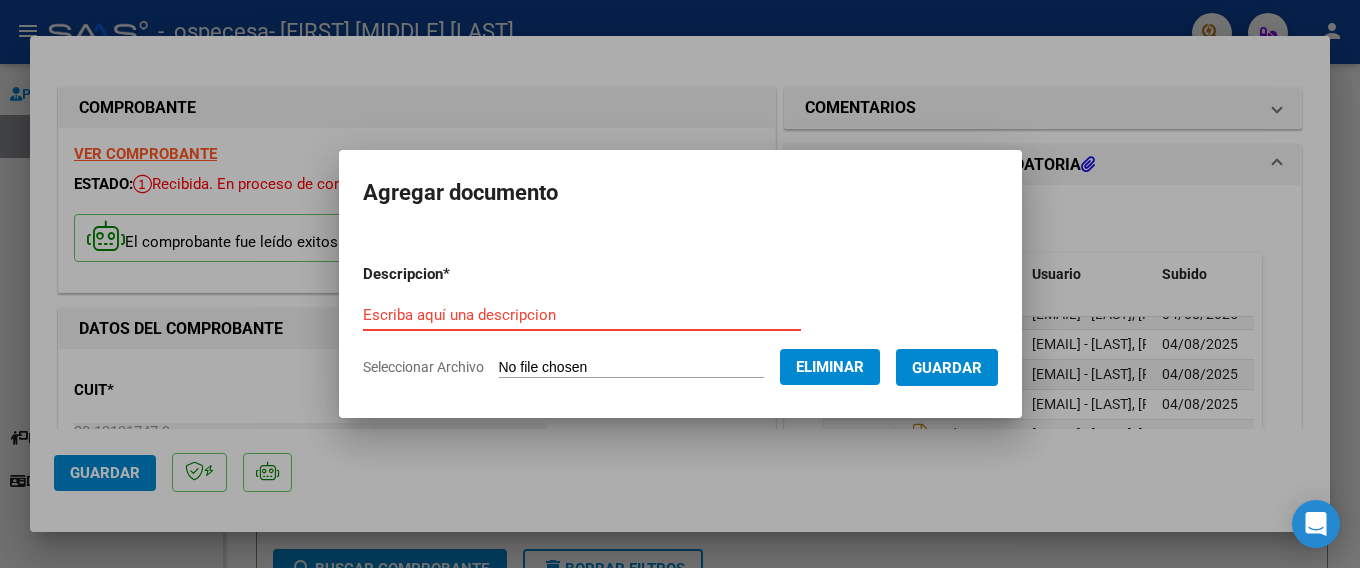 click on "Escriba aquí una descripcion" at bounding box center (582, 315) 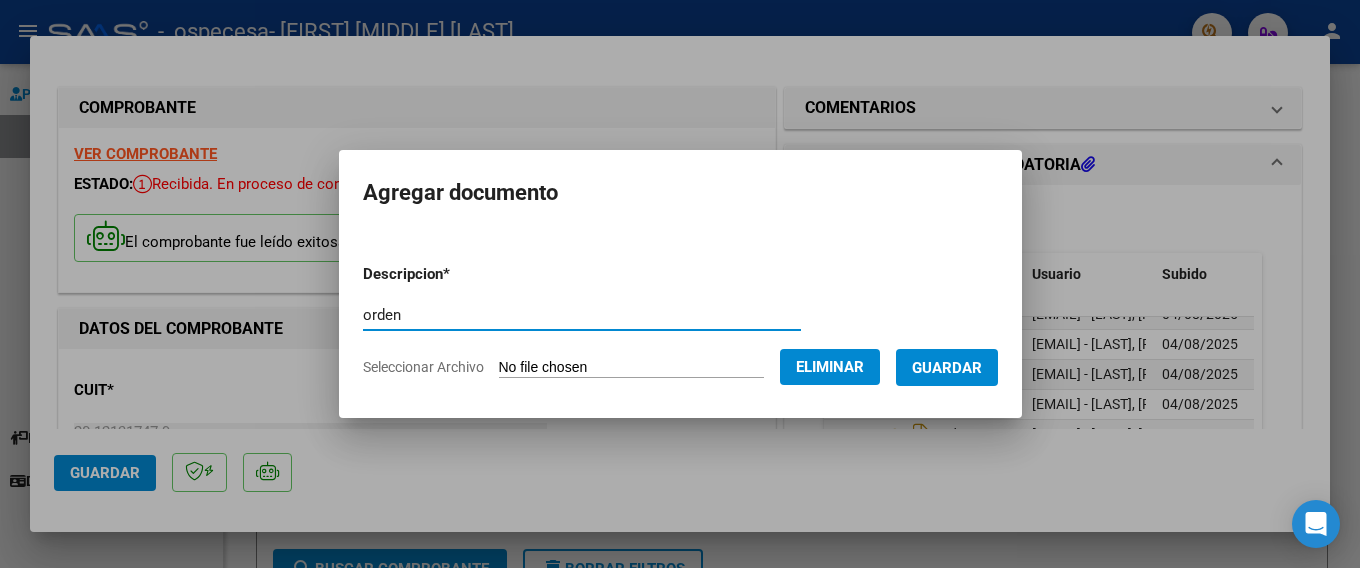 type on "orden" 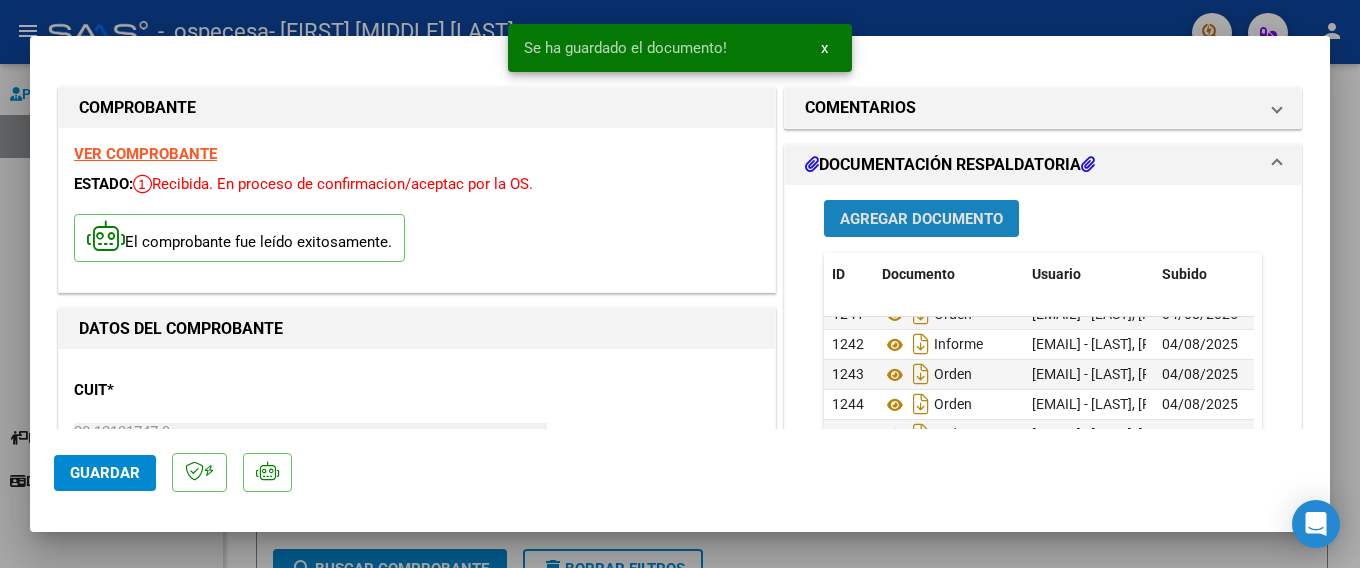click on "Agregar Documento" at bounding box center (921, 219) 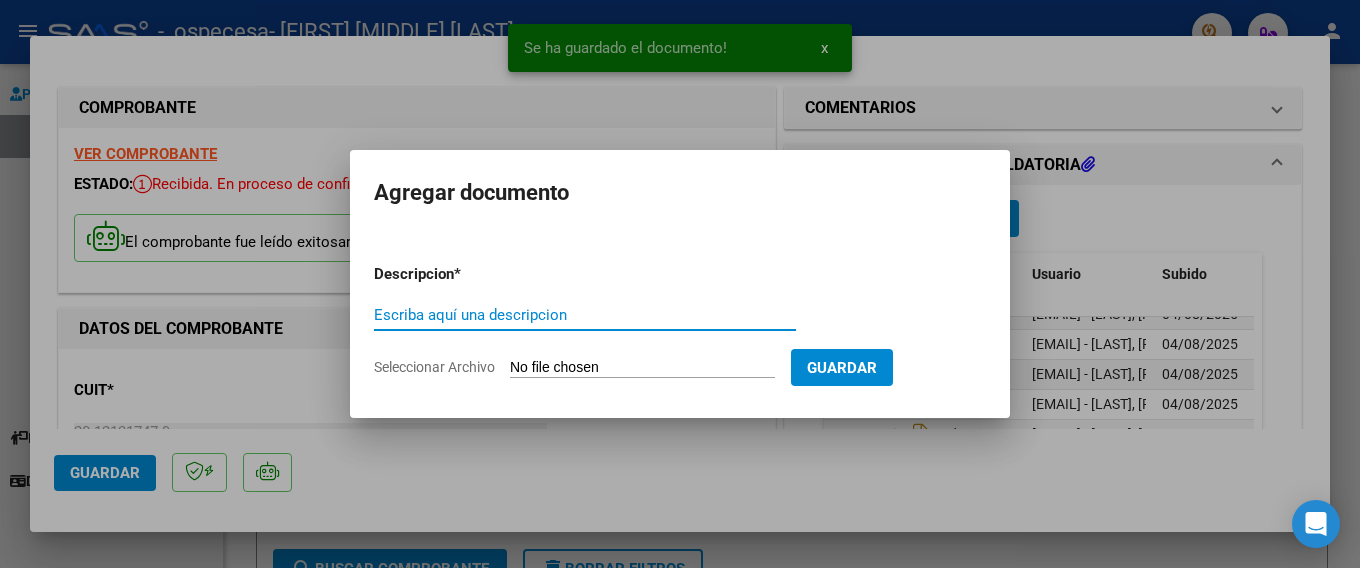 click on "Seleccionar Archivo" at bounding box center [642, 368] 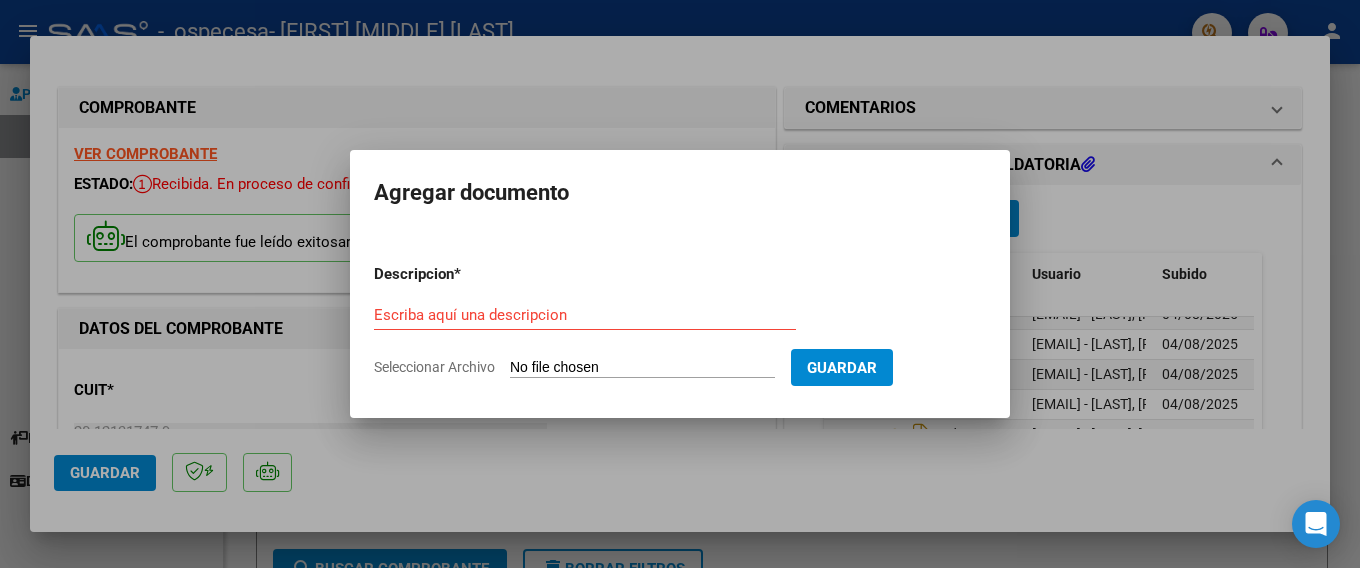 type on "C:\fakepath\osv14.jpg" 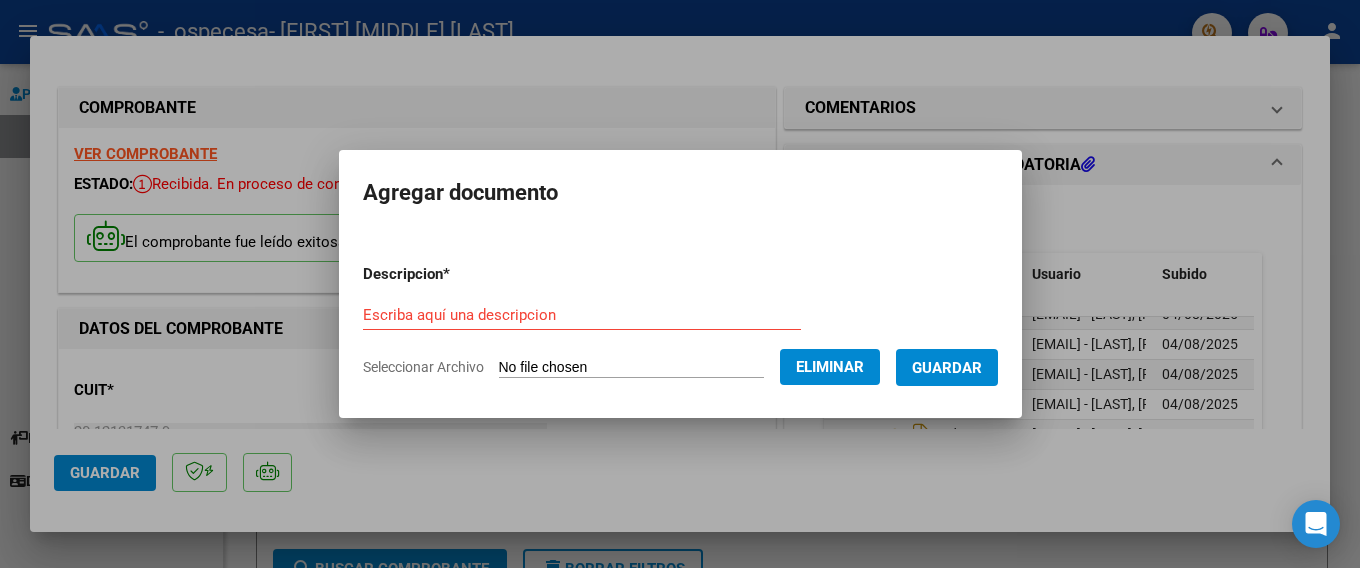 click on "Escriba aquí una descripcion" at bounding box center [582, 315] 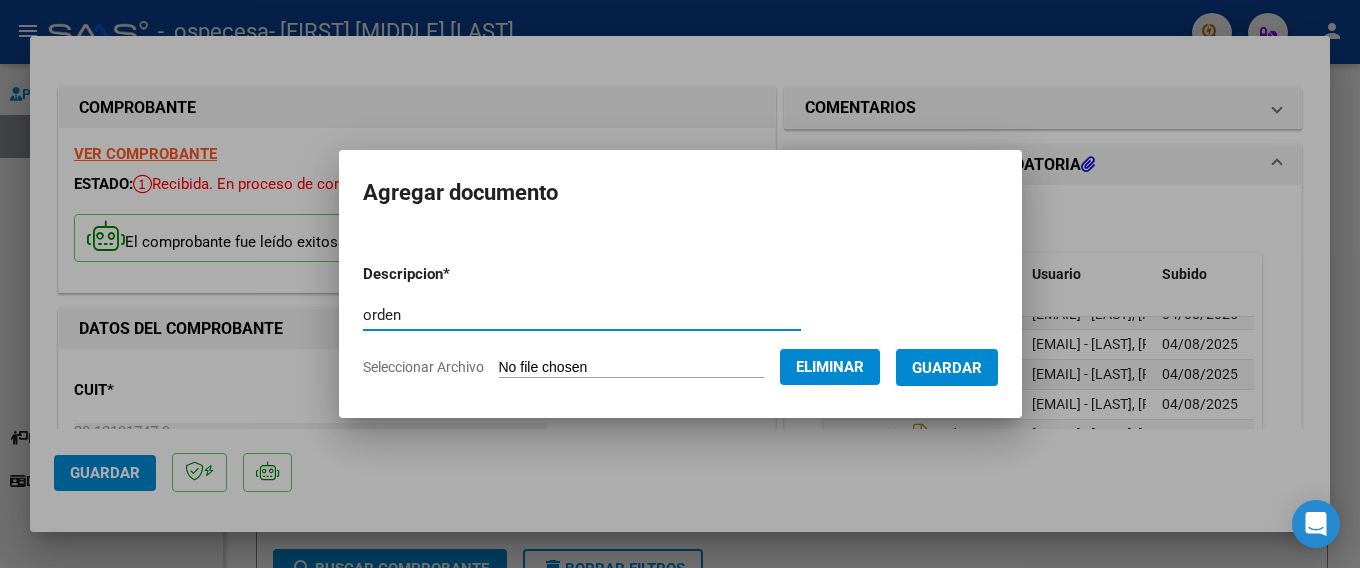 type on "orden" 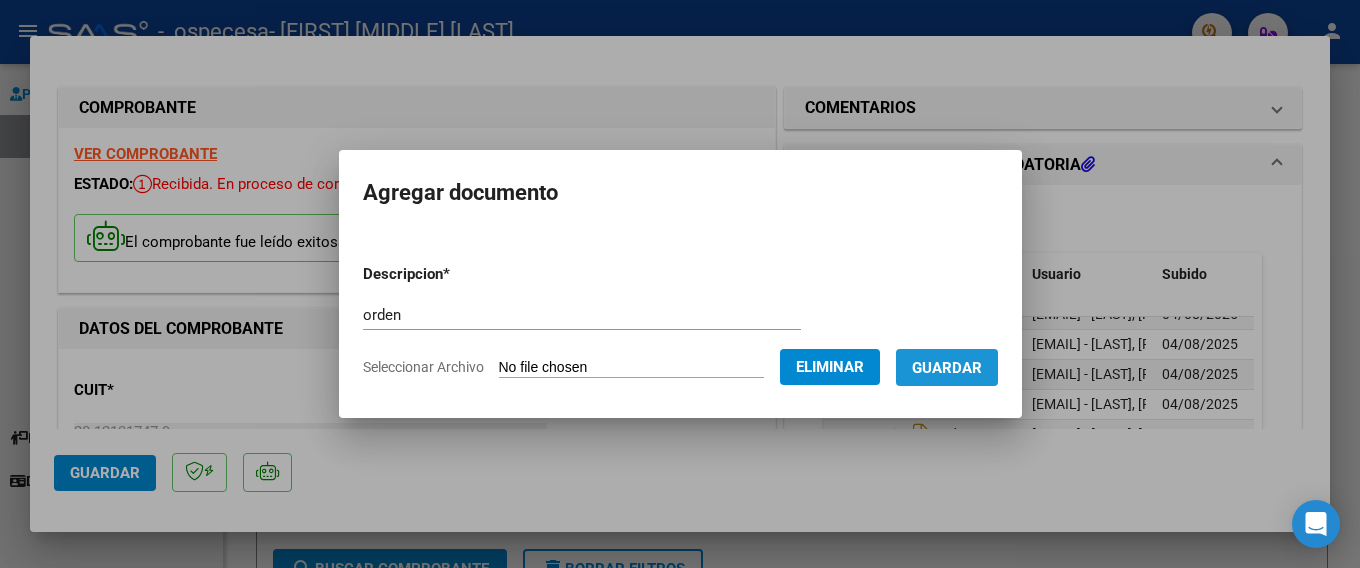 click on "Guardar" at bounding box center (947, 368) 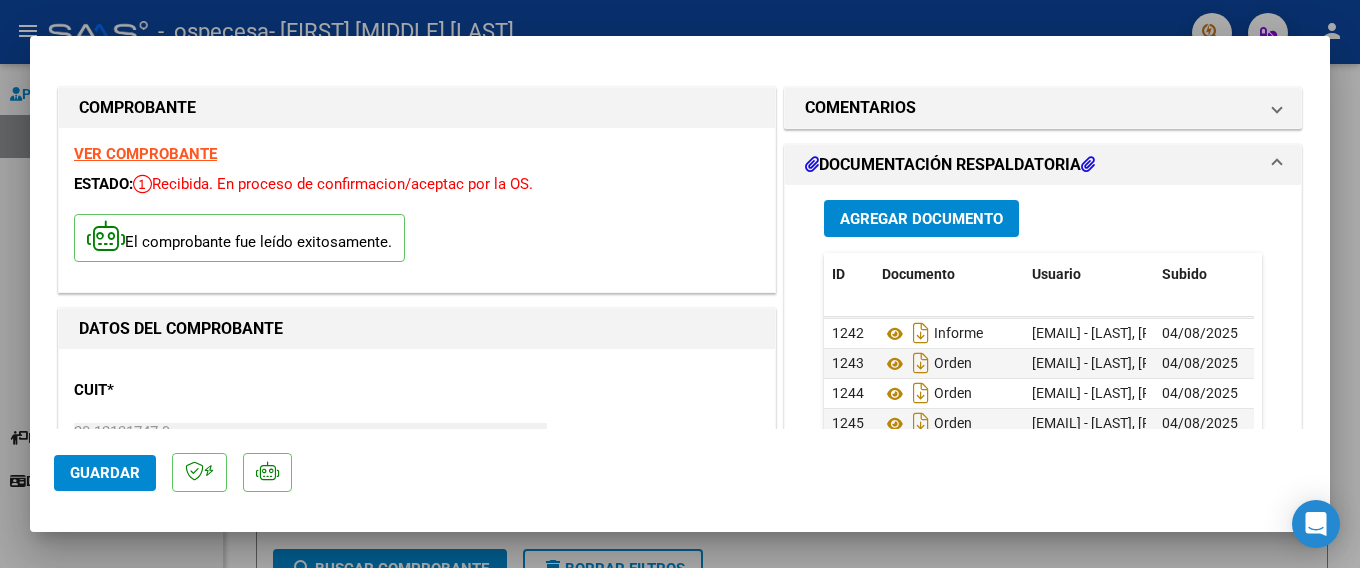 scroll, scrollTop: 0, scrollLeft: 0, axis: both 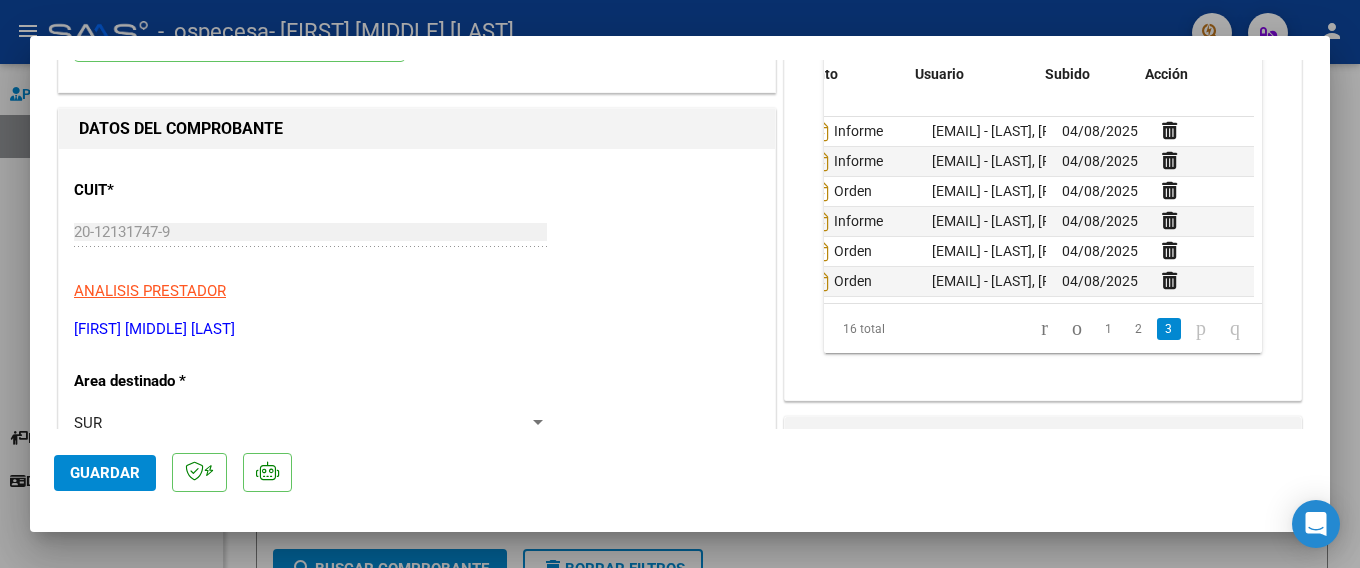 click on "Agregar Documento ID Documento Usuario Subido Acción 1250  Informe   [EMAIL] -   [LAST], [FIRST] [MIDDLE]   [DATE]  1251  Informe   [EMAIL] -   [LAST], [FIRST] [MIDDLE]   [DATE]  1252  Orden   [EMAIL] -   [LAST], [FIRST] [MIDDLE]   [DATE]  1253  Informe   [EMAIL] -   [LAST], [FIRST] [MIDDLE]   [DATE]  1254  Orden   [EMAIL] -   [LAST], [FIRST] [MIDDLE]   [DATE]  1255  Orden   [EMAIL] -   [LAST], [FIRST] [MIDDLE]   [DATE]   16 total   1   2   3" at bounding box center (1043, 184) 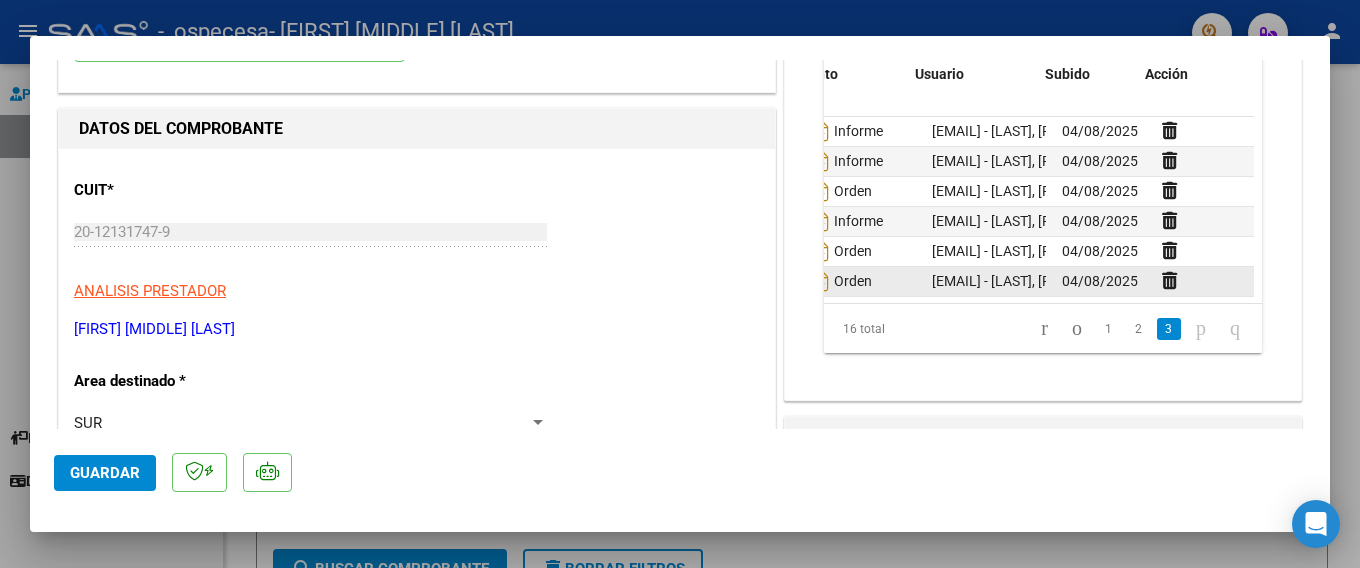 scroll, scrollTop: 317, scrollLeft: 117, axis: both 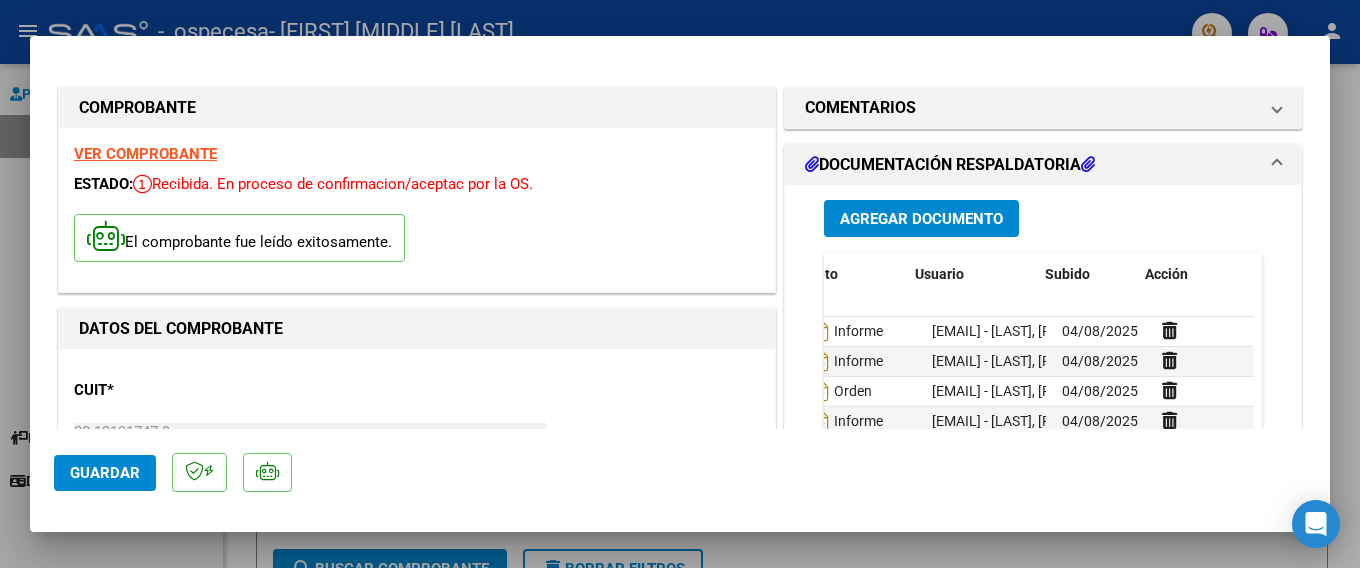 click on "DOCUMENTACIÓN RESPALDATORIA" at bounding box center [950, 165] 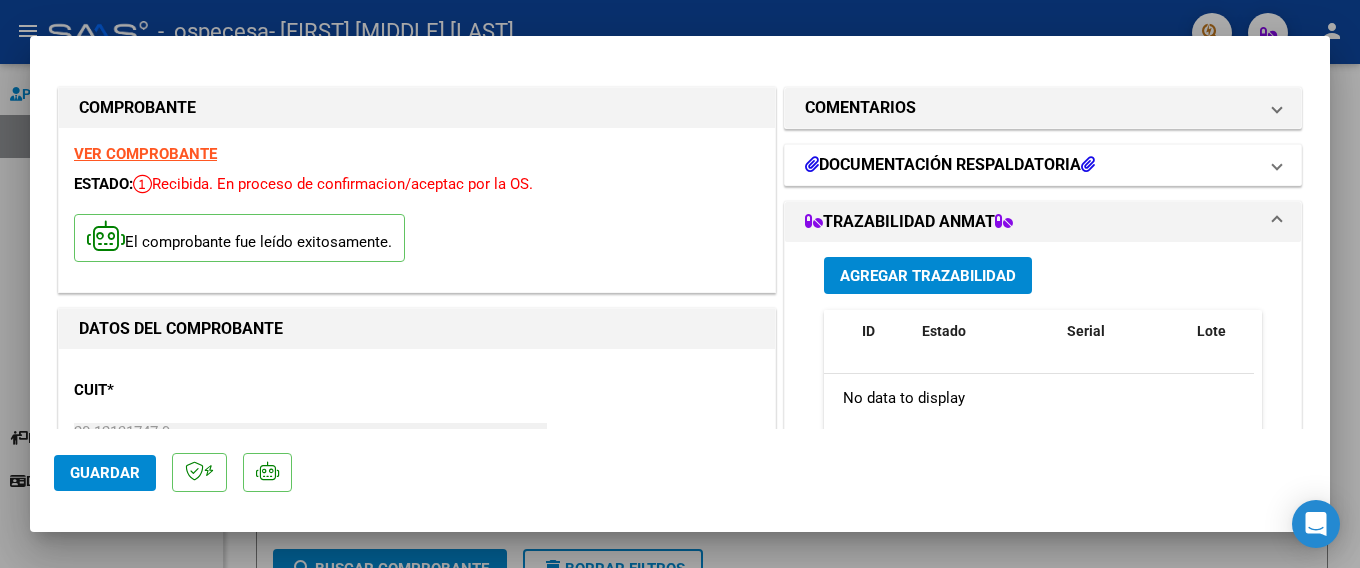 click on "DOCUMENTACIÓN RESPALDATORIA" at bounding box center [950, 165] 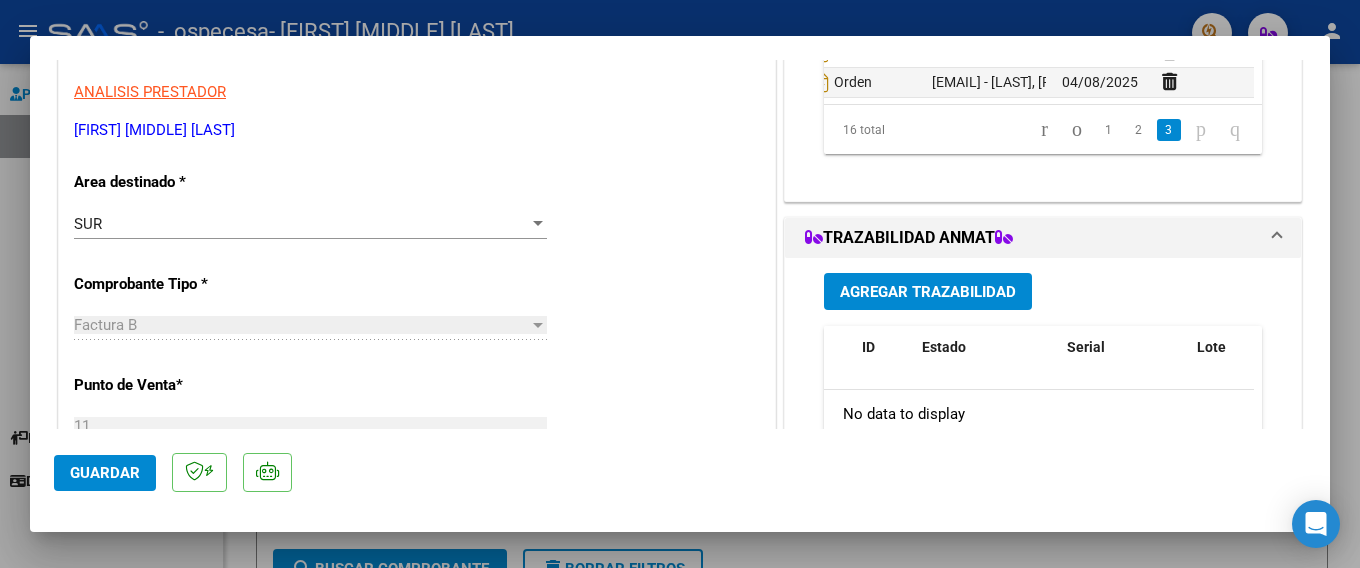 scroll, scrollTop: 400, scrollLeft: 0, axis: vertical 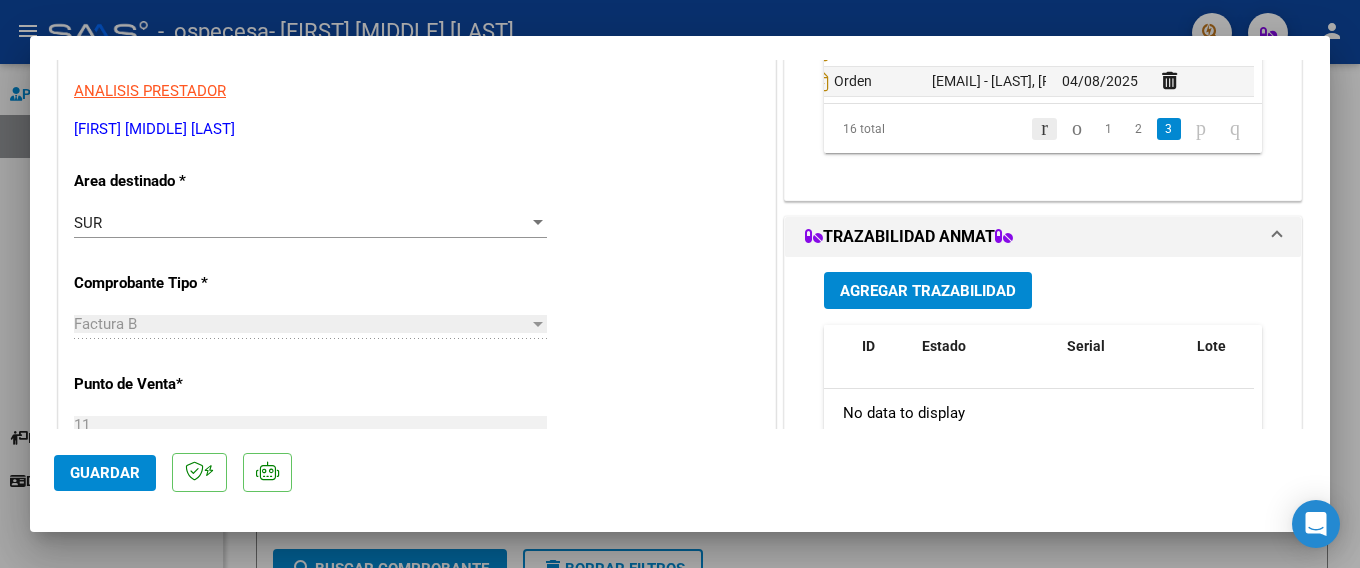 click 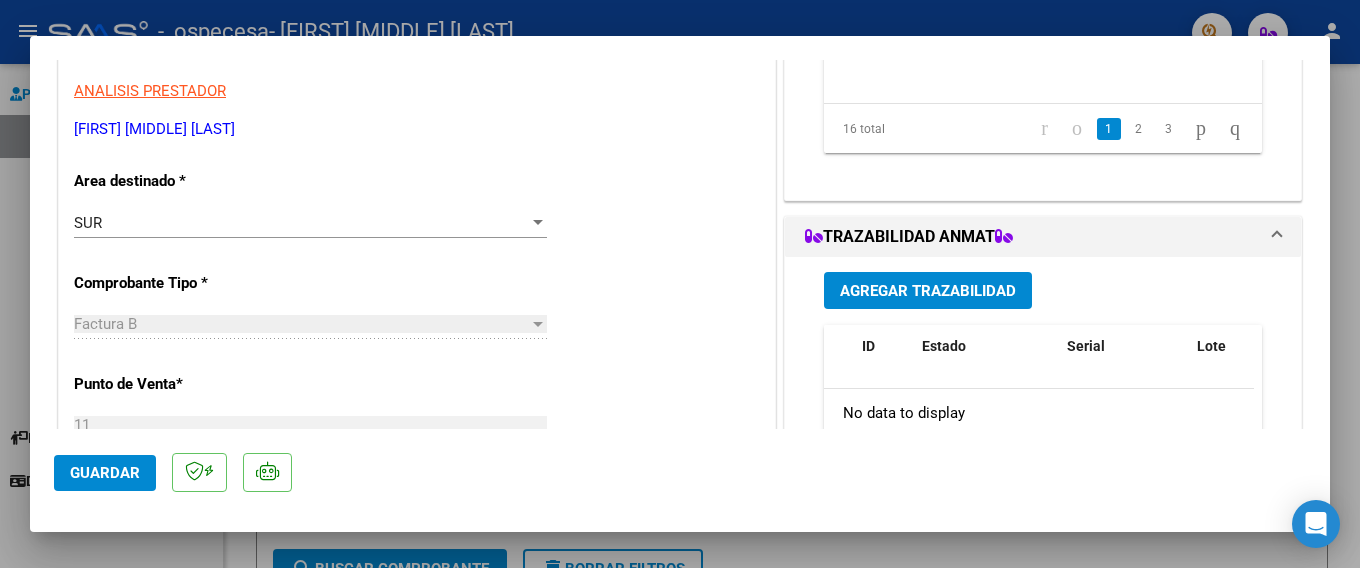 scroll, scrollTop: 0, scrollLeft: 117, axis: horizontal 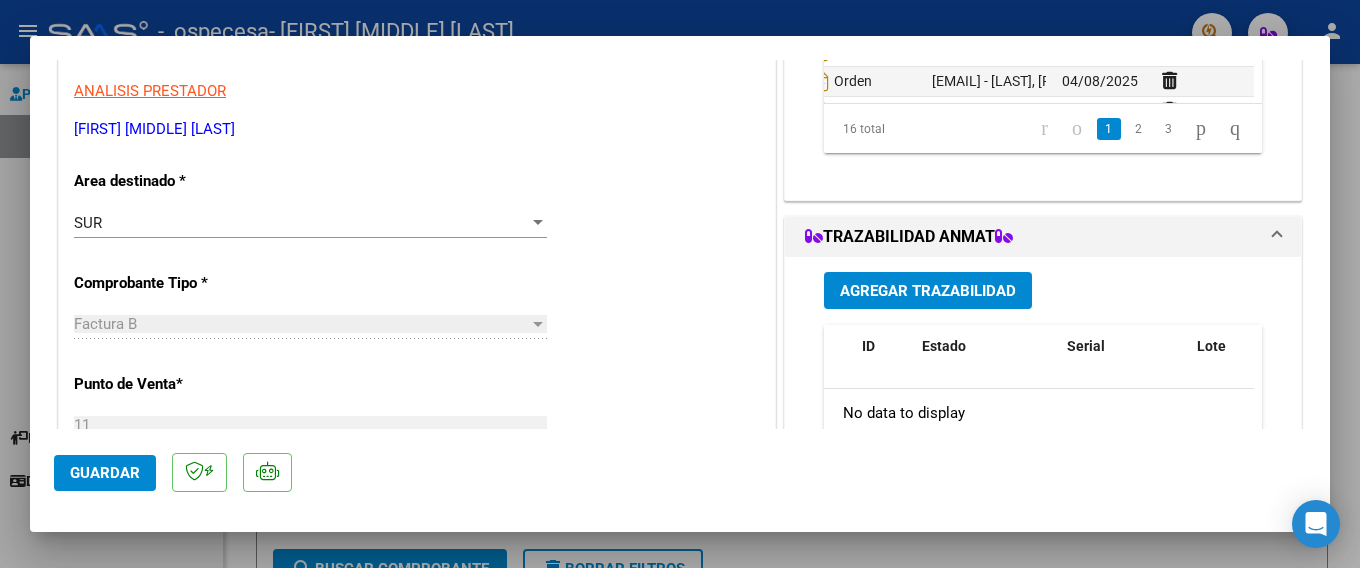 click 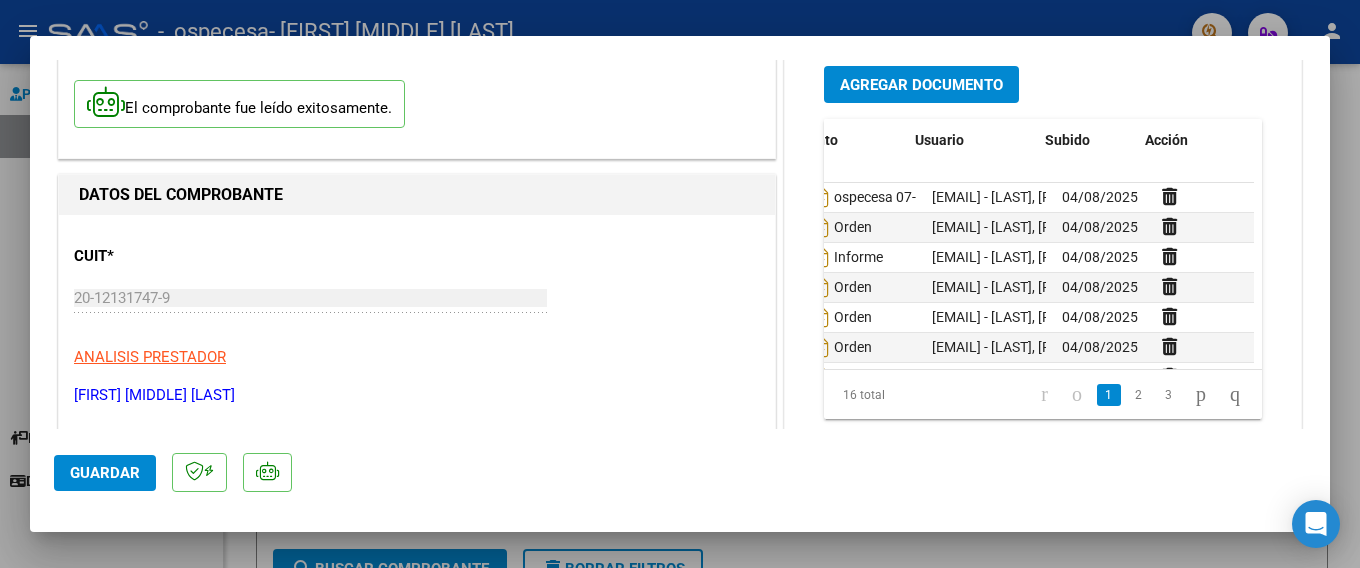 scroll, scrollTop: 100, scrollLeft: 0, axis: vertical 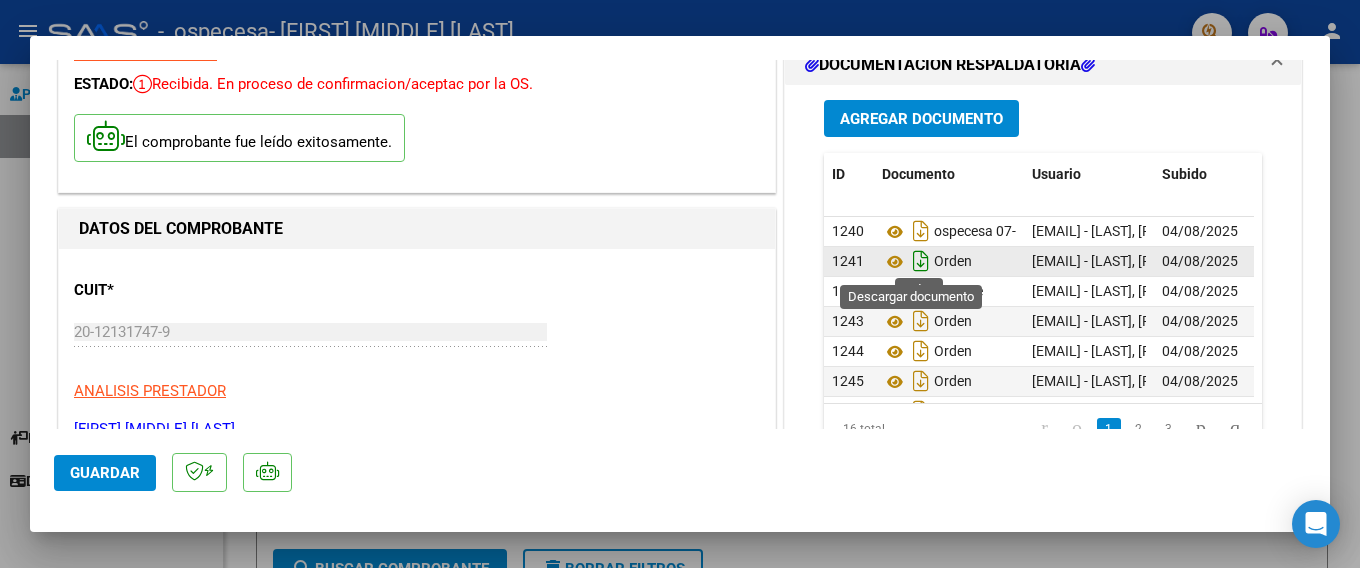 click 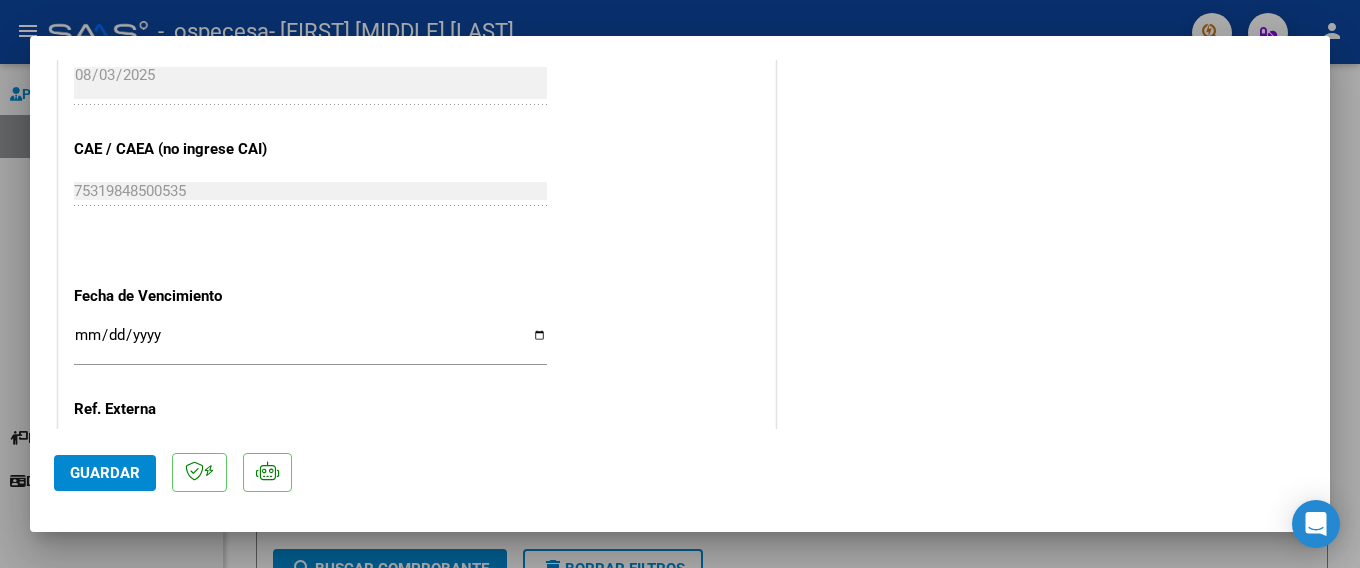 scroll, scrollTop: 1100, scrollLeft: 0, axis: vertical 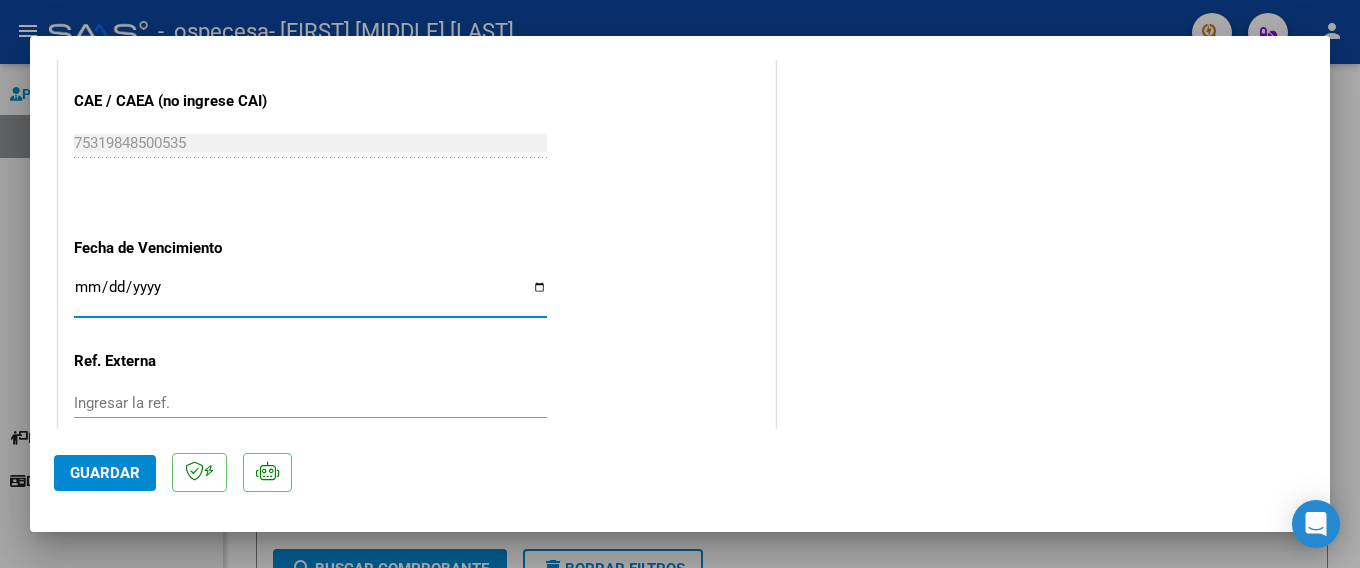 click on "Ingresar la fecha" at bounding box center [310, 295] 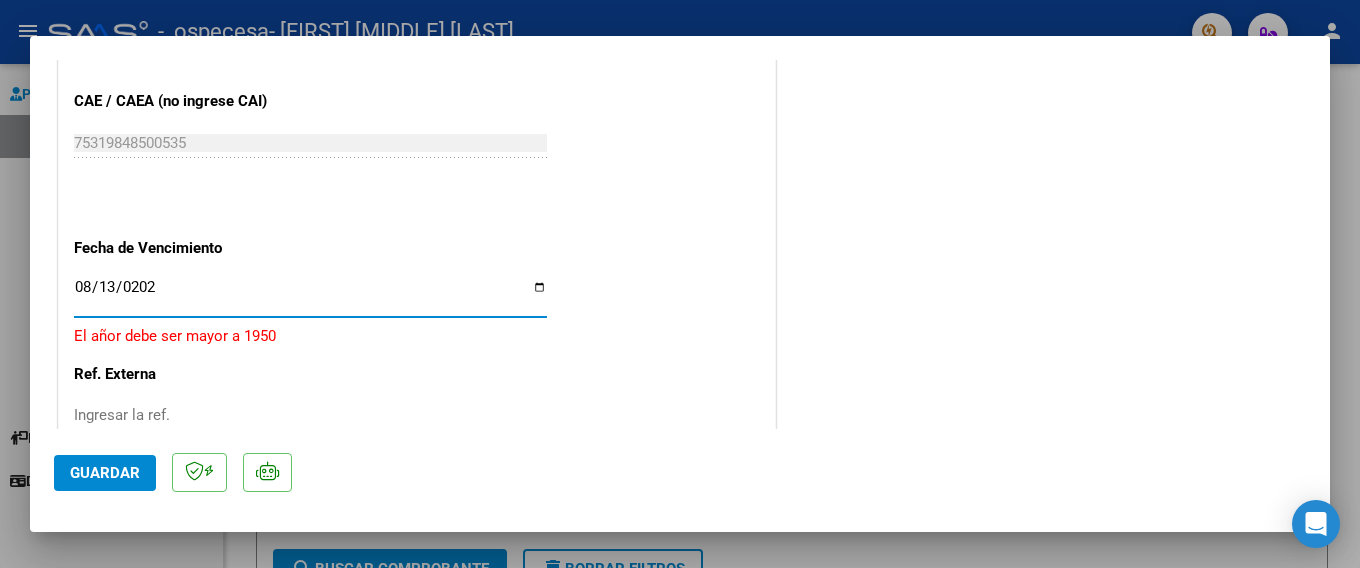 type on "2025-08-13" 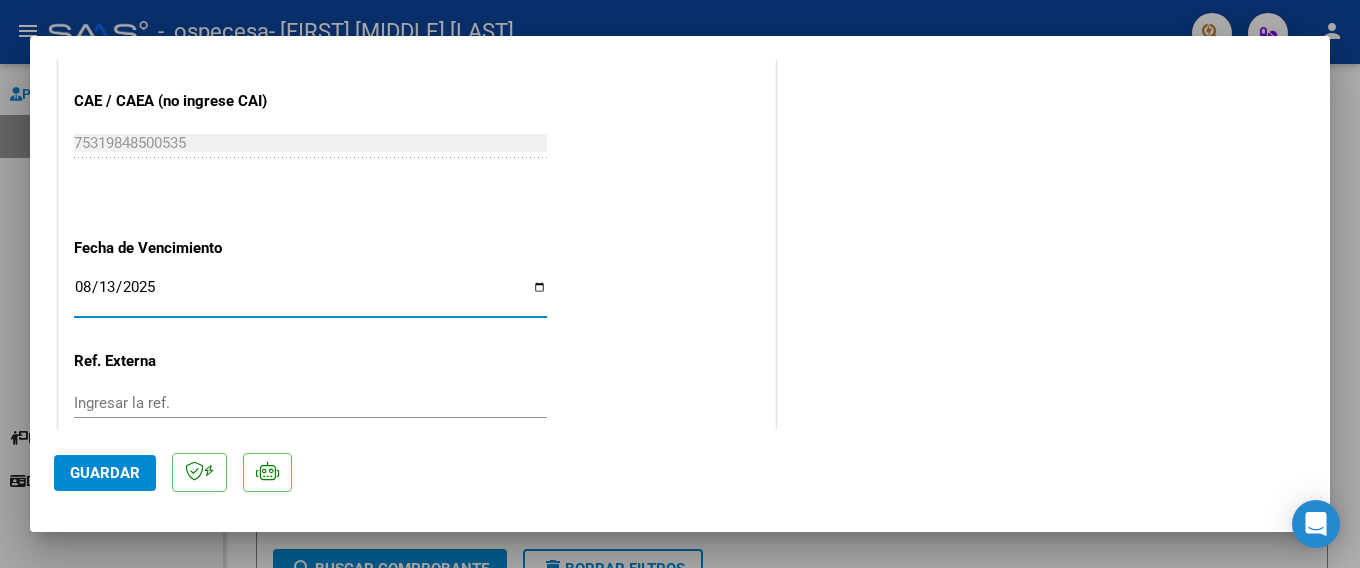 click on "Guardar" 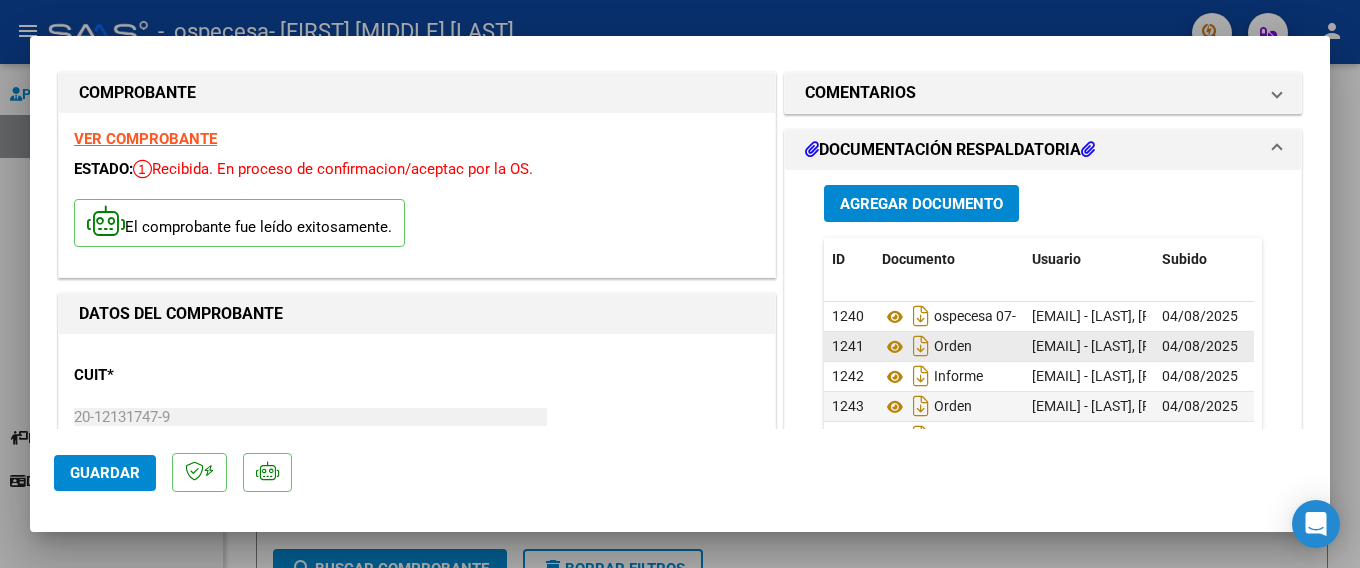 scroll, scrollTop: 0, scrollLeft: 0, axis: both 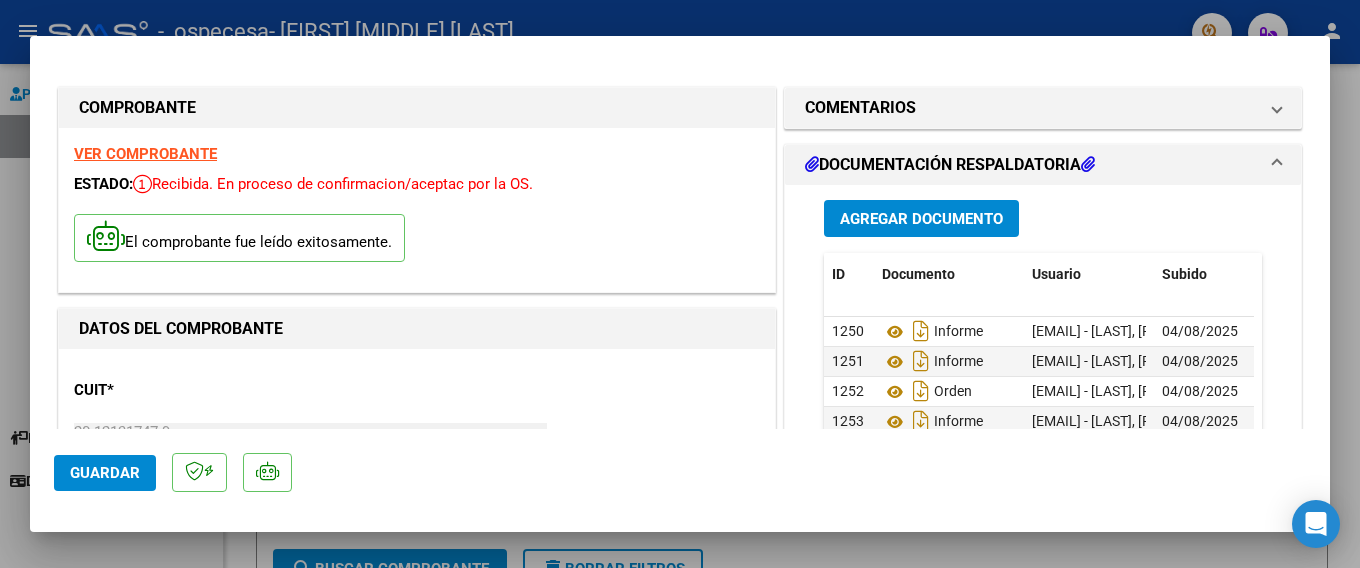 click on "VER COMPROBANTE" at bounding box center (145, 154) 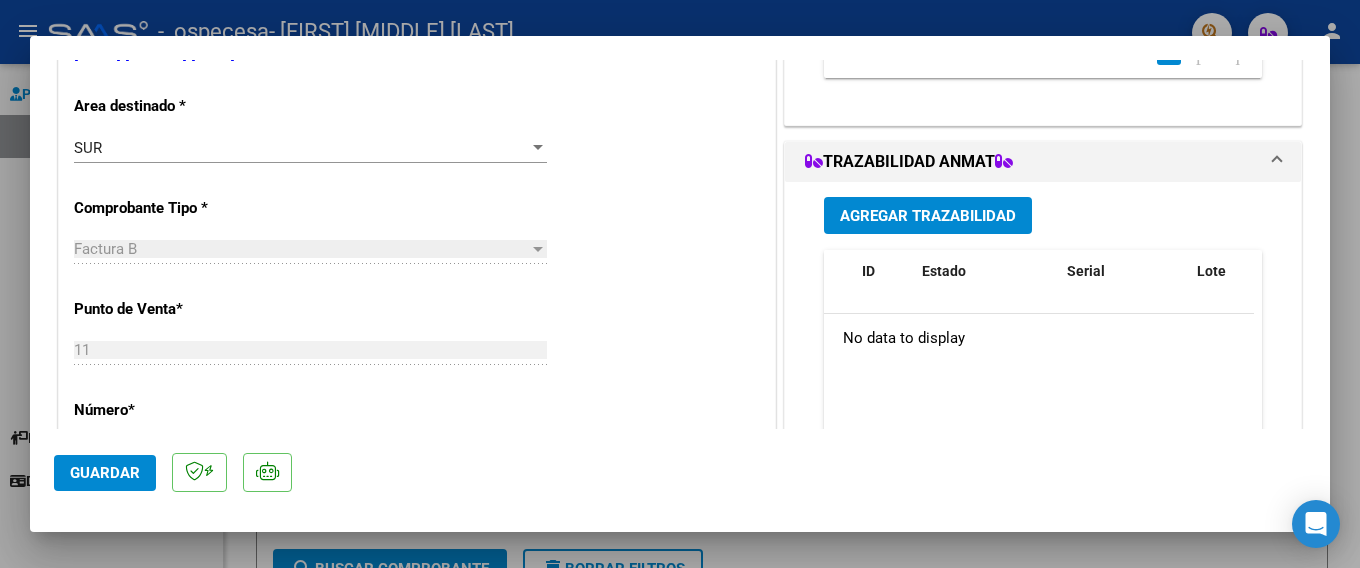 scroll, scrollTop: 0, scrollLeft: 0, axis: both 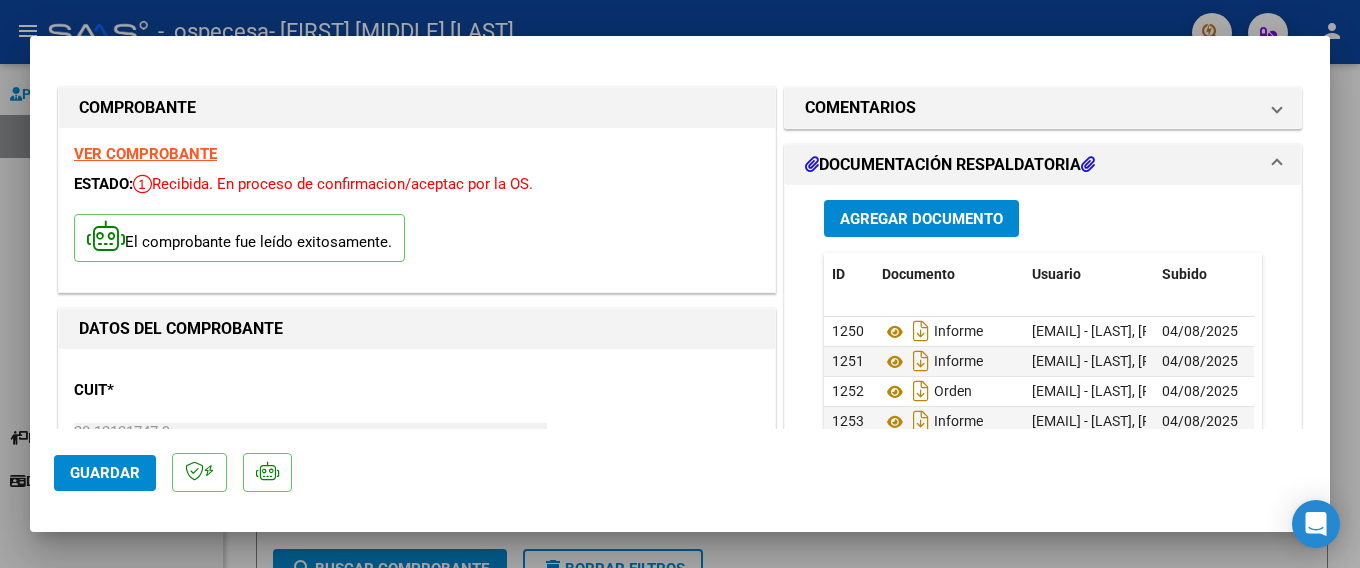 drag, startPoint x: 1336, startPoint y: 144, endPoint x: 1306, endPoint y: 265, distance: 124.66354 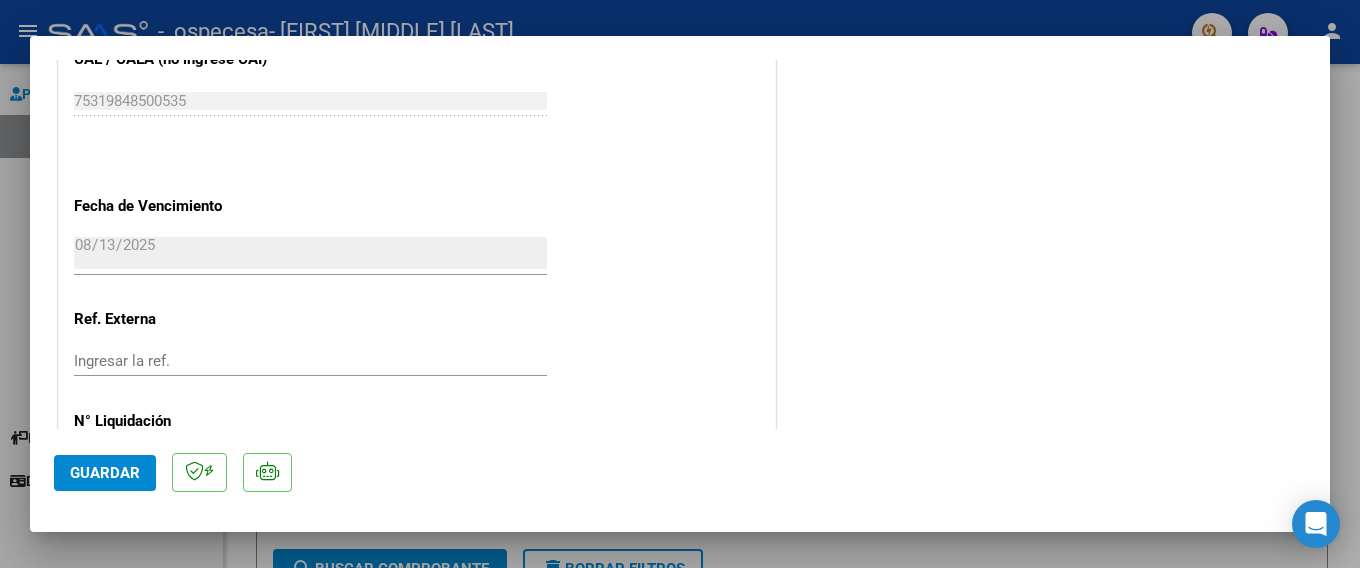 scroll, scrollTop: 1147, scrollLeft: 0, axis: vertical 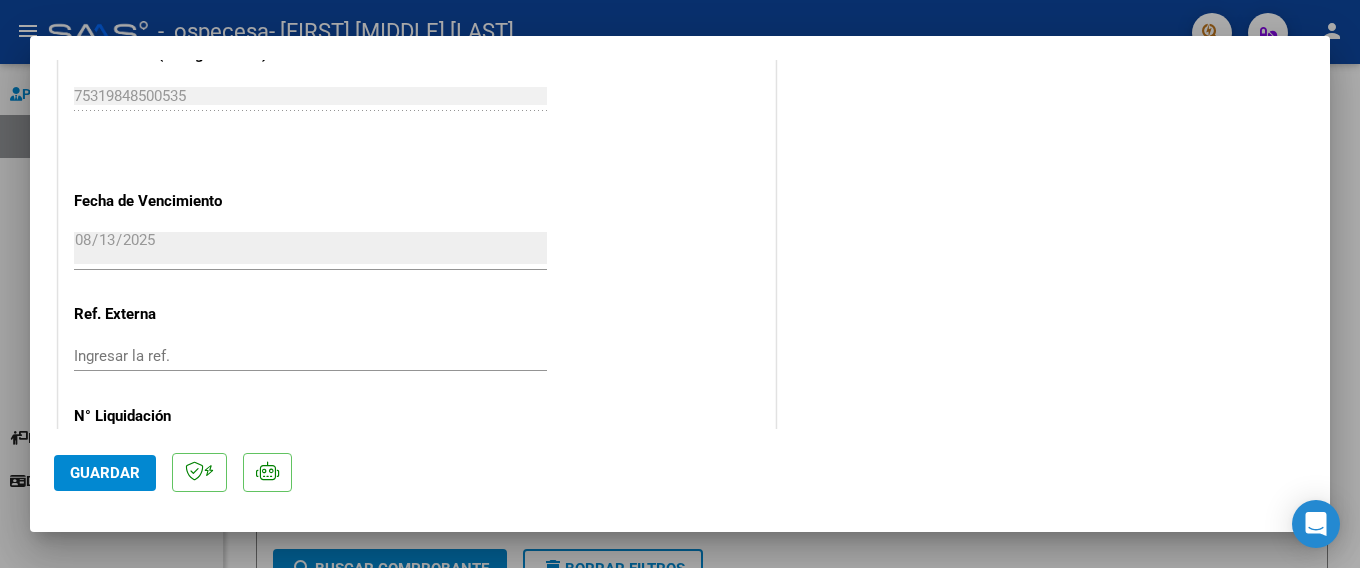 click on "COMENTARIOS Comentarios del Prestador / Gerenciador:   DOCUMENTACIÓN RESPALDATORIA  Agregar Documento ID Documento Usuario Subido Acción 1250  Informe   [EMAIL] -   [LAST], [FIRST] [MIDDLE]   [DATE]  1251  Informe   [EMAIL] -   [LAST], [FIRST] [MIDDLE]   [DATE]  1252  Orden   [EMAIL] -   [LAST], [FIRST] [MIDDLE]   [DATE]  1253  Informe   [EMAIL] -   [LAST], [FIRST] [MIDDLE]   [DATE]  1254  Orden   [EMAIL] -   [LAST], [FIRST] [MIDDLE]   [DATE]  1255  Orden   [EMAIL] -   [LAST], [FIRST] [MIDDLE]   [DATE]   16 total   1   2   3   TRAZABILIDAD ANMAT  Agregar Trazabilidad ID Estado Serial Lote C/ Rec Apellido Nombre DNI Medicamento Razón Social gtin Fecha Trans. Fecha Evento ID Transacción Anmat No data to display  0 total   1" at bounding box center (1043, -277) 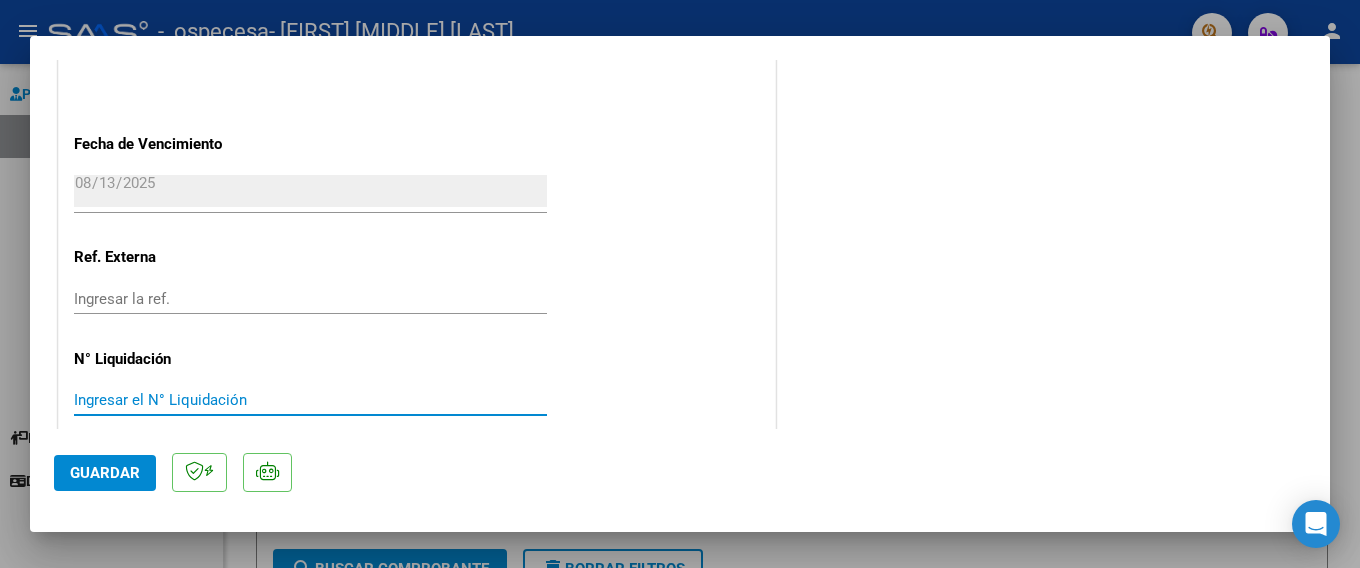 click on "Ingresar el N° Liquidación" at bounding box center [310, 400] 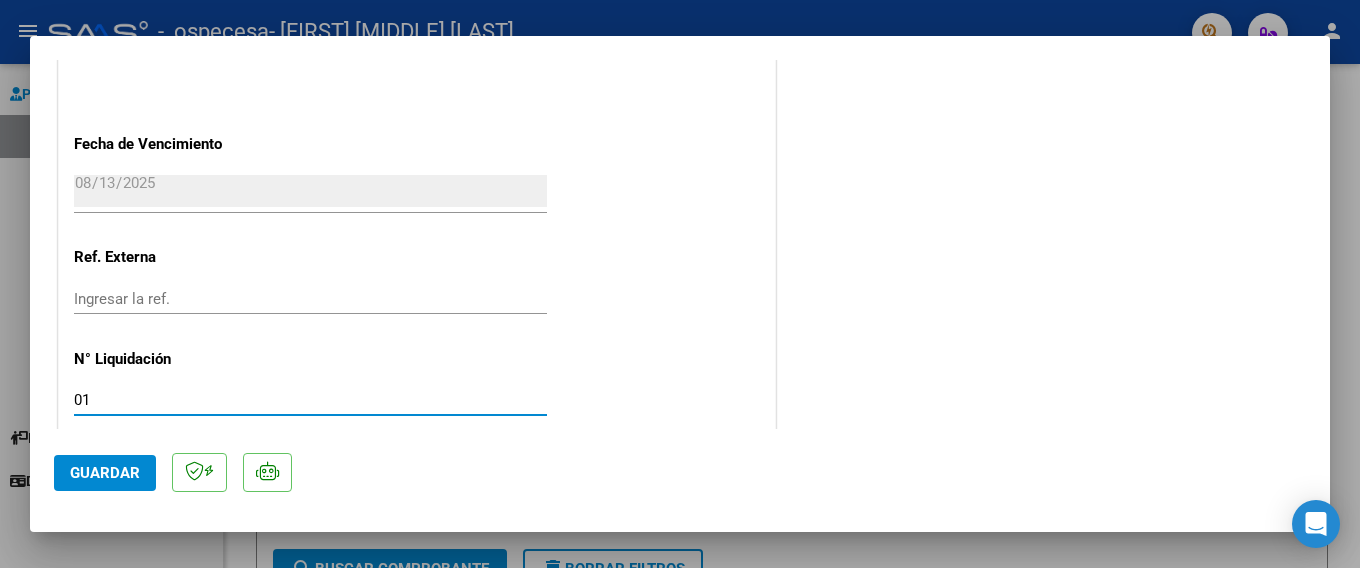type on "01" 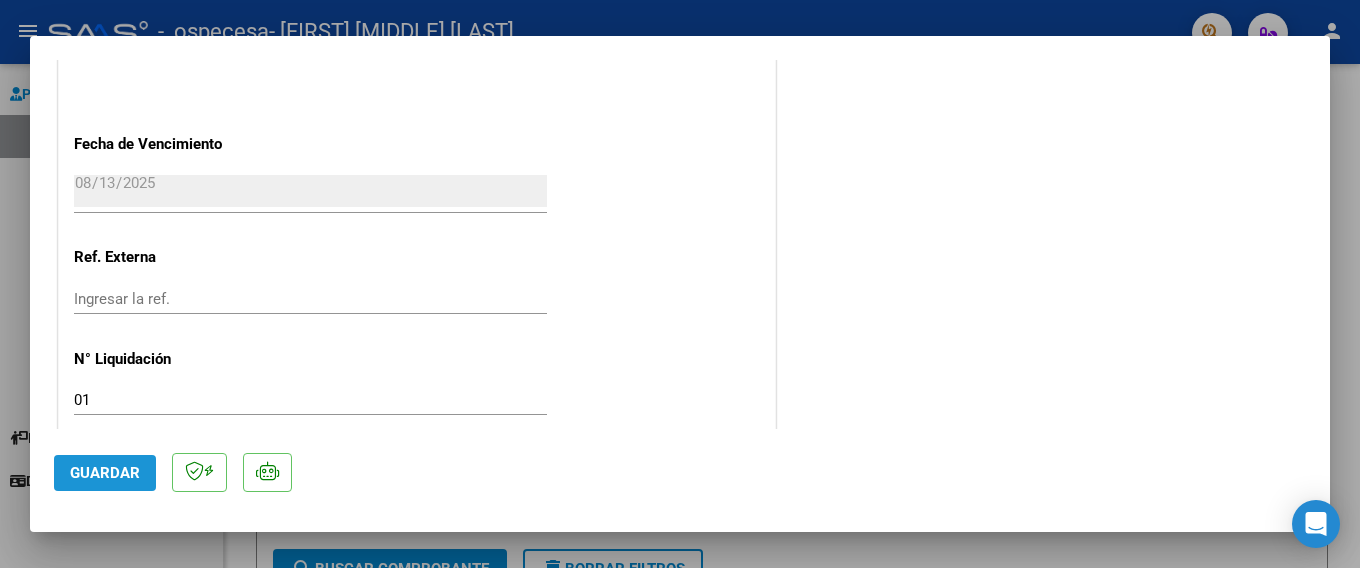 click on "Guardar" 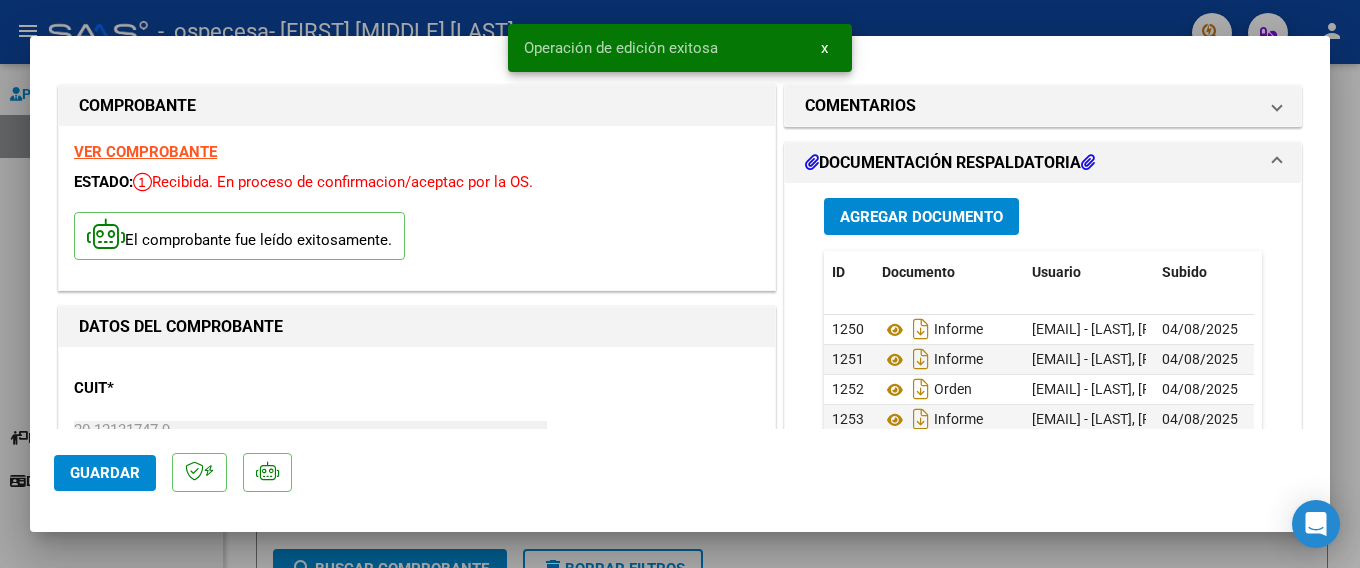 scroll, scrollTop: 0, scrollLeft: 0, axis: both 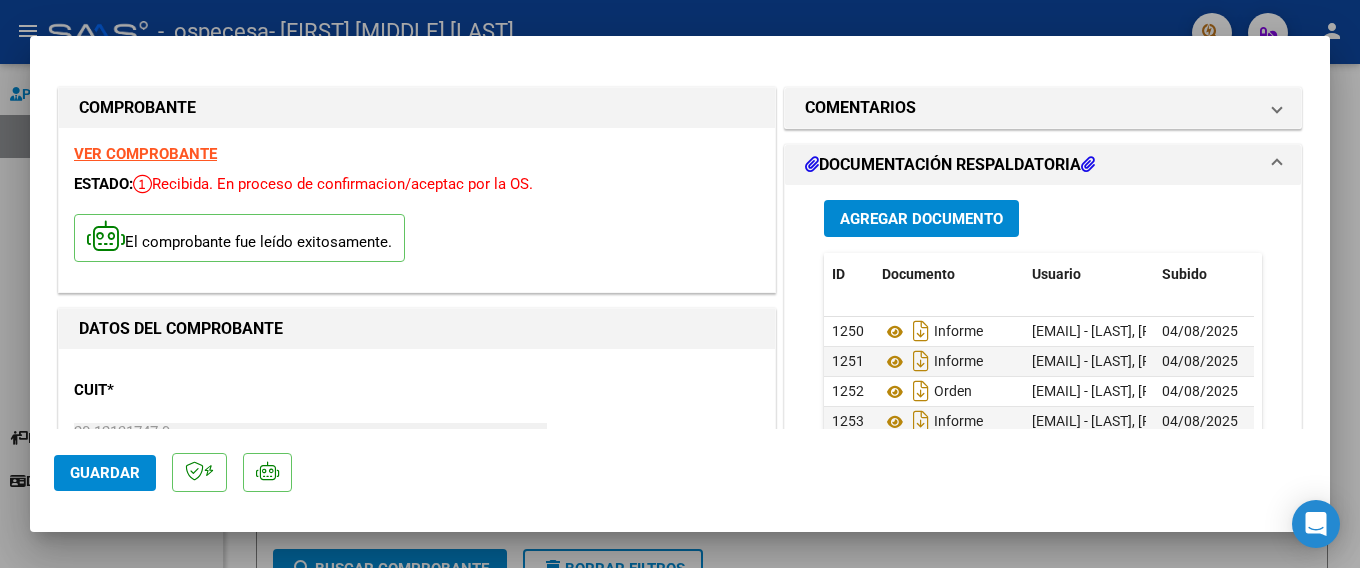 click at bounding box center [680, 284] 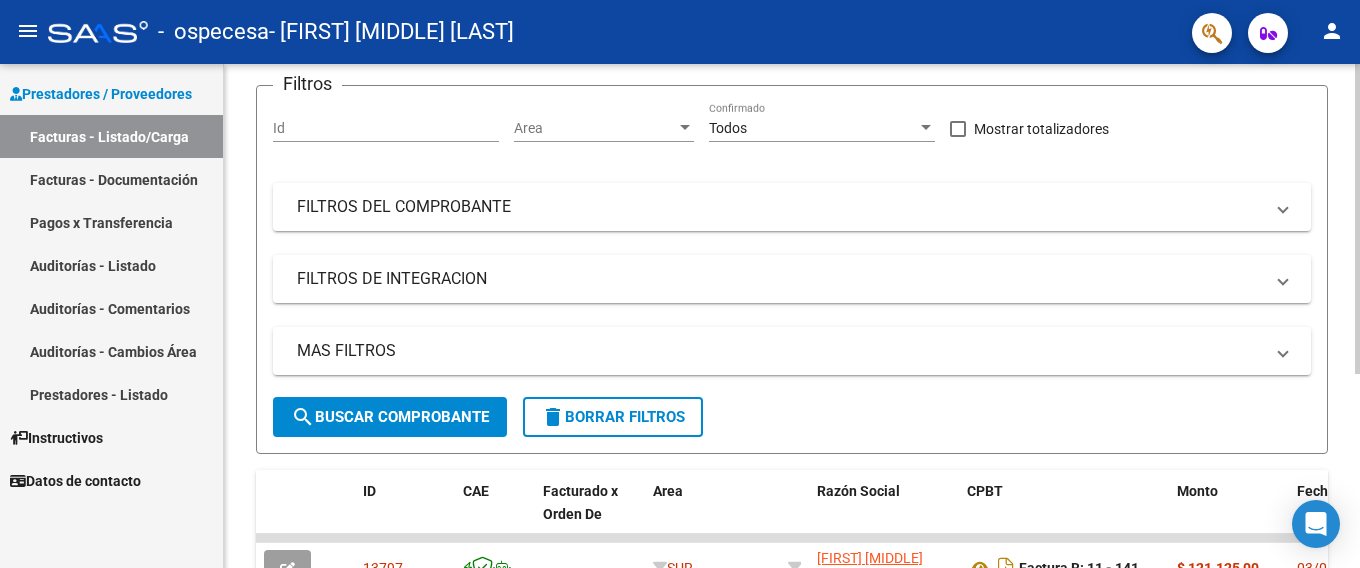 scroll, scrollTop: 300, scrollLeft: 0, axis: vertical 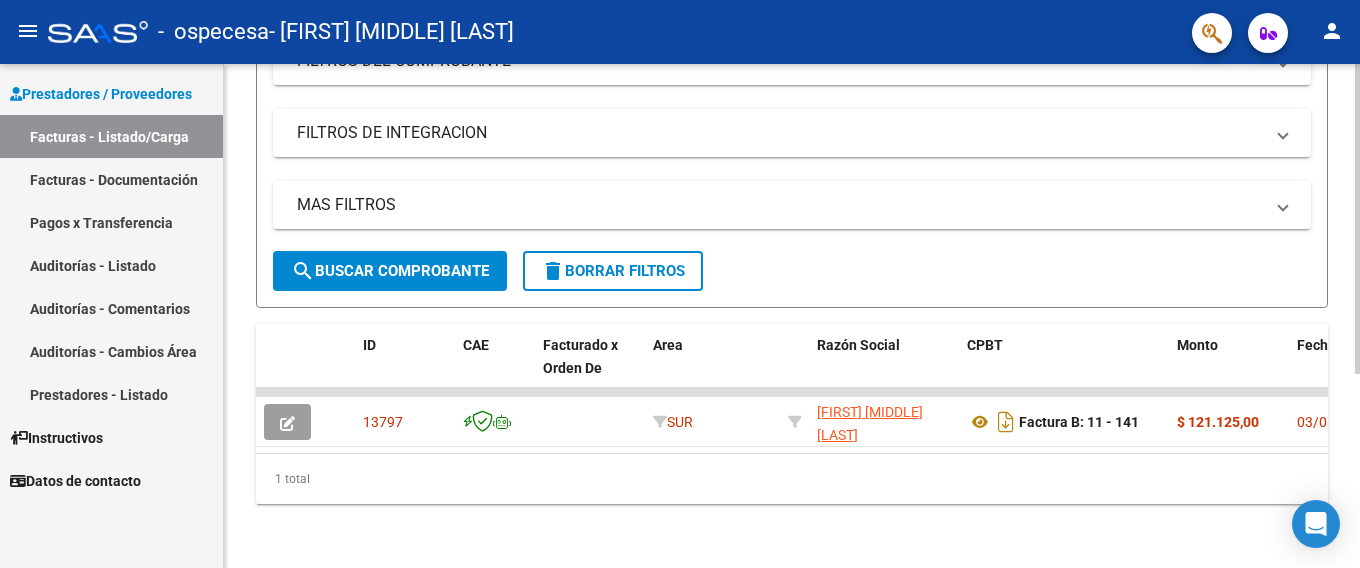 drag, startPoint x: 429, startPoint y: 450, endPoint x: 706, endPoint y: 465, distance: 277.40585 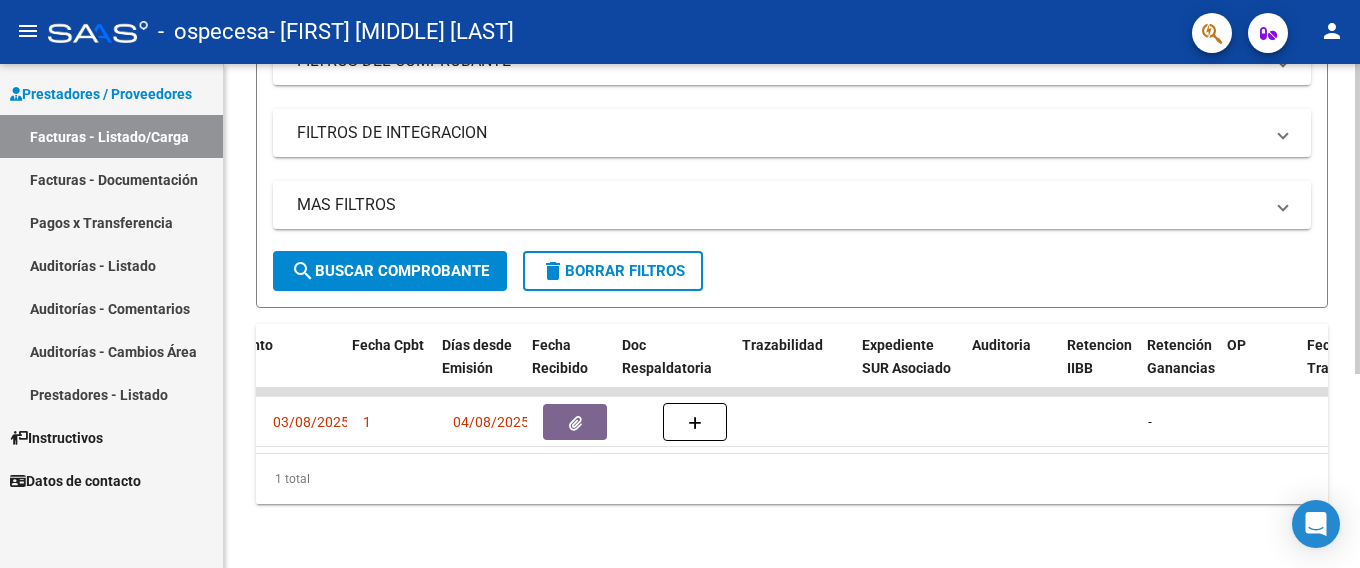 scroll, scrollTop: 0, scrollLeft: 926, axis: horizontal 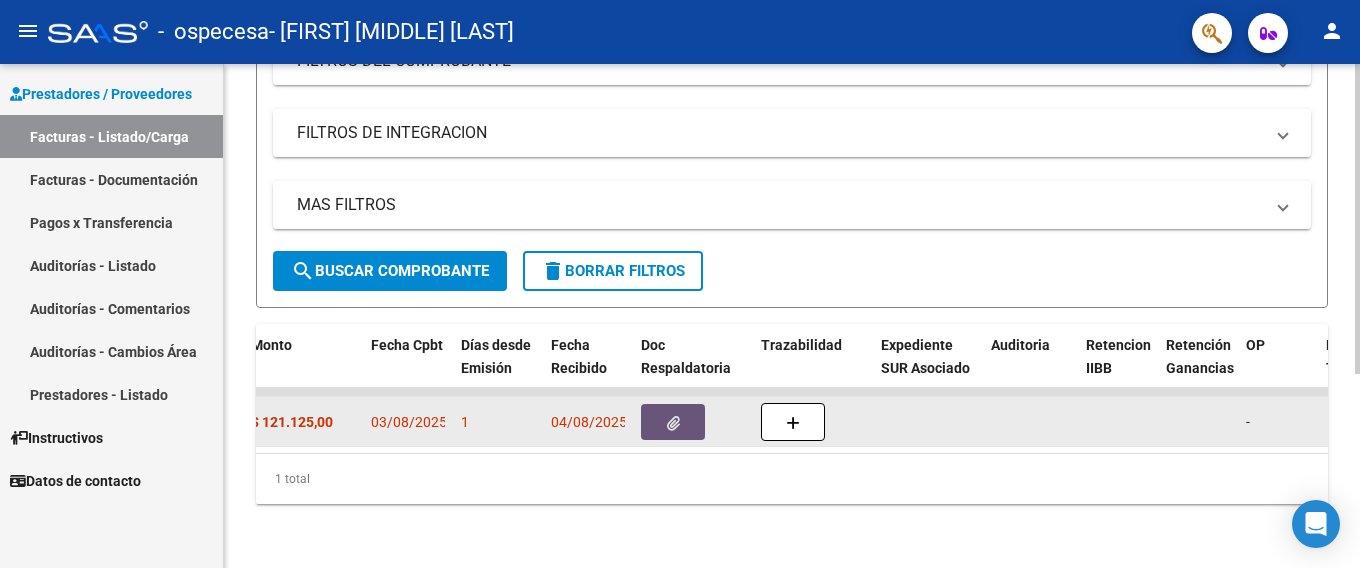 click 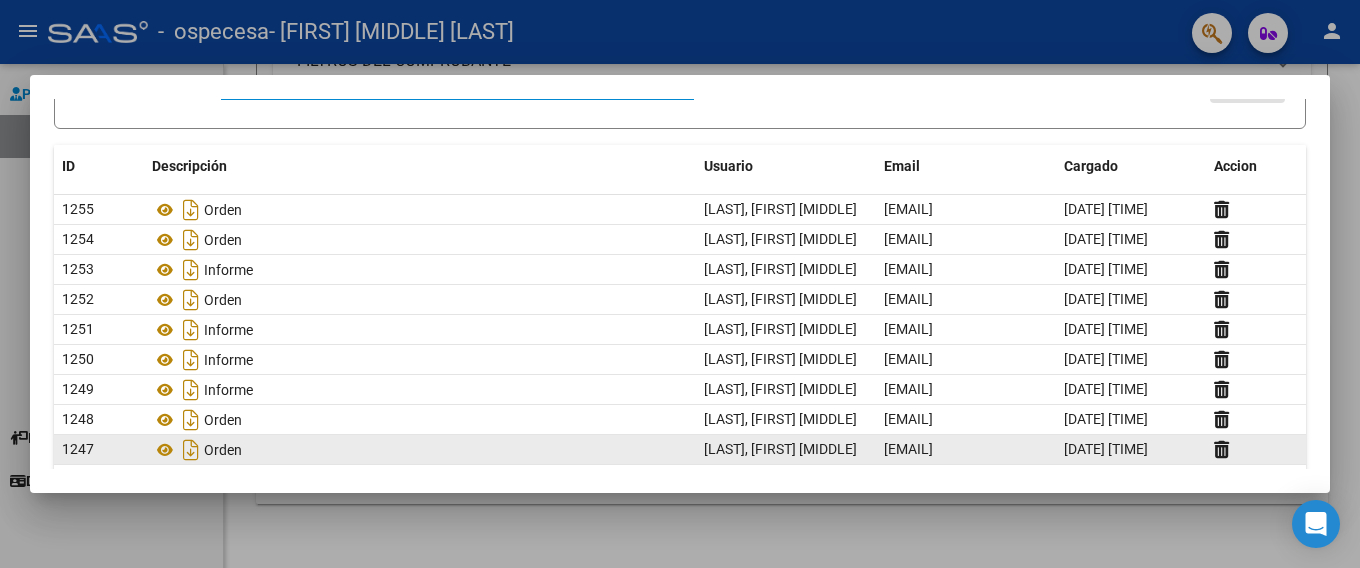 scroll, scrollTop: 224, scrollLeft: 0, axis: vertical 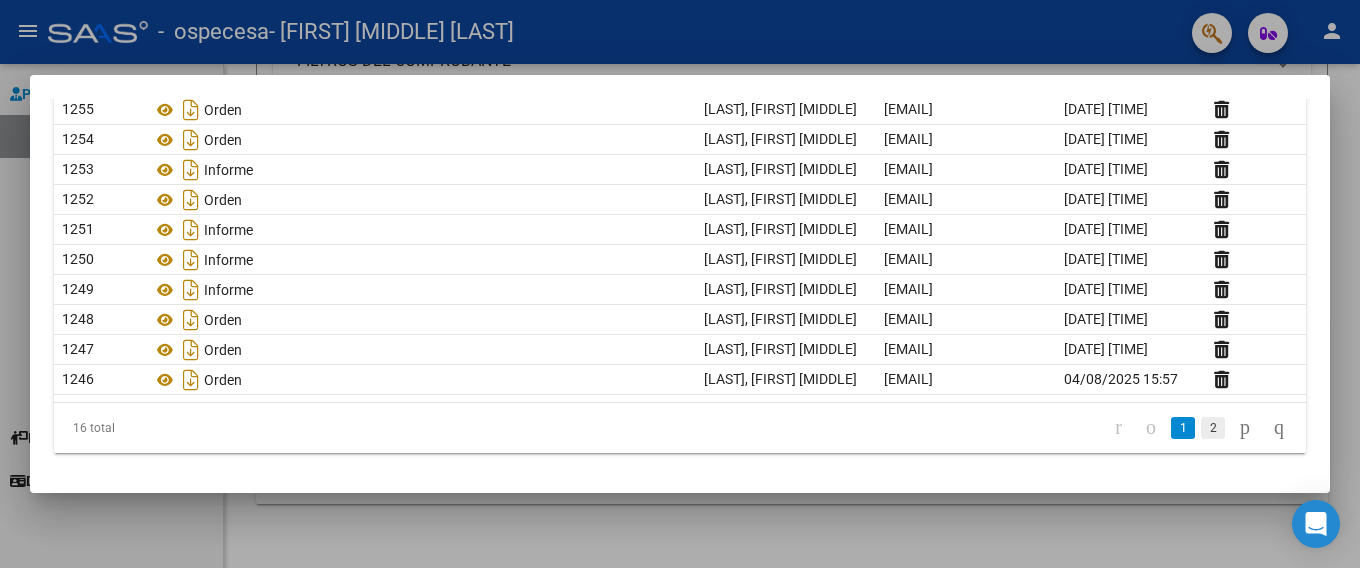 click on "2" 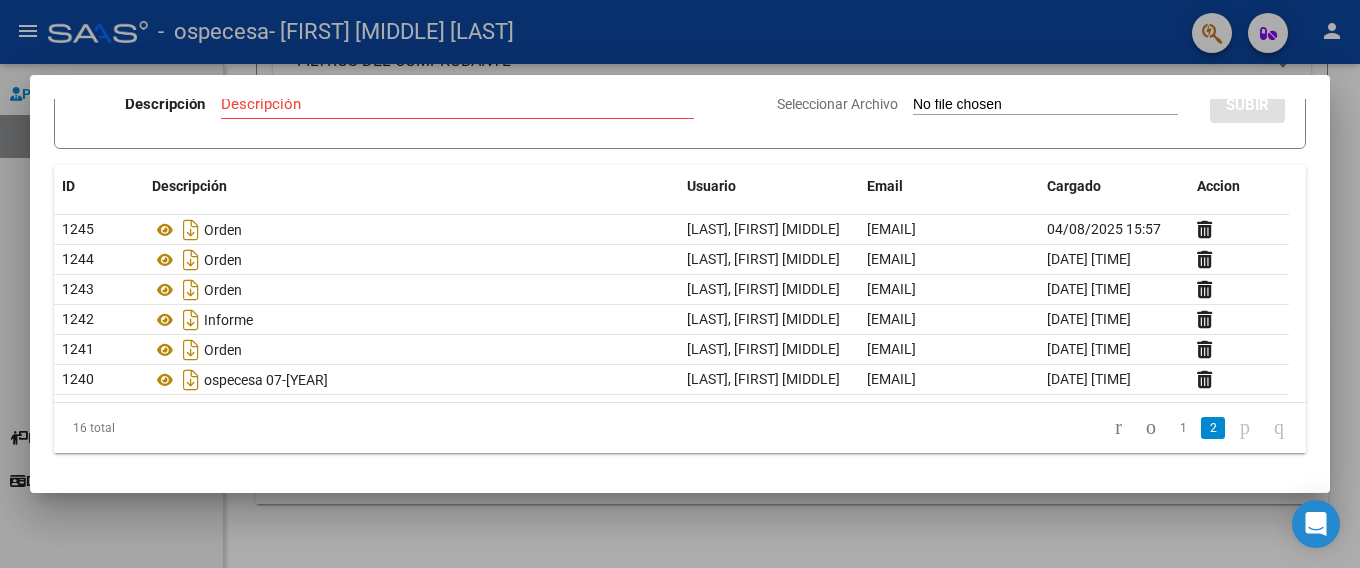 scroll, scrollTop: 104, scrollLeft: 0, axis: vertical 